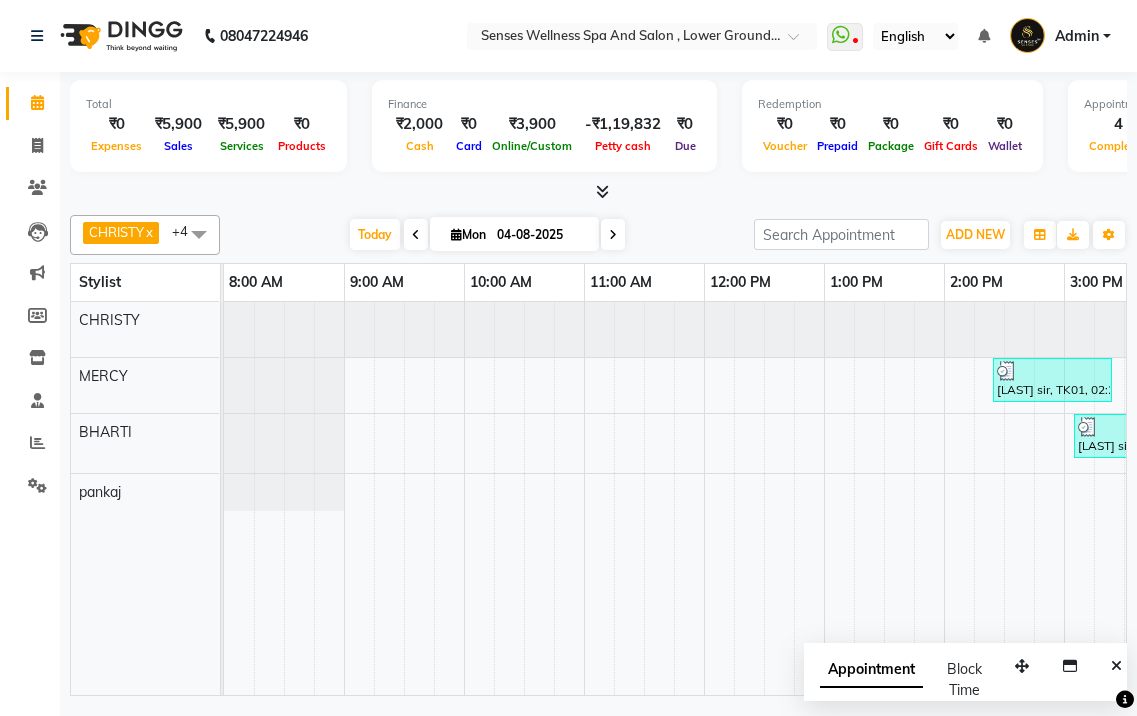 scroll, scrollTop: 0, scrollLeft: 0, axis: both 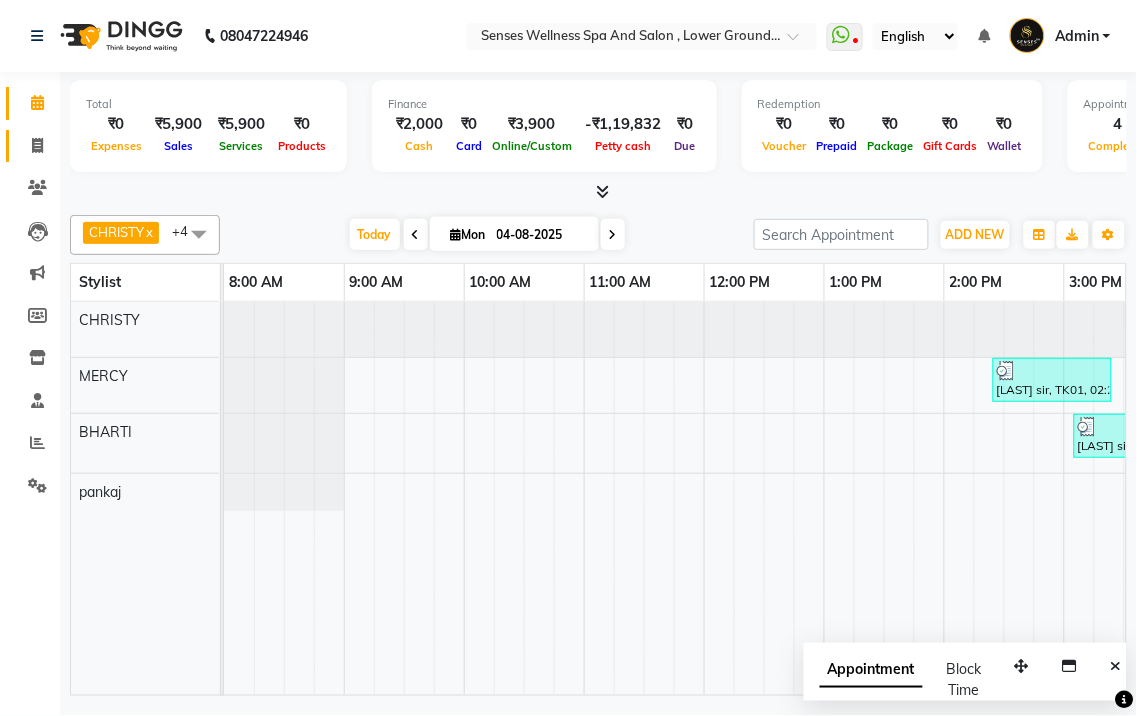 click on "Invoice" 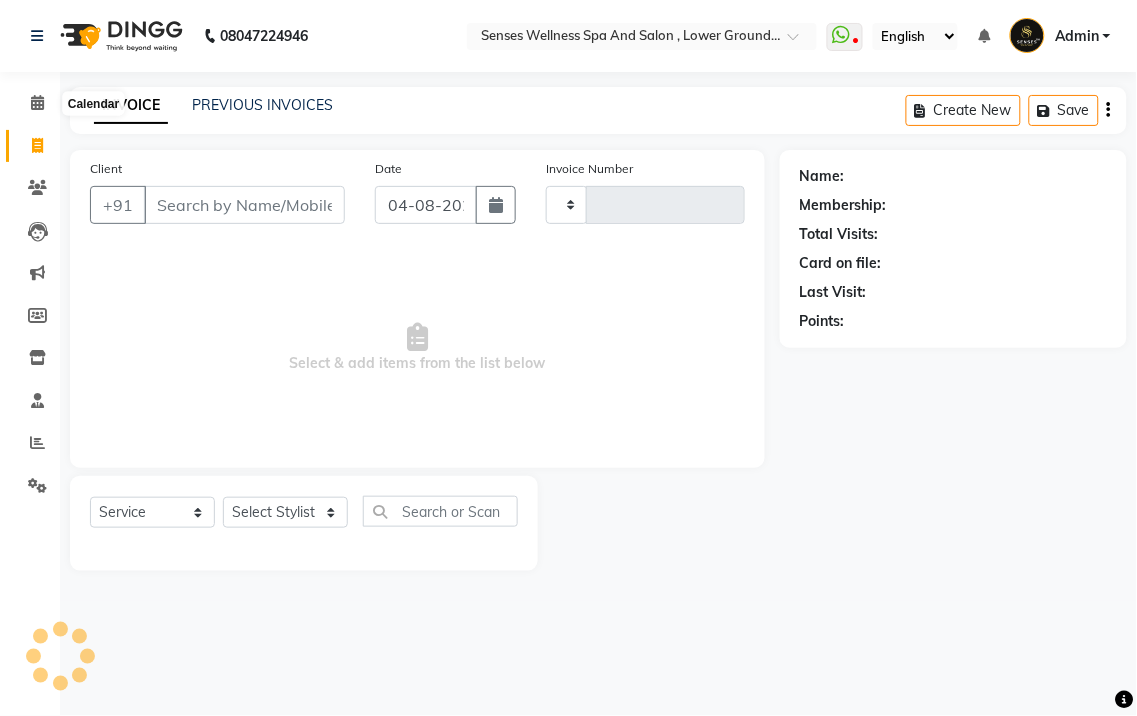 type on "0275" 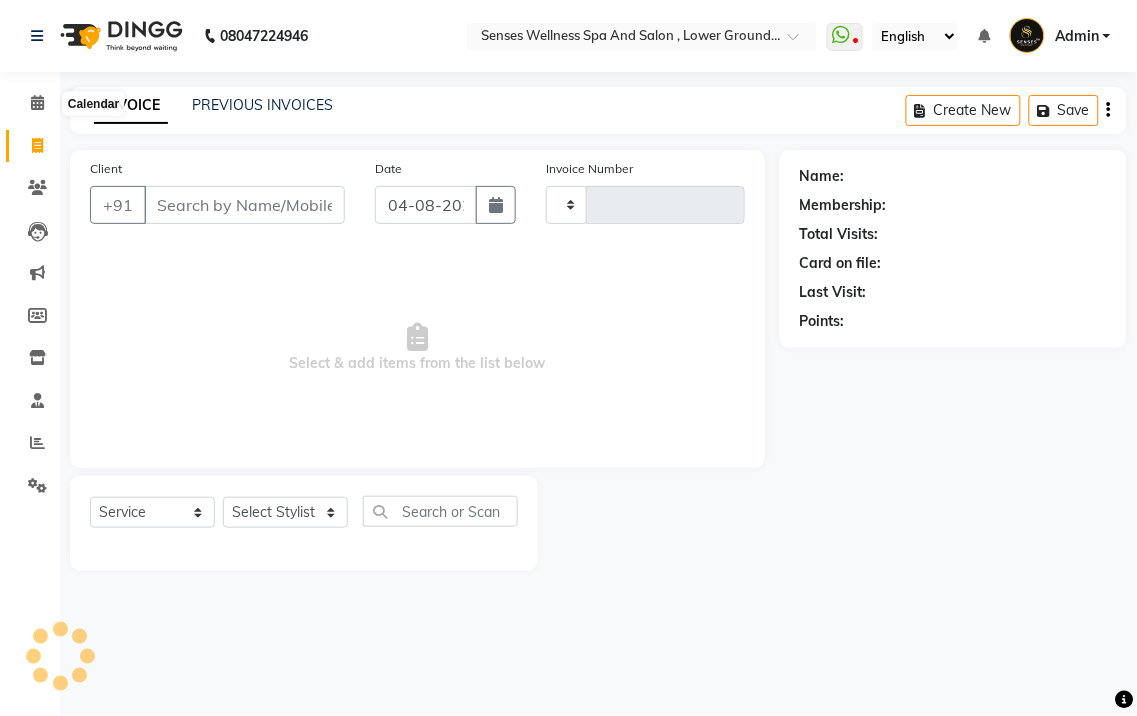 select on "6485" 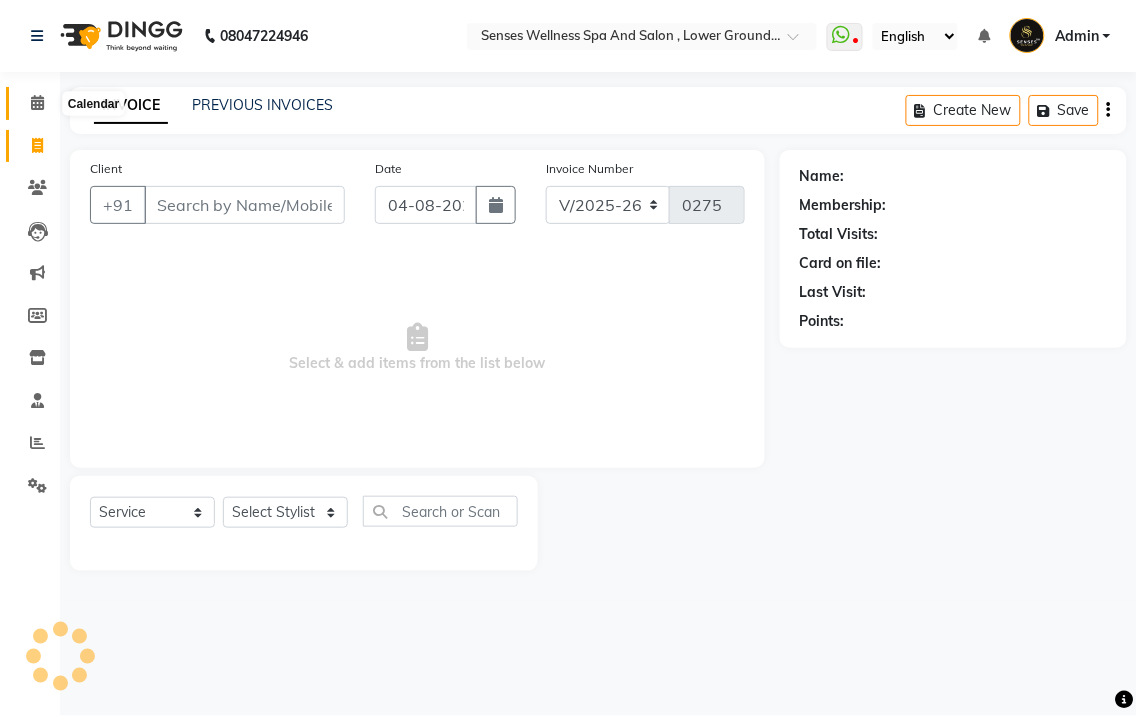 click 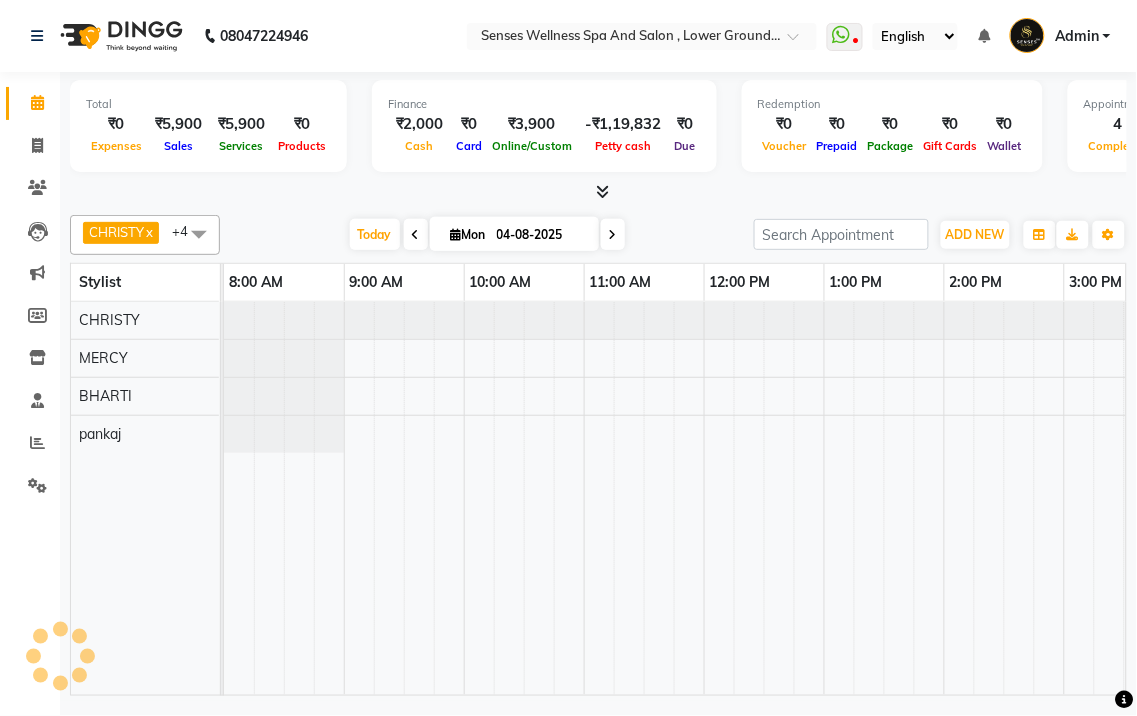 scroll, scrollTop: 0, scrollLeft: 0, axis: both 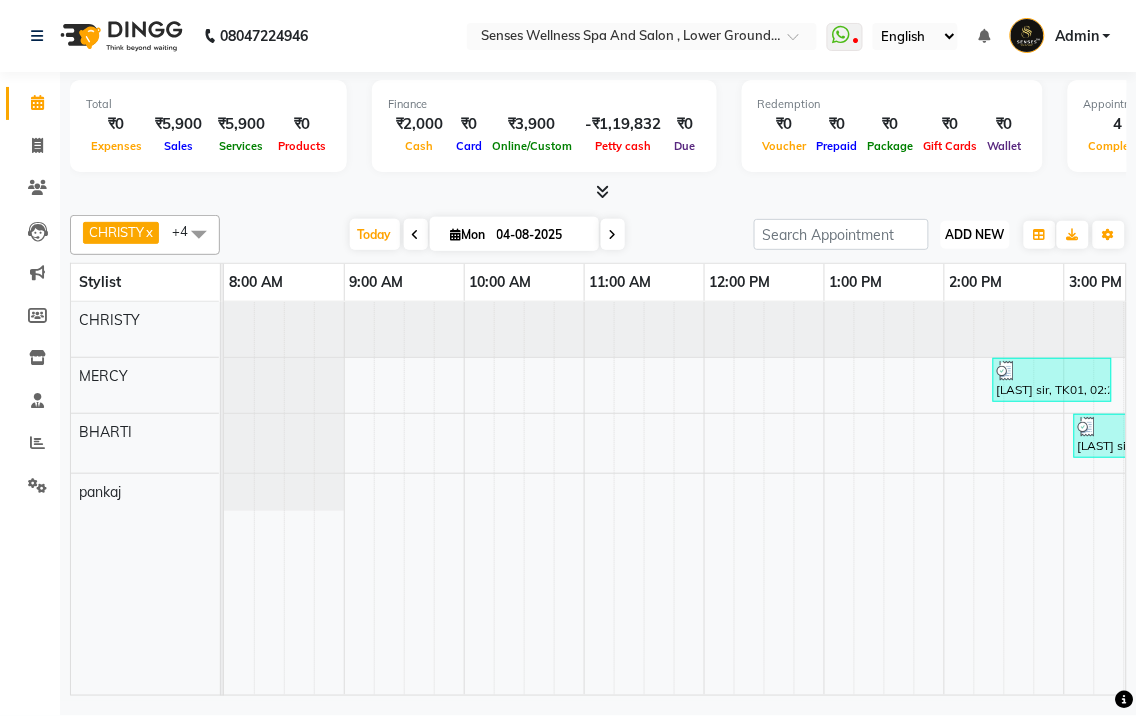 click on "ADD NEW" at bounding box center [975, 234] 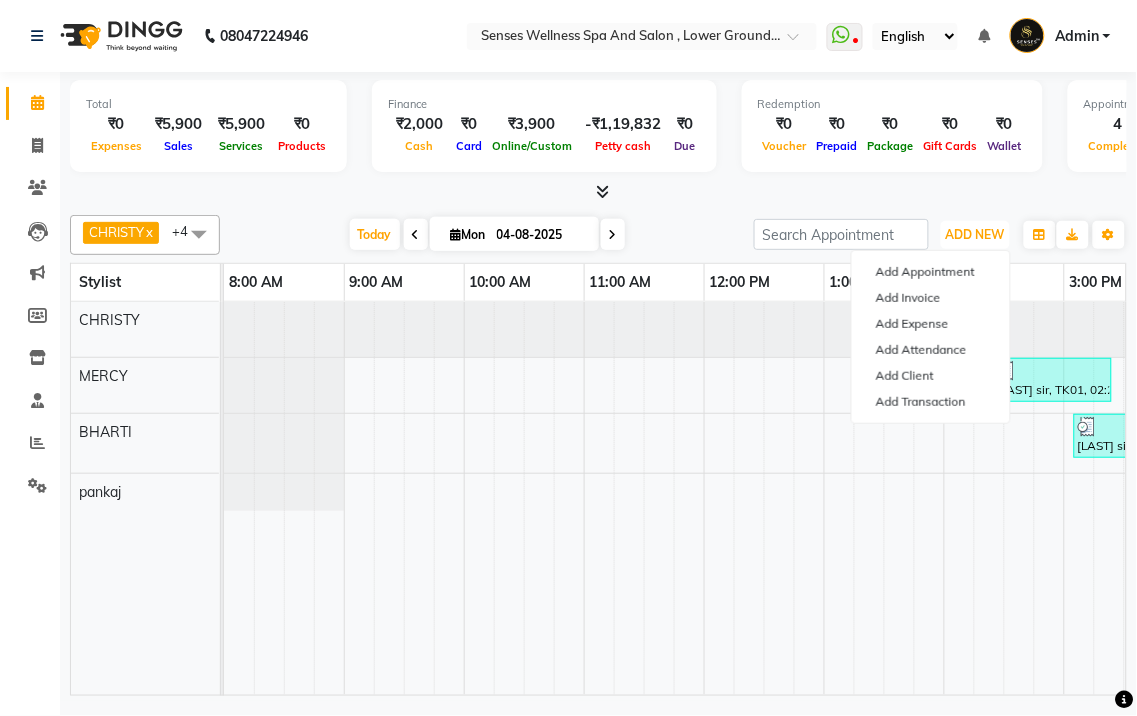 scroll, scrollTop: 0, scrollLeft: 904, axis: horizontal 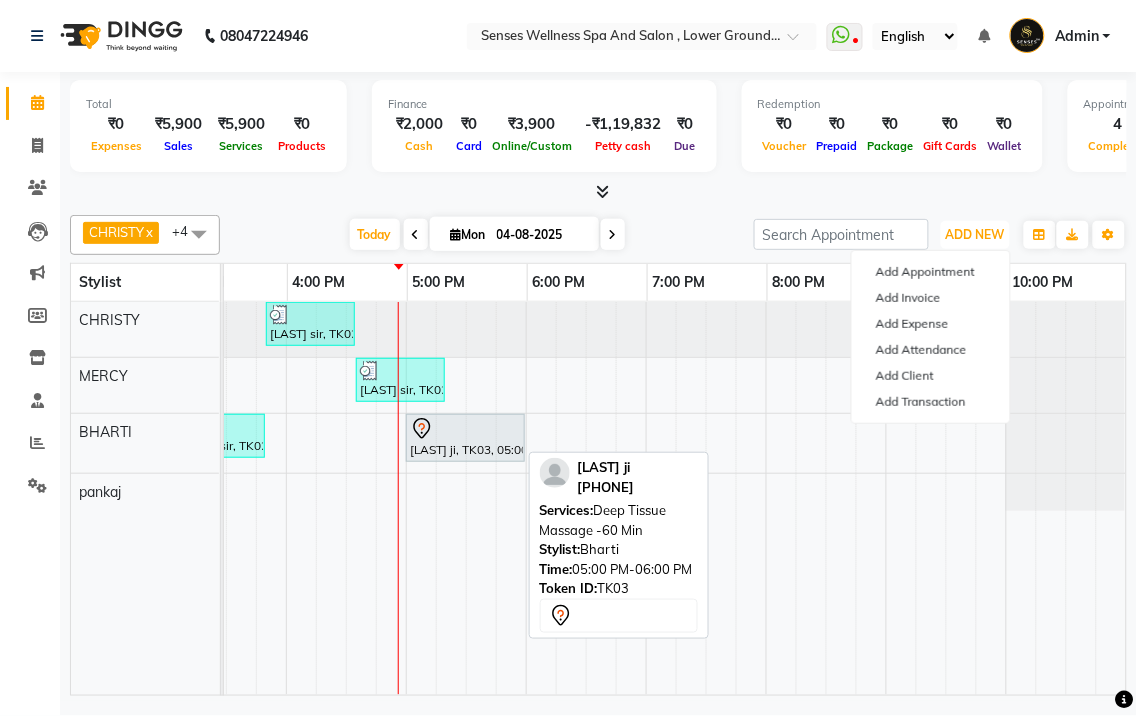click at bounding box center (465, 429) 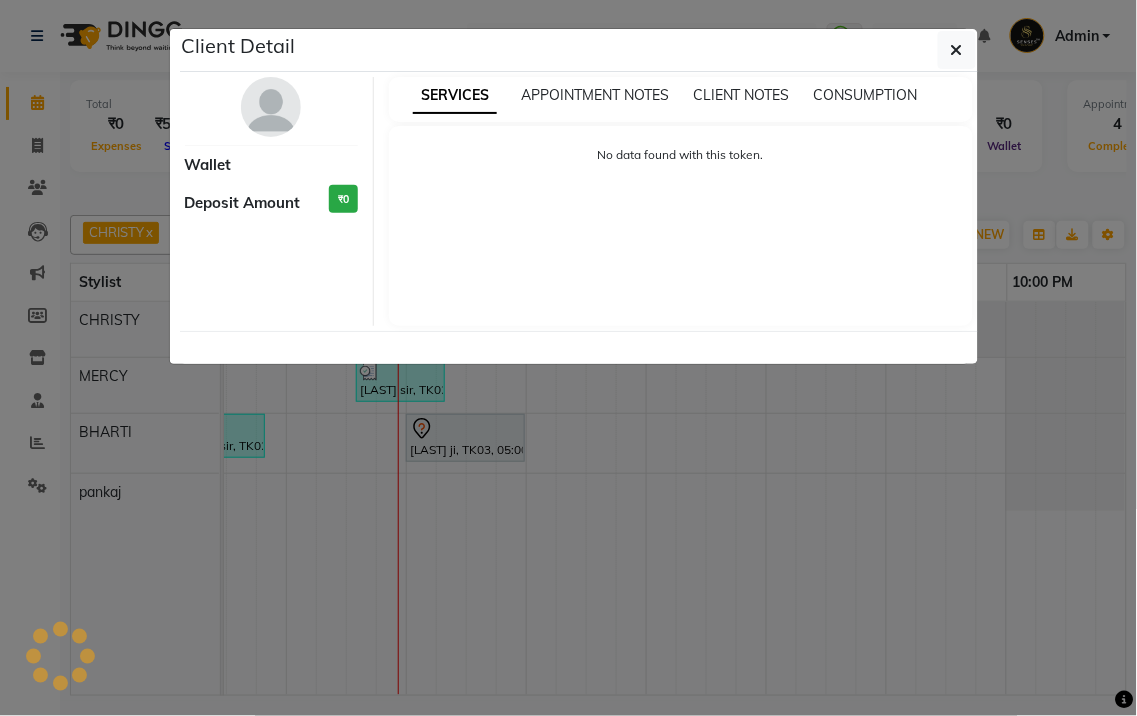 select on "7" 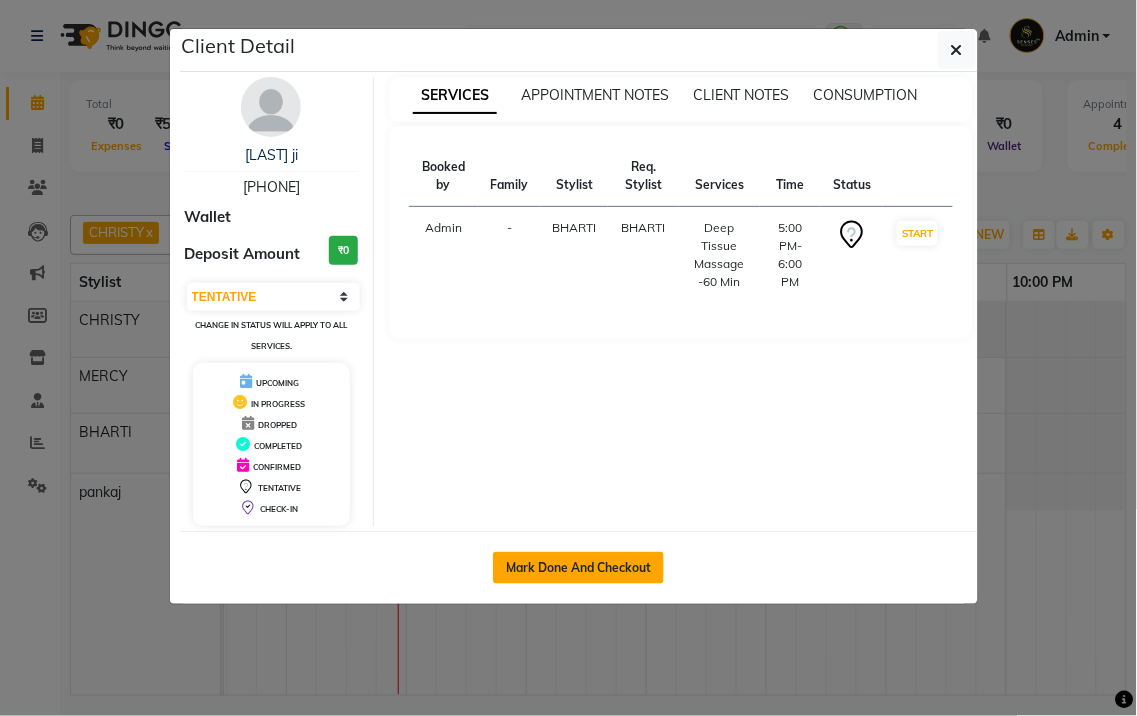 click on "Mark Done And Checkout" 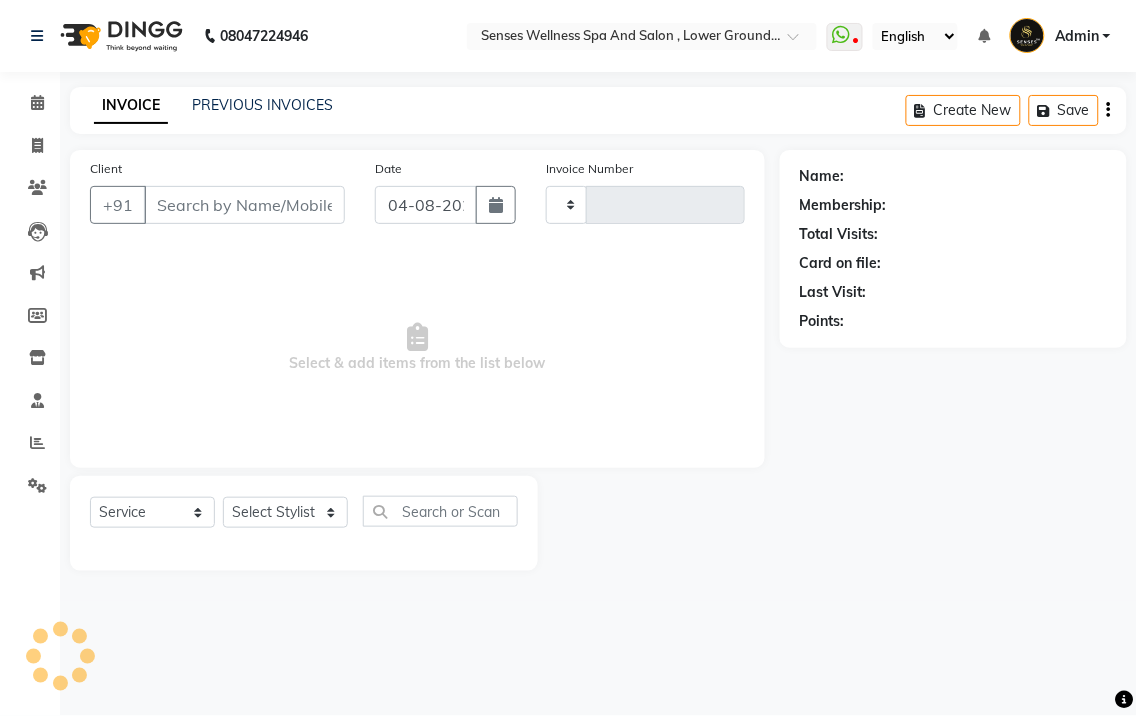 type on "0275" 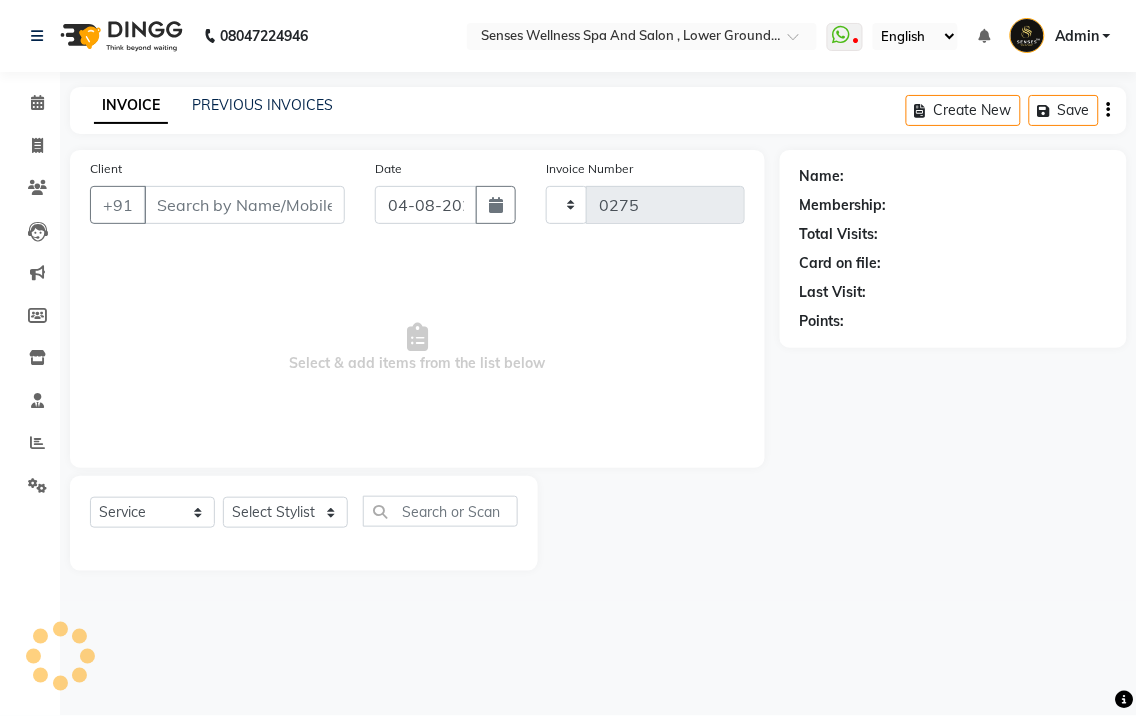 select on "6485" 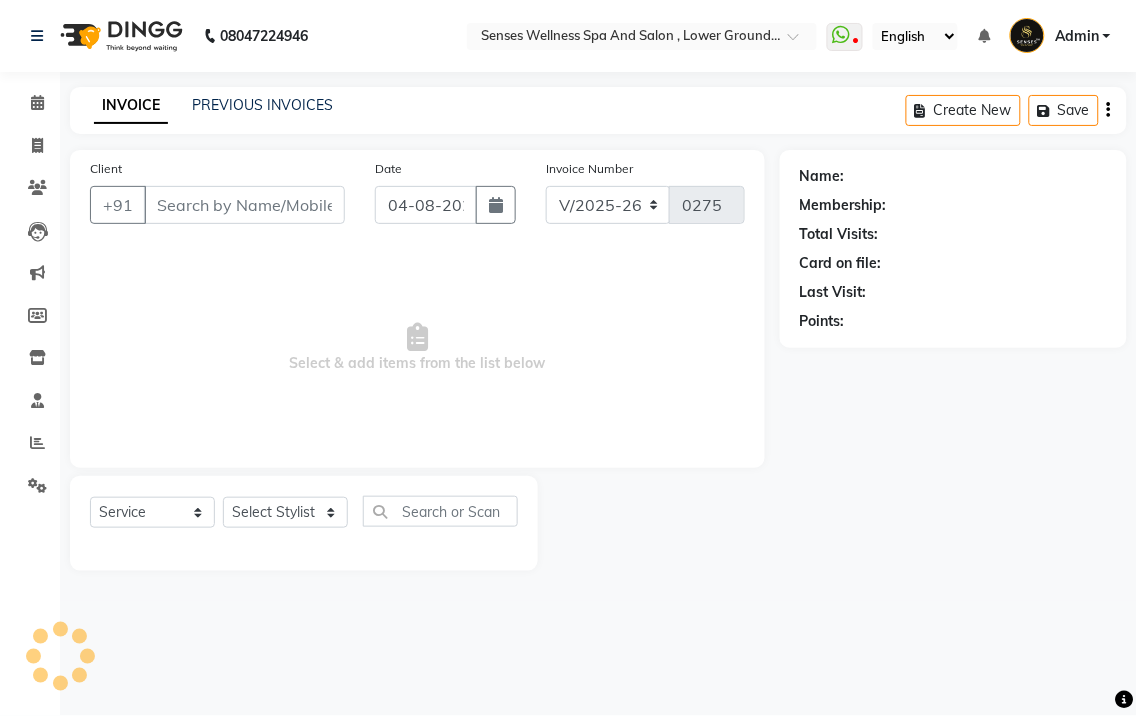 type on "[PHONE]" 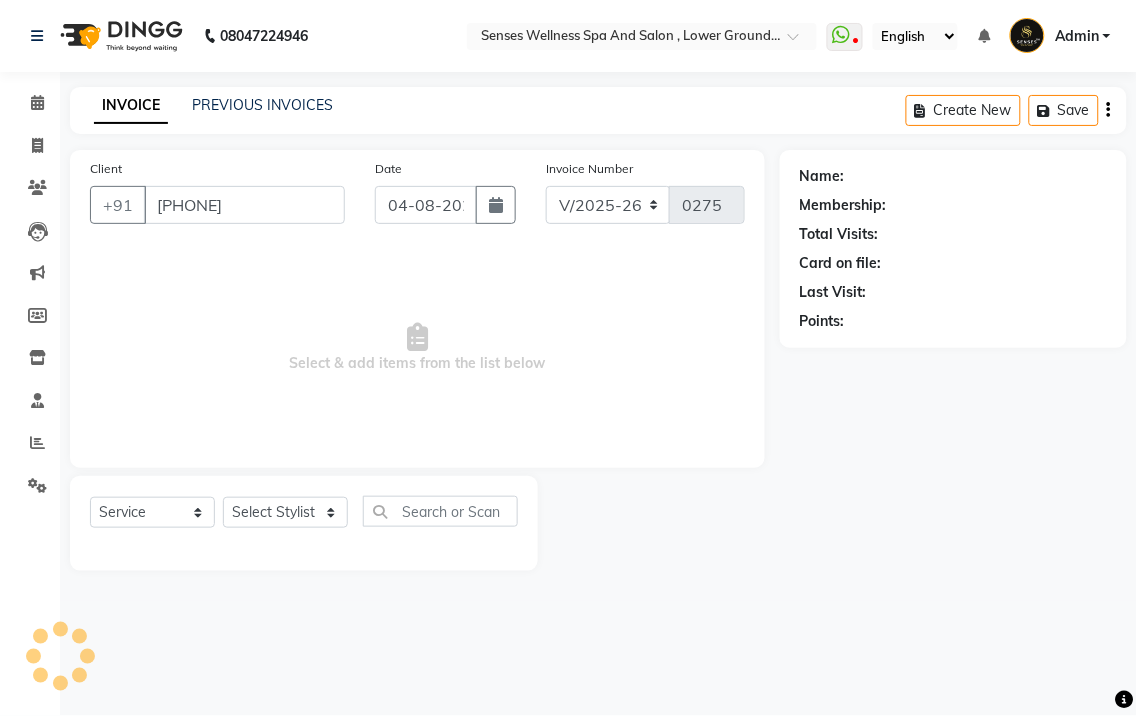 select on "76749" 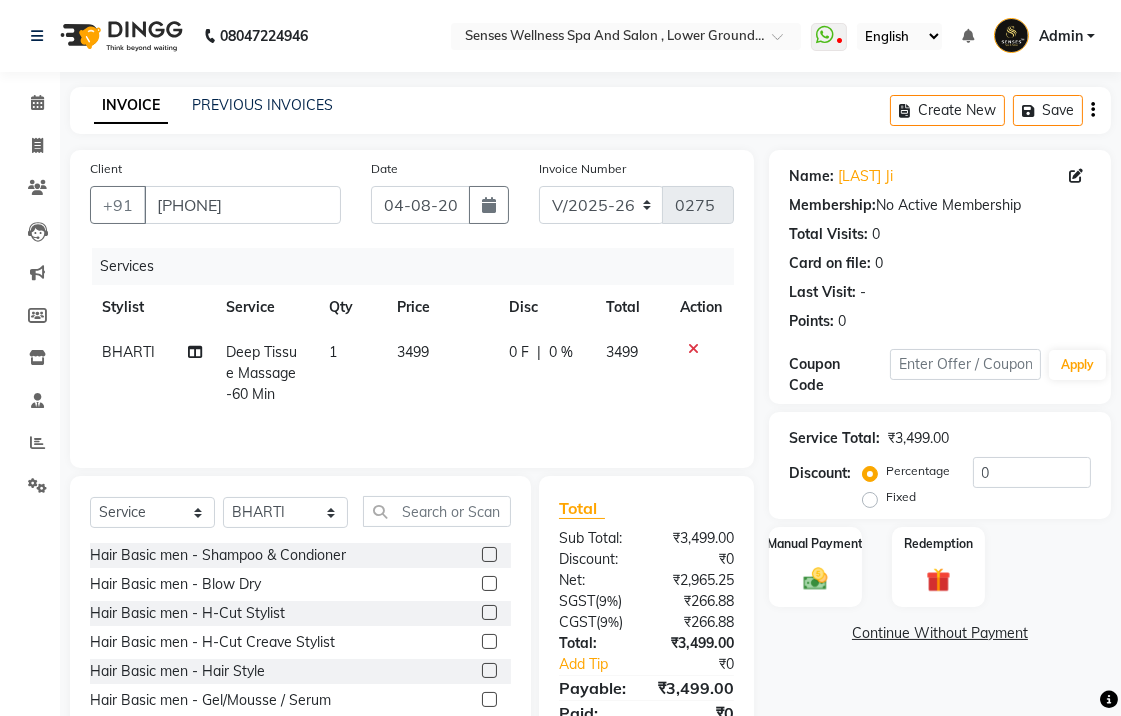 scroll, scrollTop: 27, scrollLeft: 0, axis: vertical 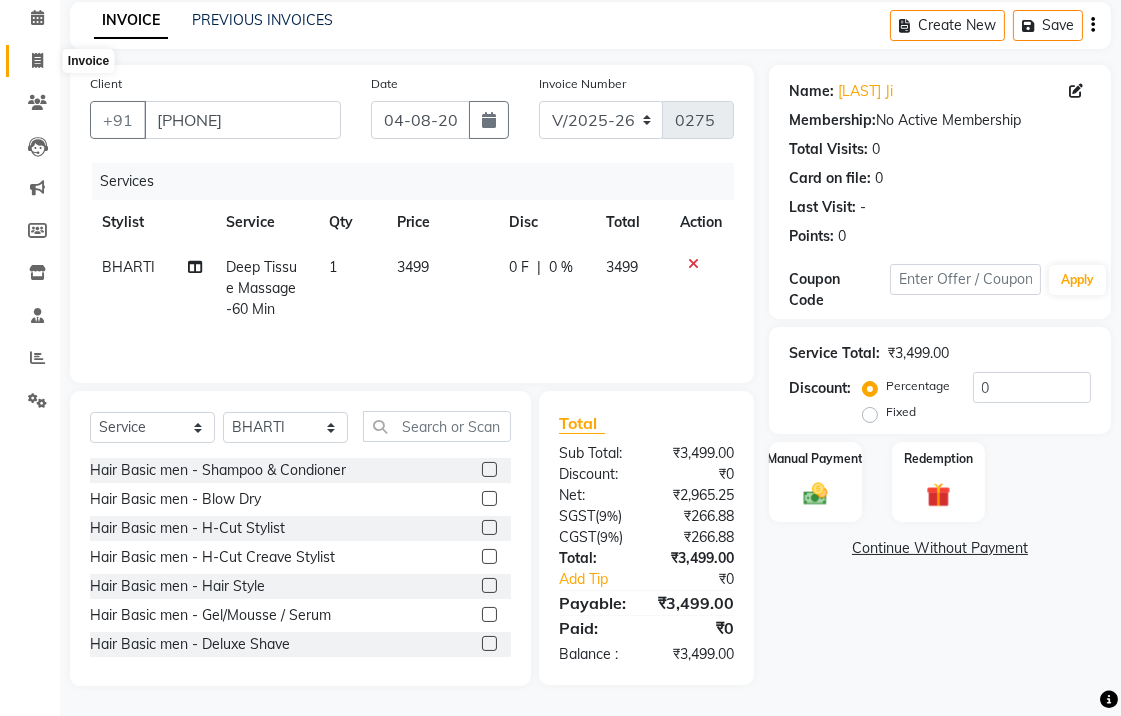 click 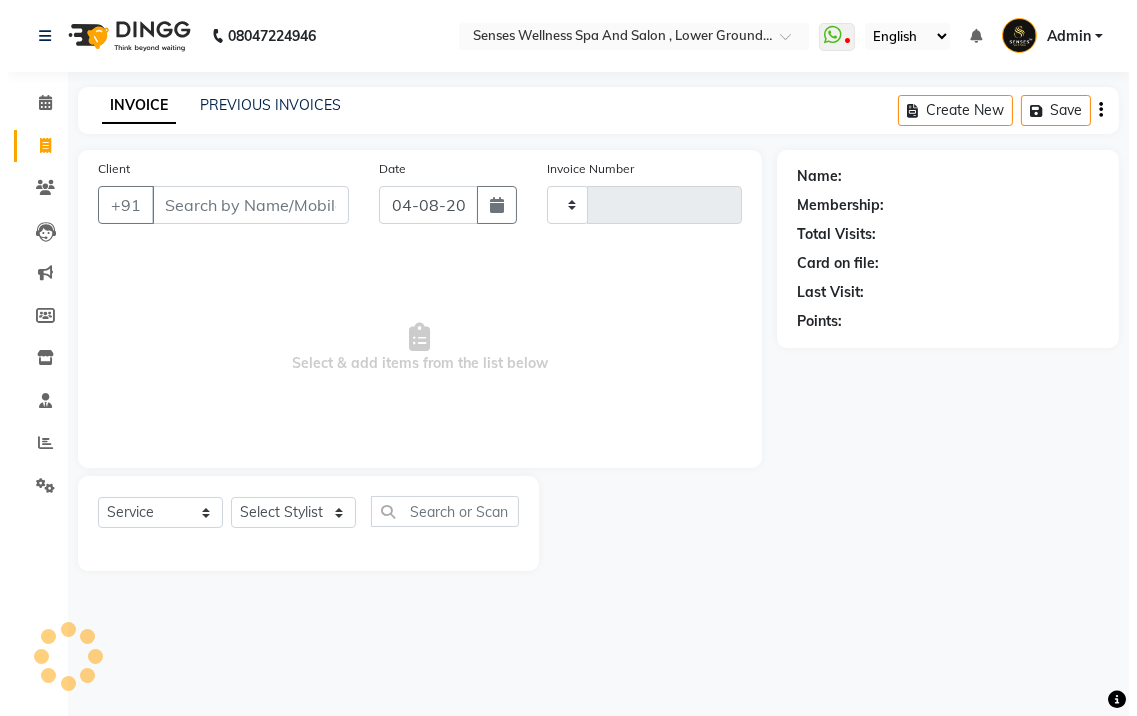 scroll, scrollTop: 0, scrollLeft: 0, axis: both 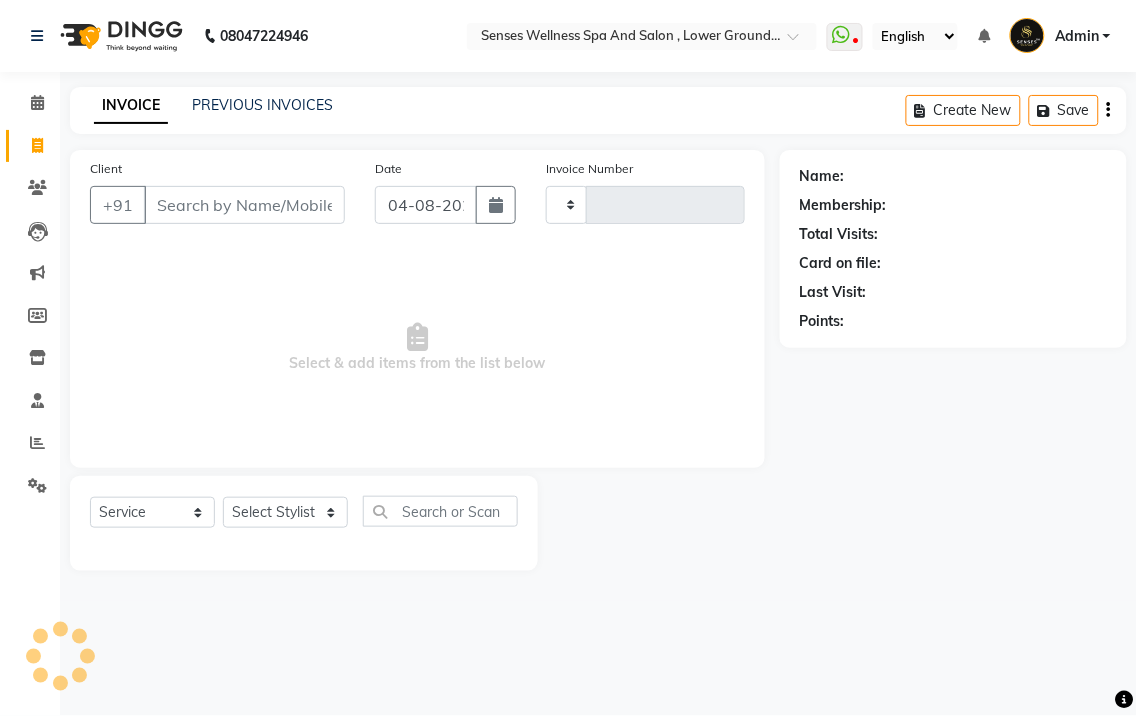 type on "0275" 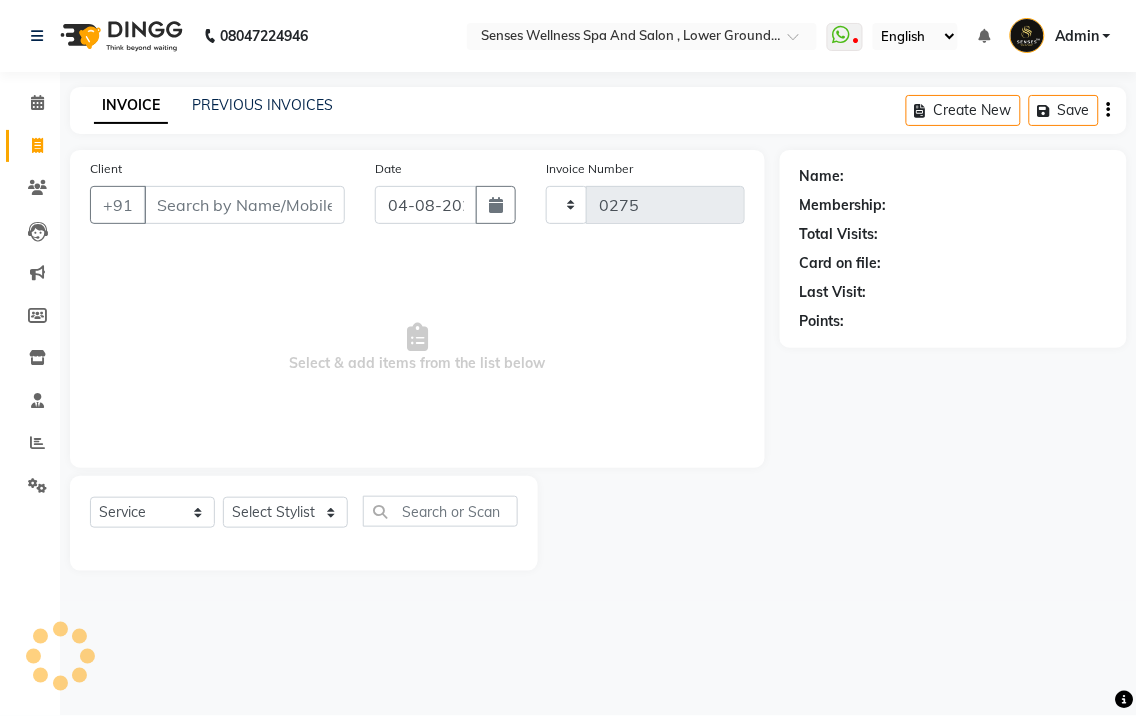 select on "6485" 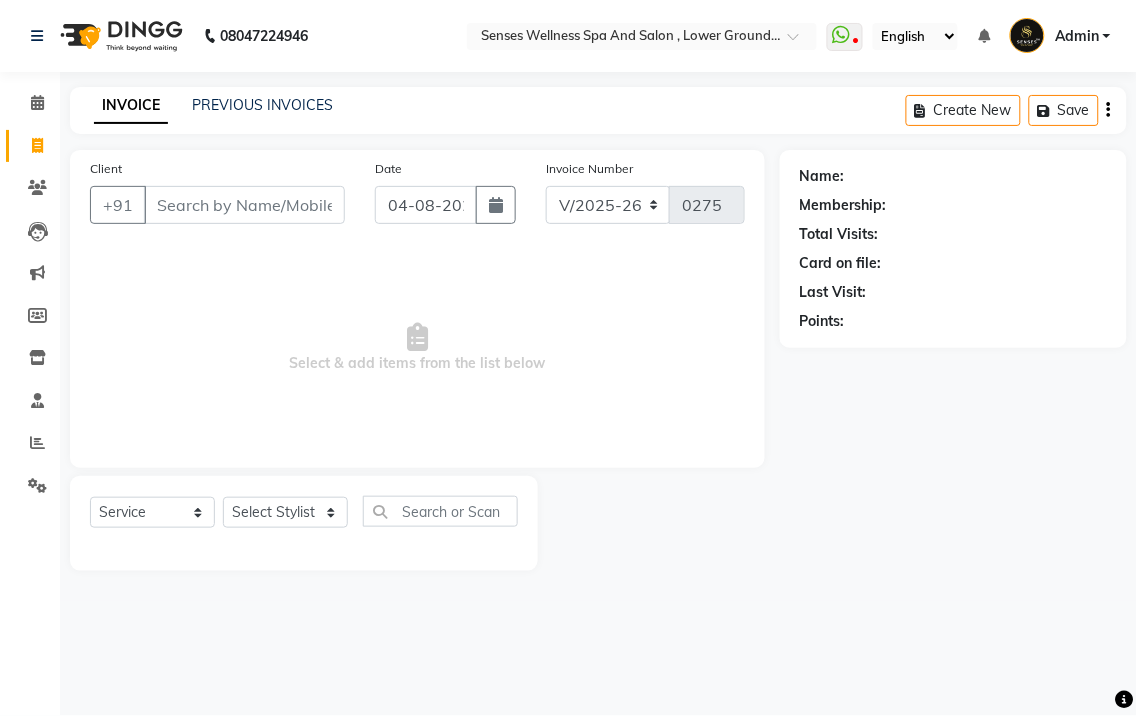 click on "Client" at bounding box center [244, 205] 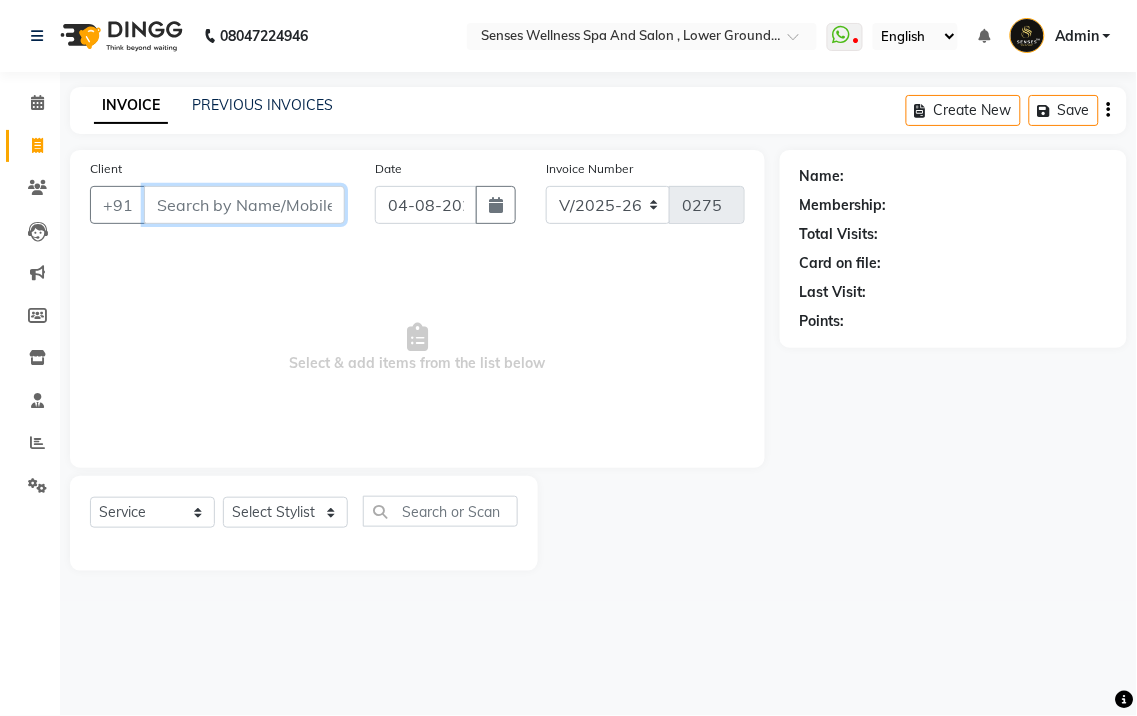 click on "Client" at bounding box center (244, 205) 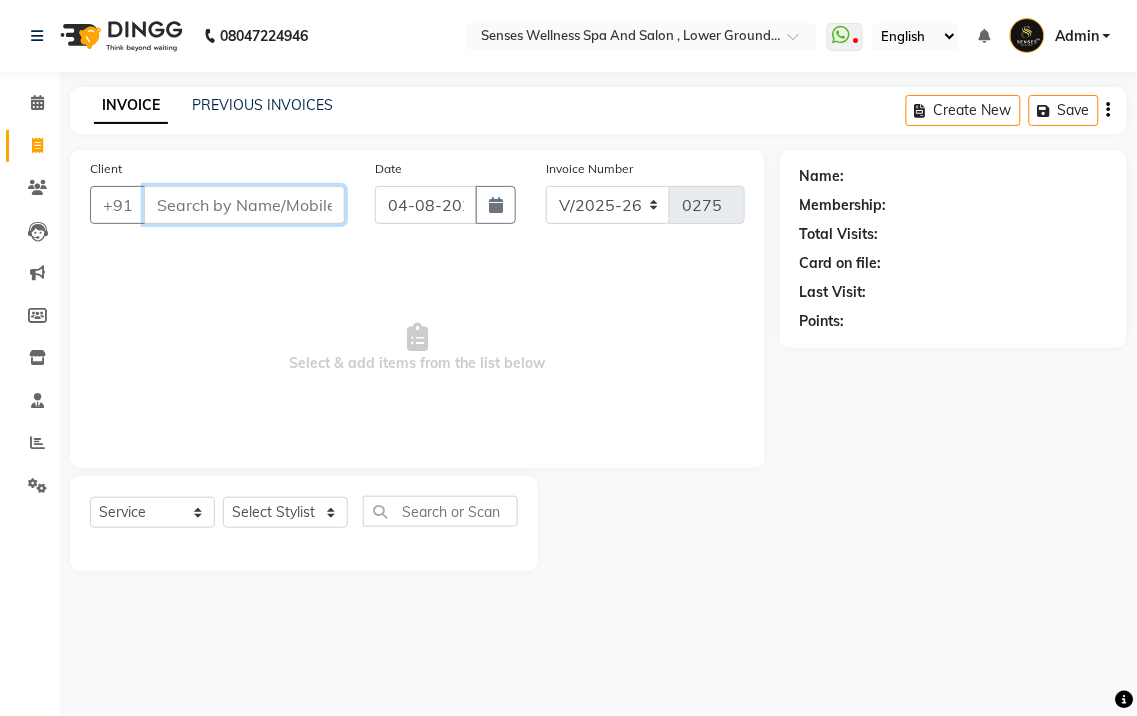 click on "Client" at bounding box center (244, 205) 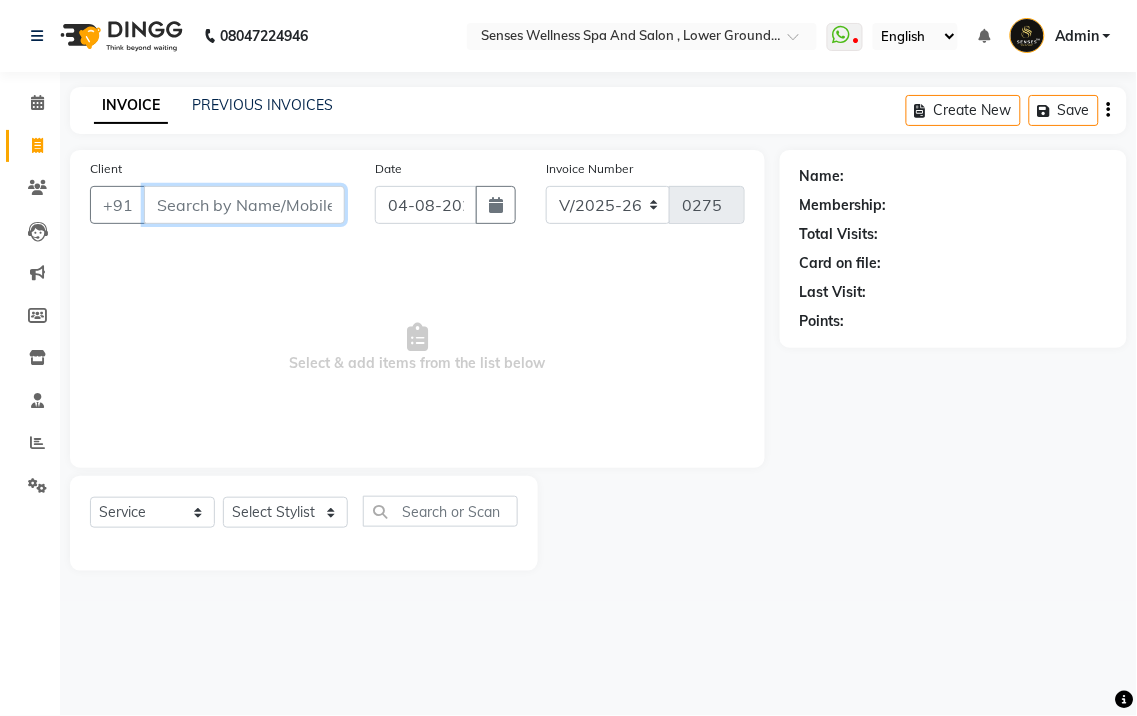 click on "Client" at bounding box center (244, 205) 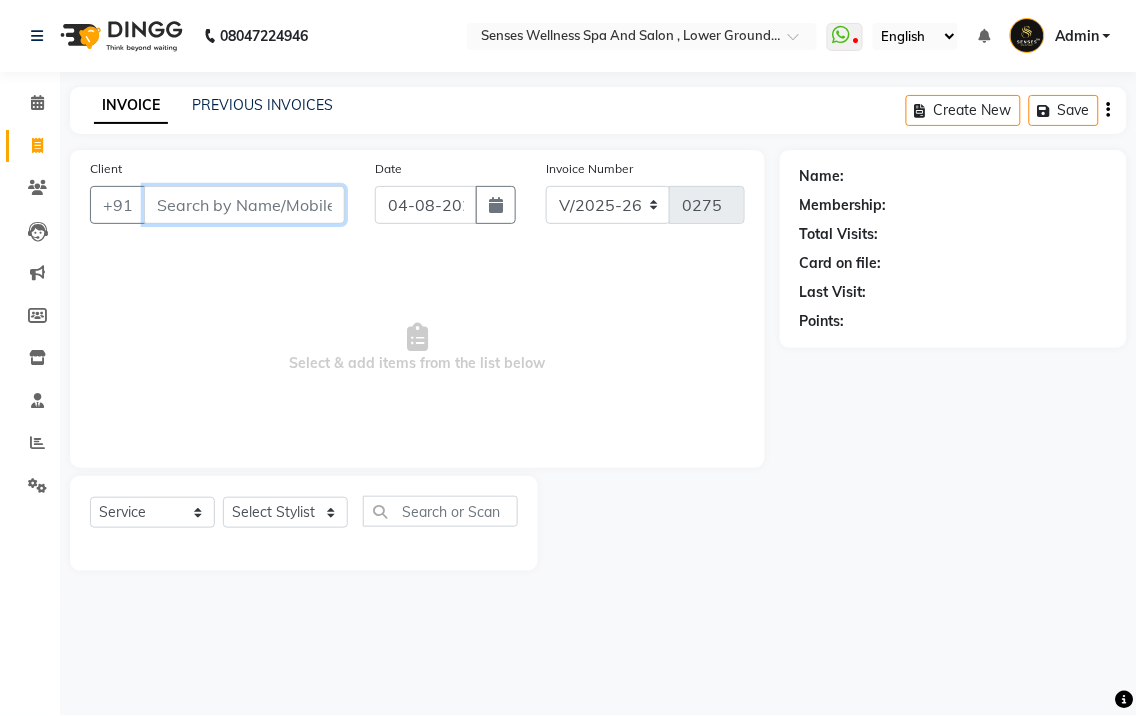 click on "Client" at bounding box center [244, 205] 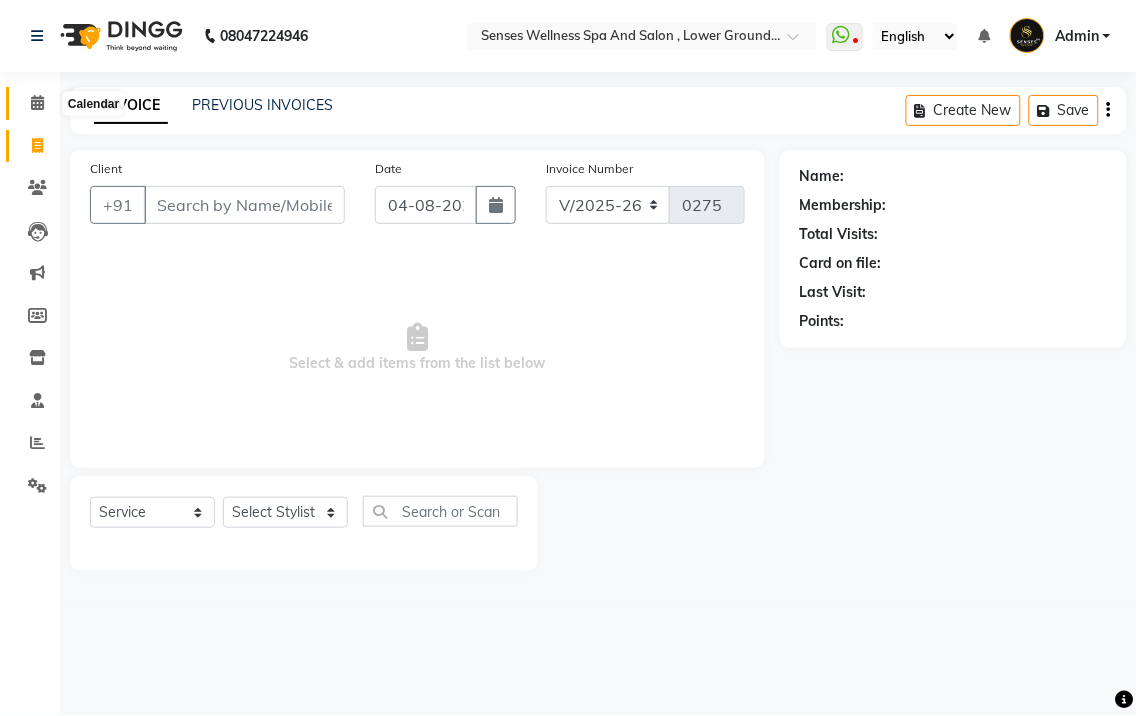 click 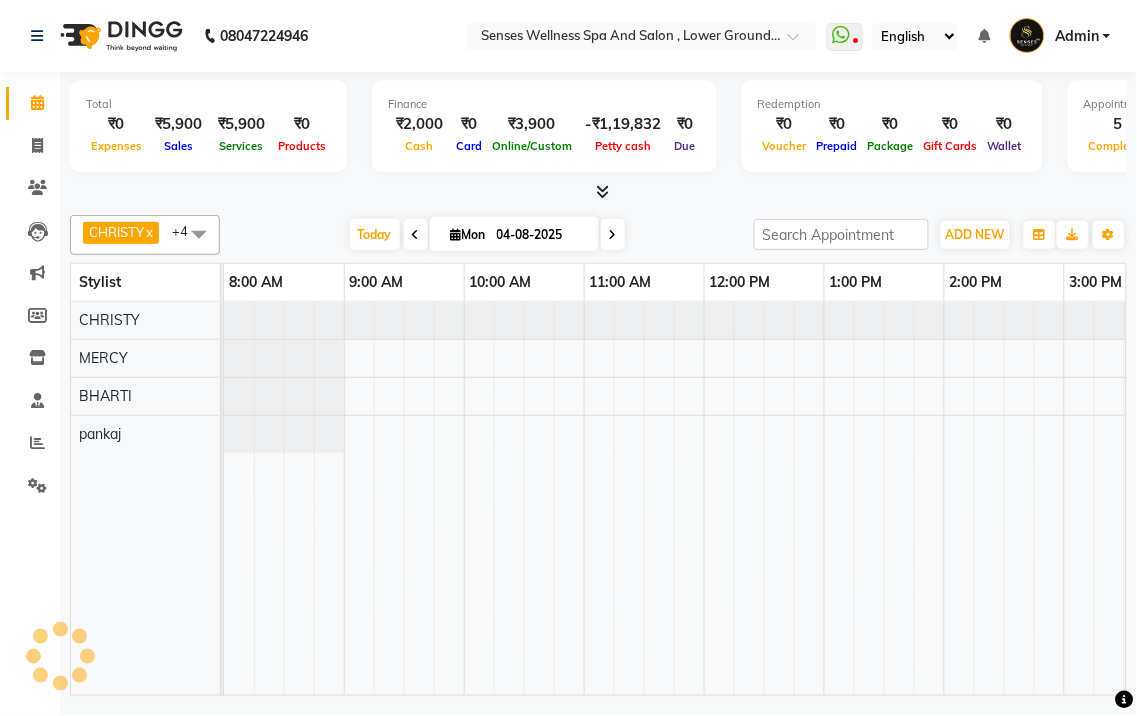 scroll, scrollTop: 0, scrollLeft: 0, axis: both 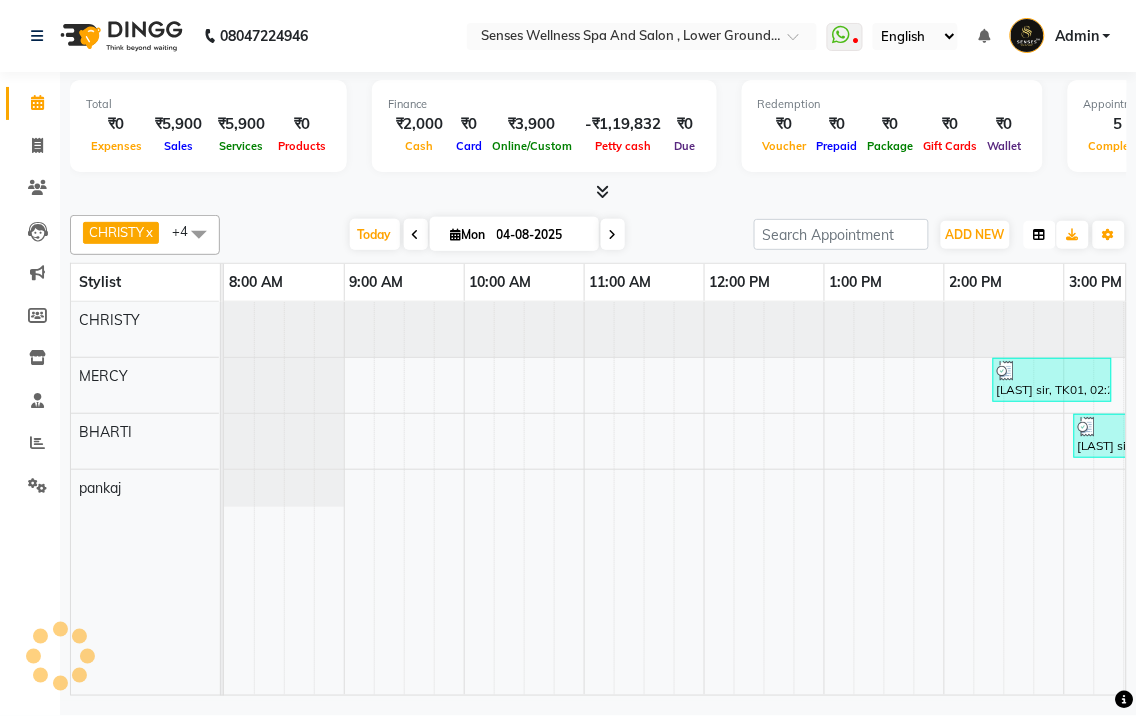 click at bounding box center (1040, 235) 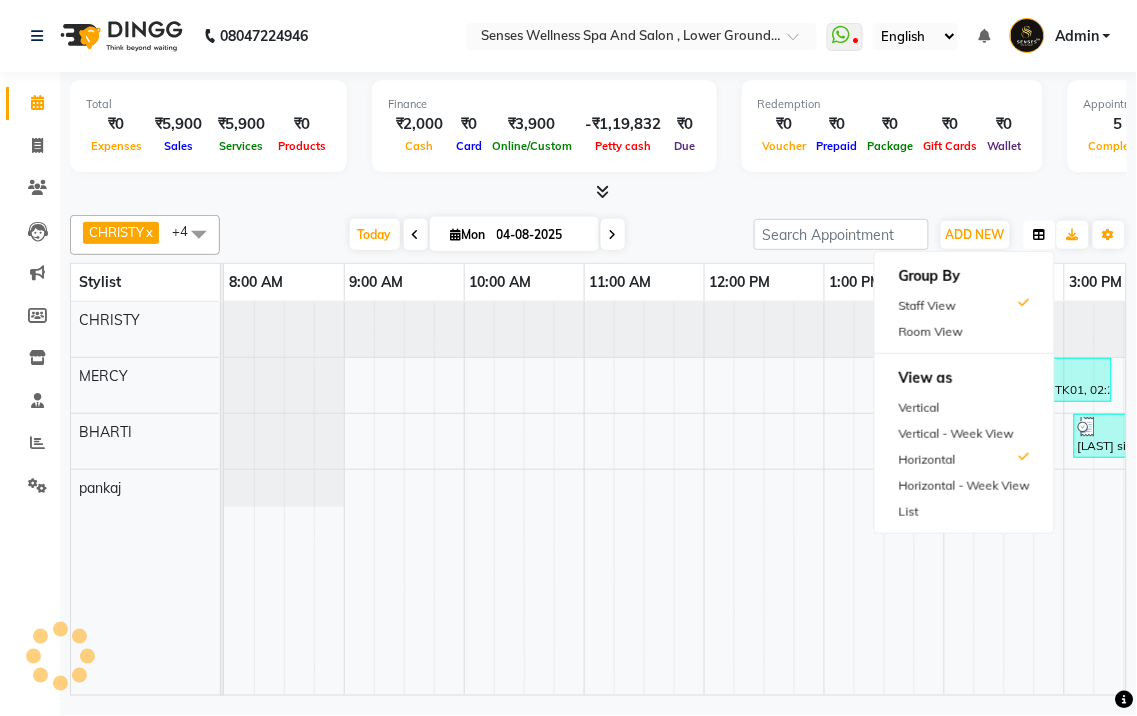 scroll, scrollTop: 0, scrollLeft: 897, axis: horizontal 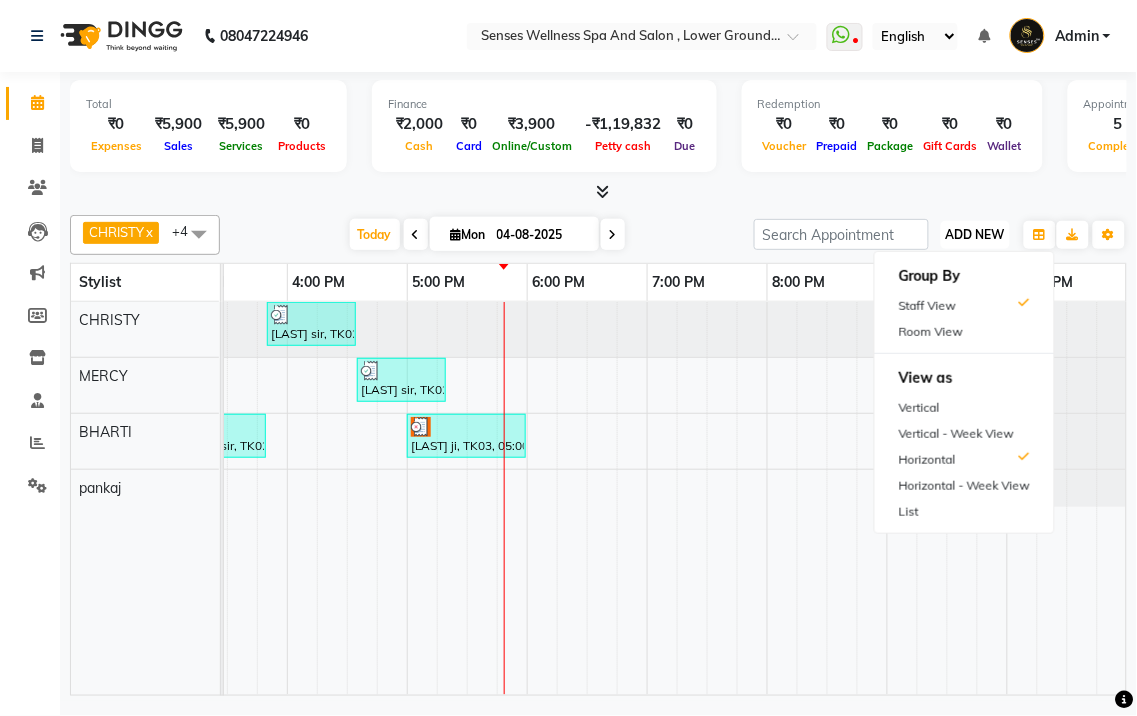 click on "ADD NEW" at bounding box center [975, 234] 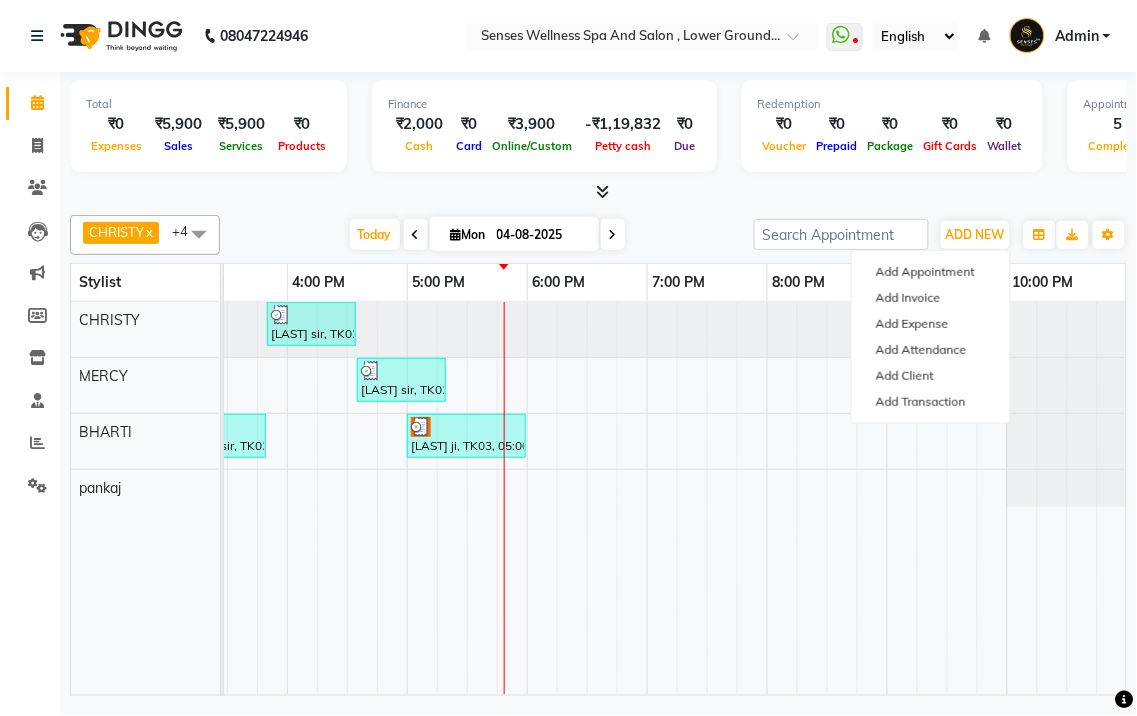 click on "Group By  Staff View   Room View  View as Vertical  Vertical - Week View  Horizontal  Horizontal - Week View  List" at bounding box center [1040, 235] 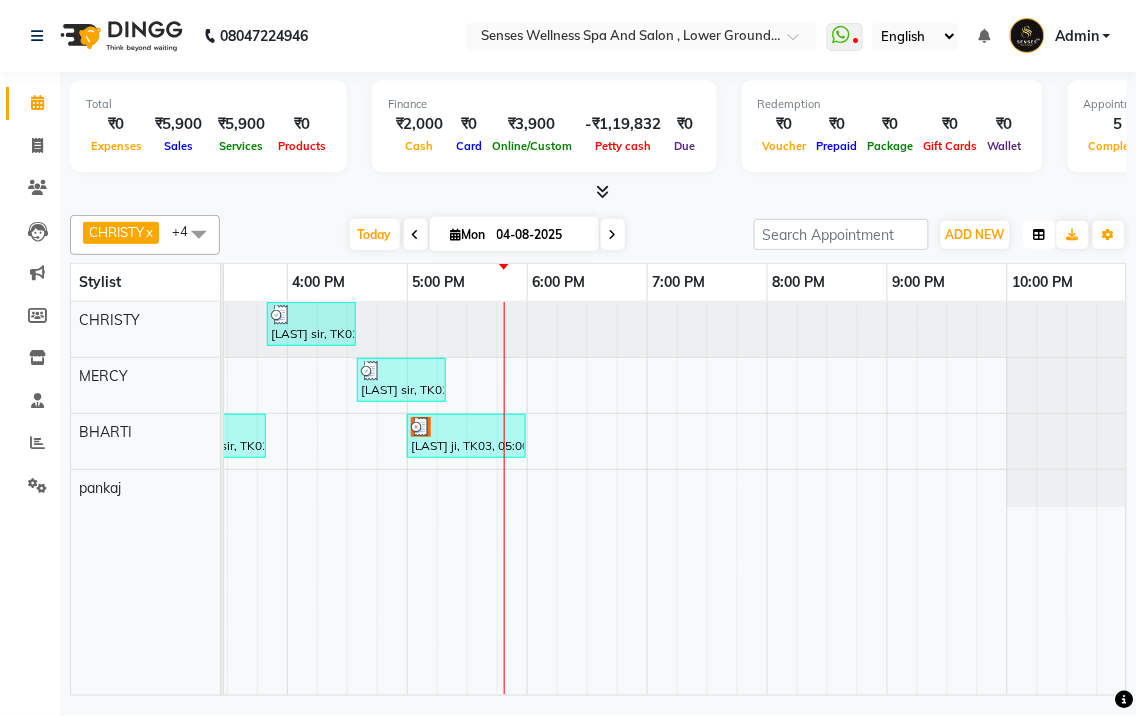 click at bounding box center (1040, 235) 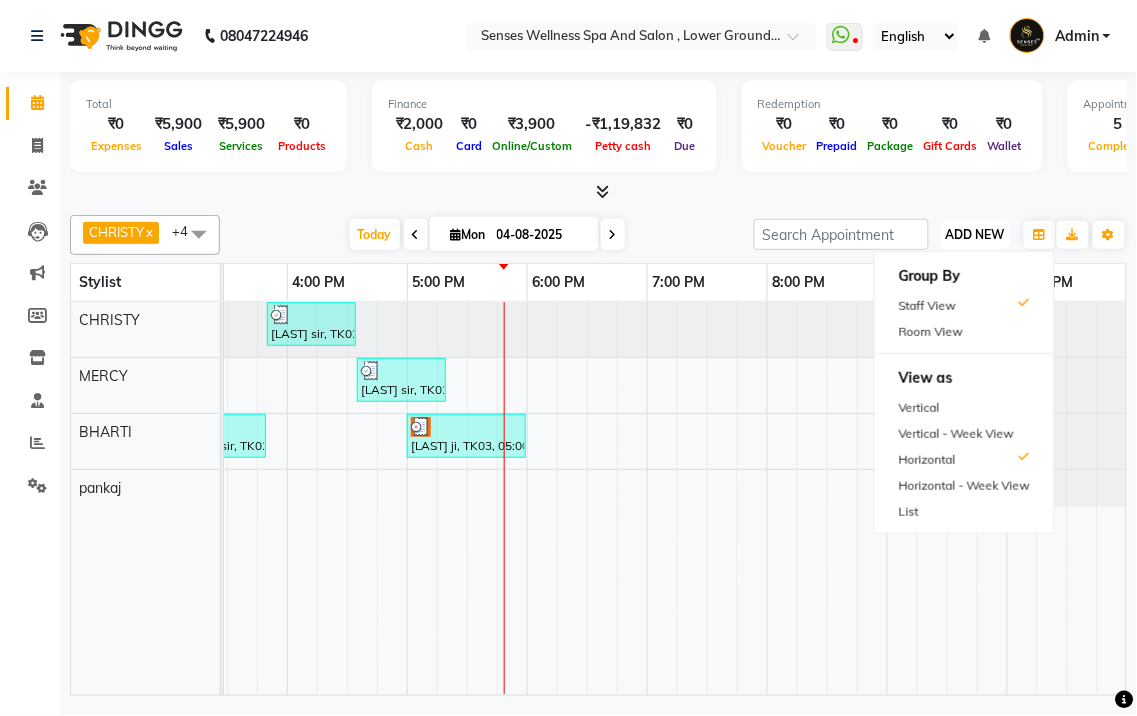 click on "ADD NEW" at bounding box center (975, 234) 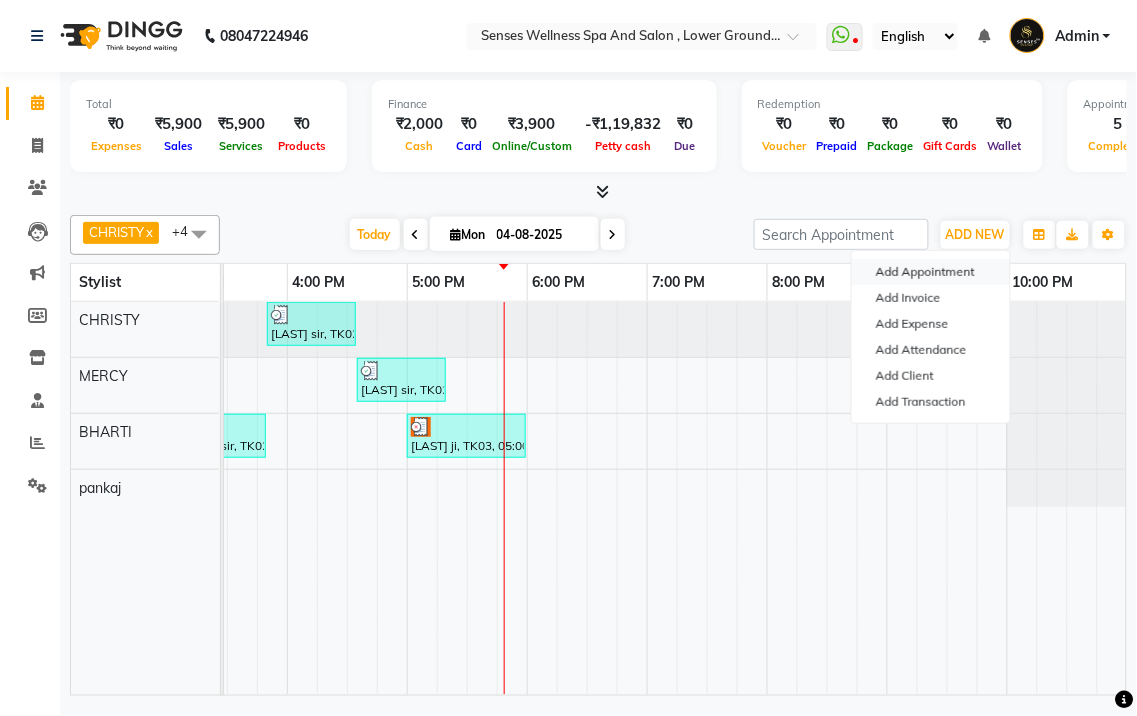 click on "Add Appointment" at bounding box center (931, 272) 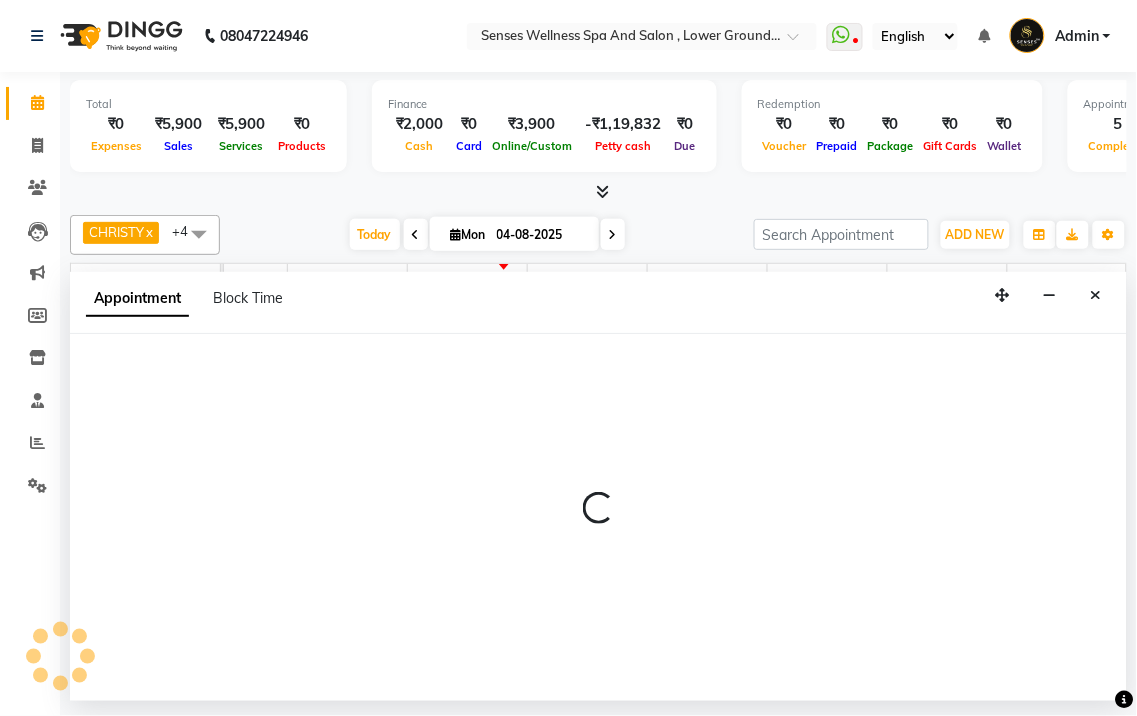 select on "540" 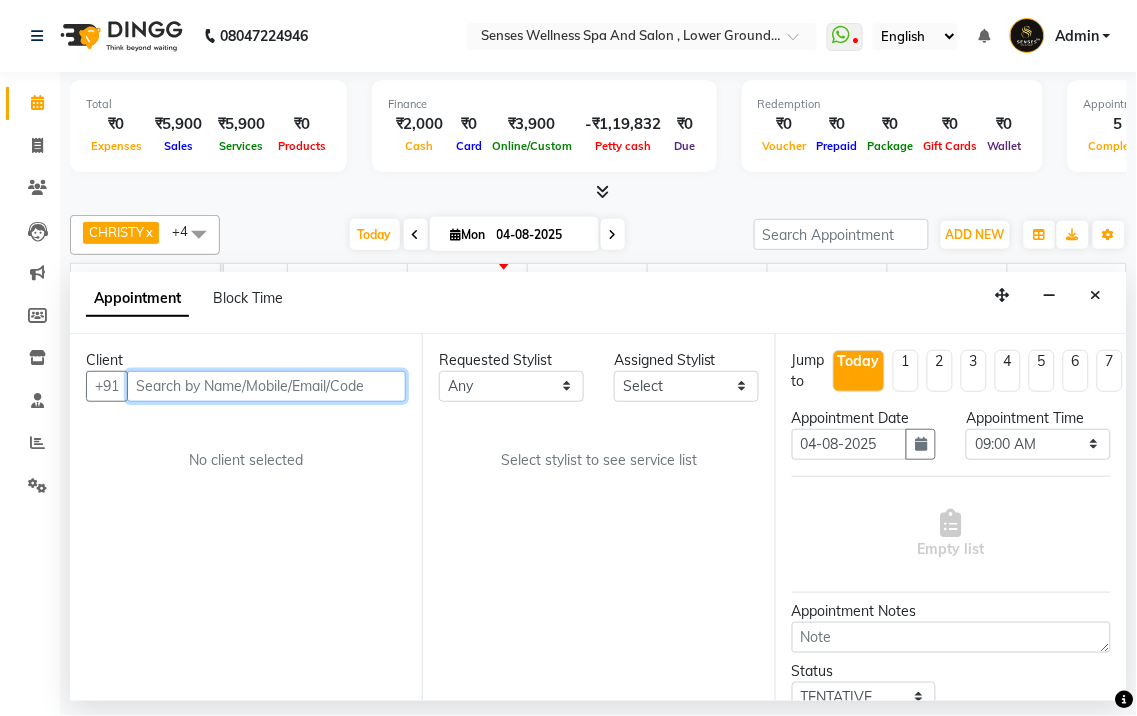 click at bounding box center (266, 386) 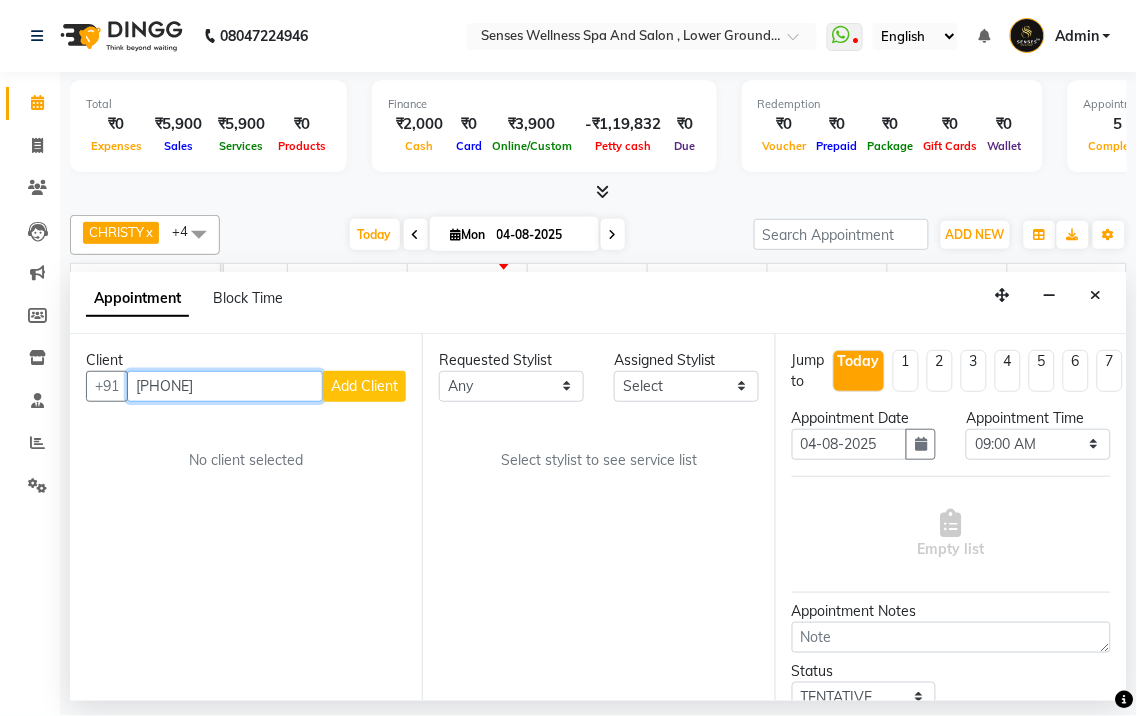 type on "[PHONE]" 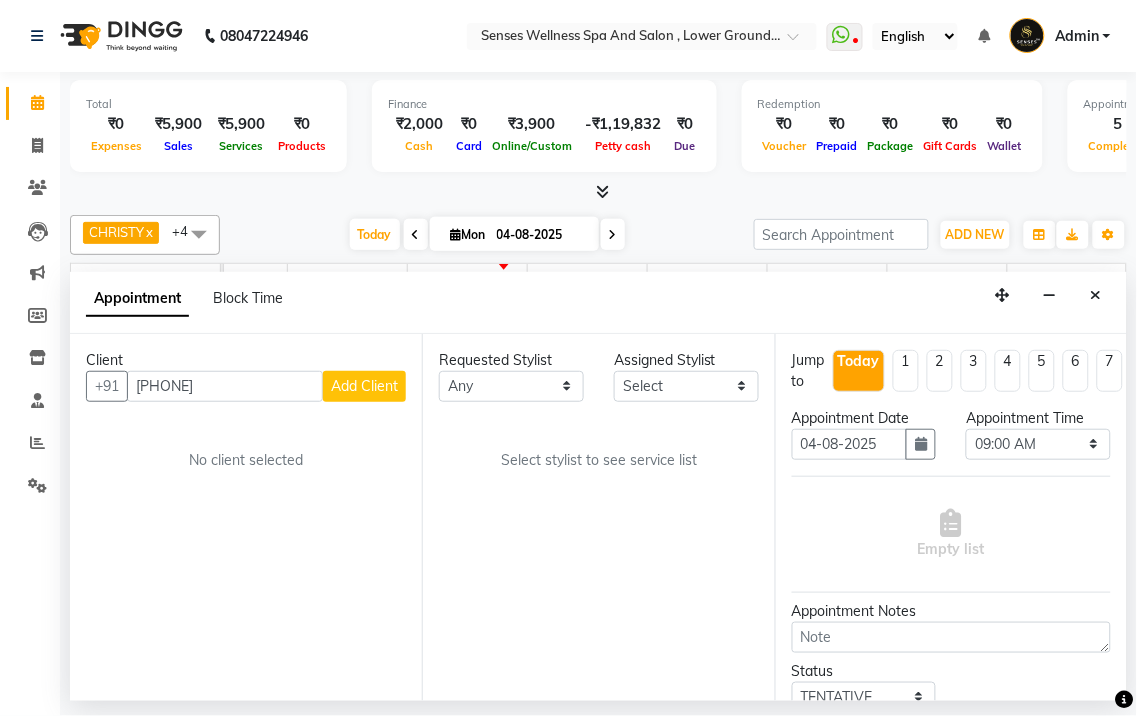 drag, startPoint x: 365, startPoint y: 371, endPoint x: 370, endPoint y: 387, distance: 16.763054 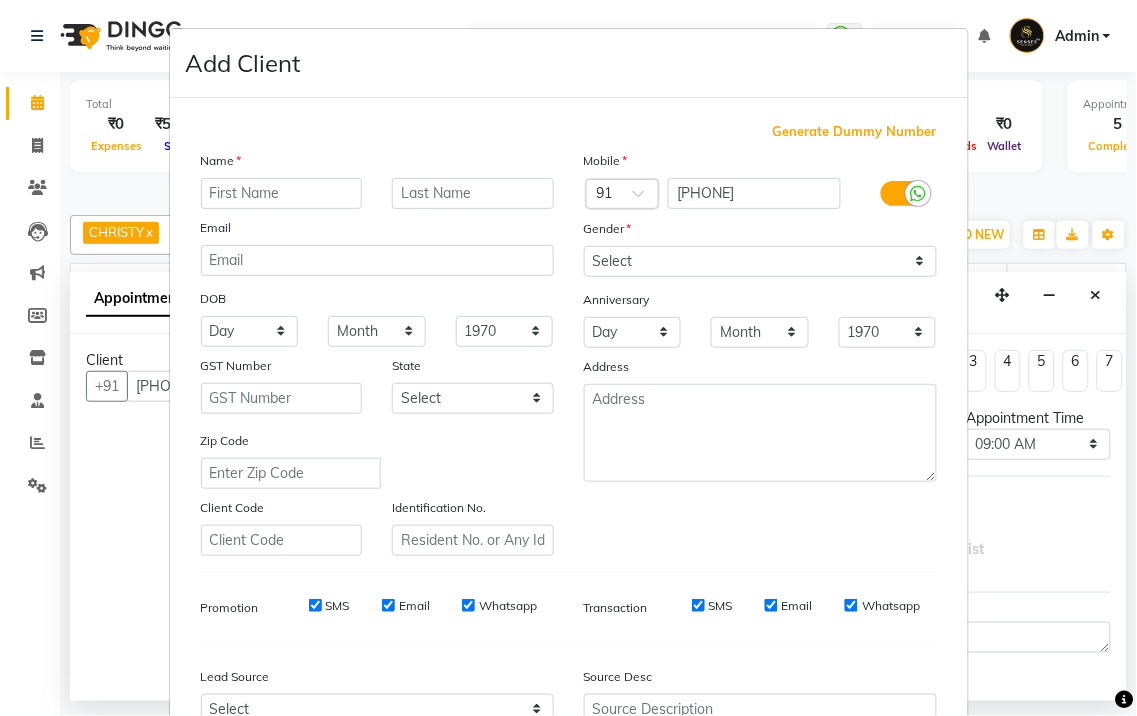 click at bounding box center (282, 193) 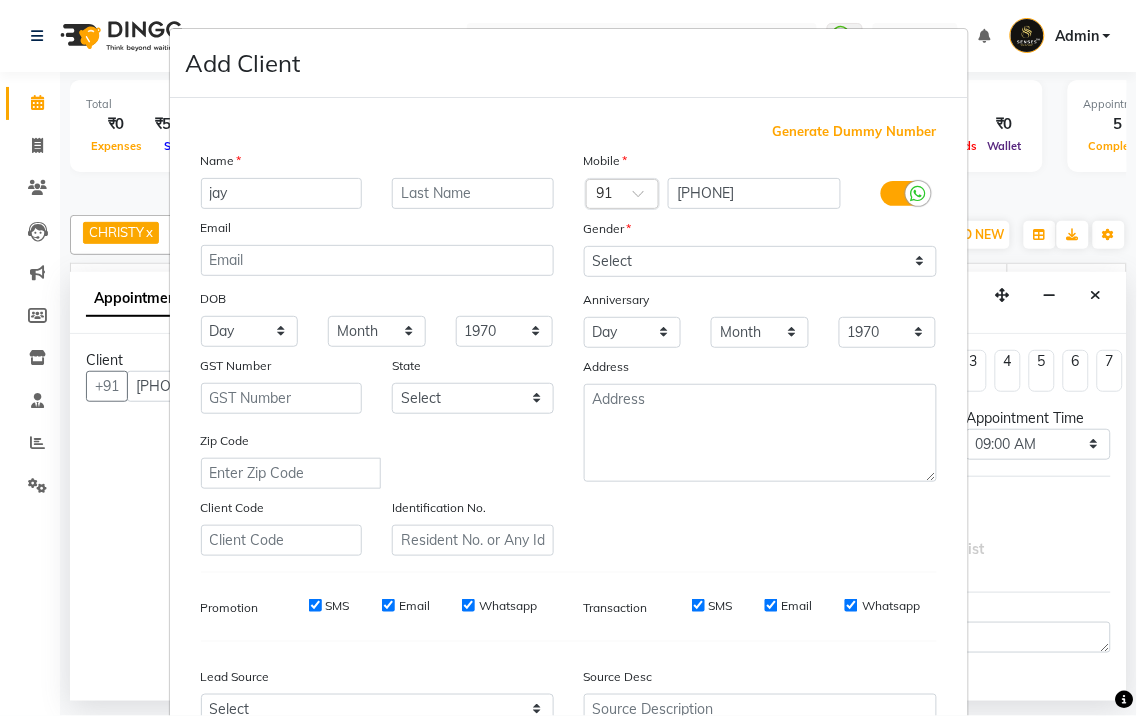 type on "jay" 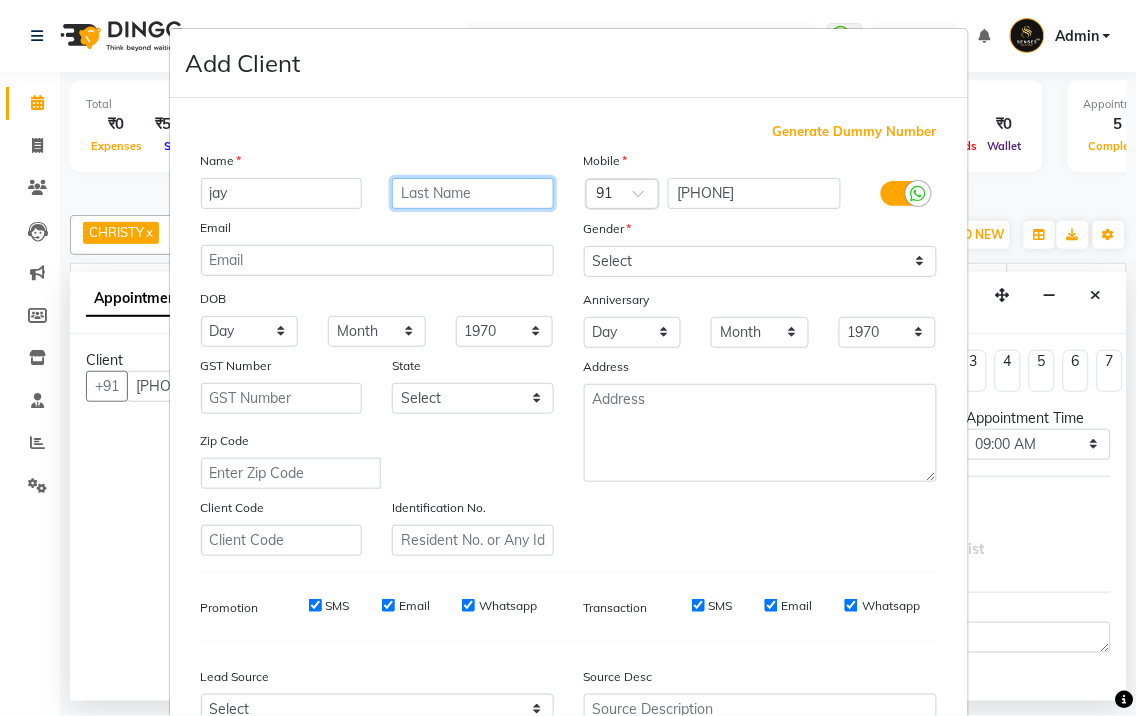 click at bounding box center [473, 193] 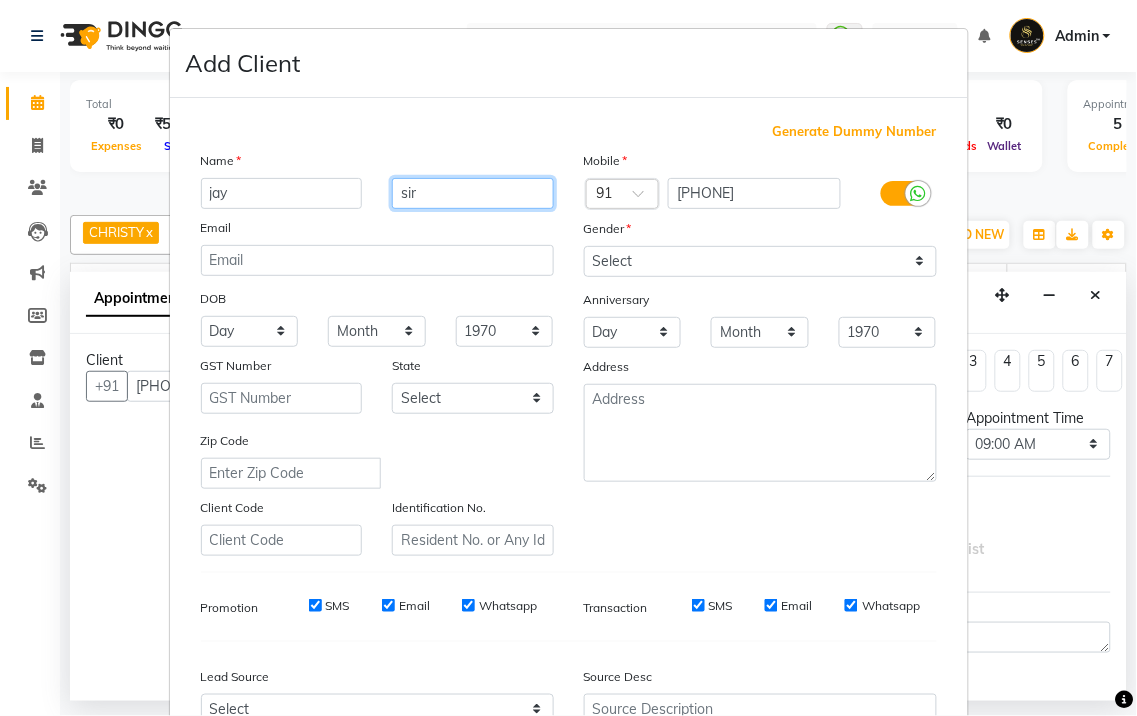 type on "sir" 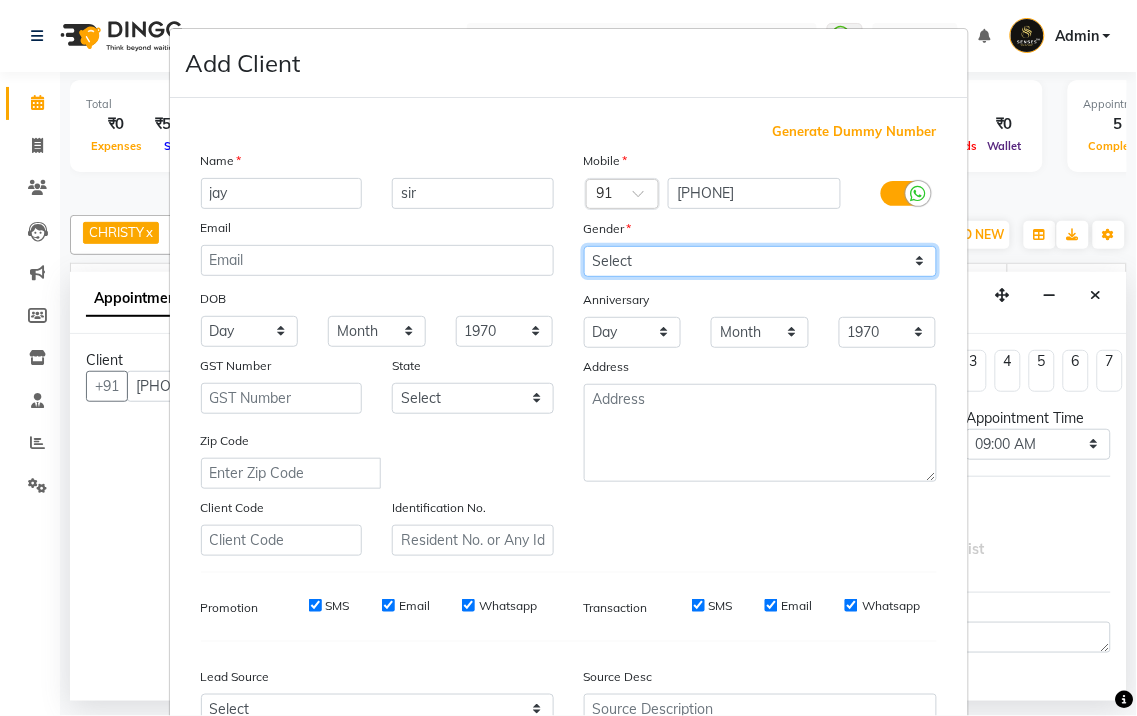 click on "Select Male Female Other Prefer Not To Say" at bounding box center (760, 261) 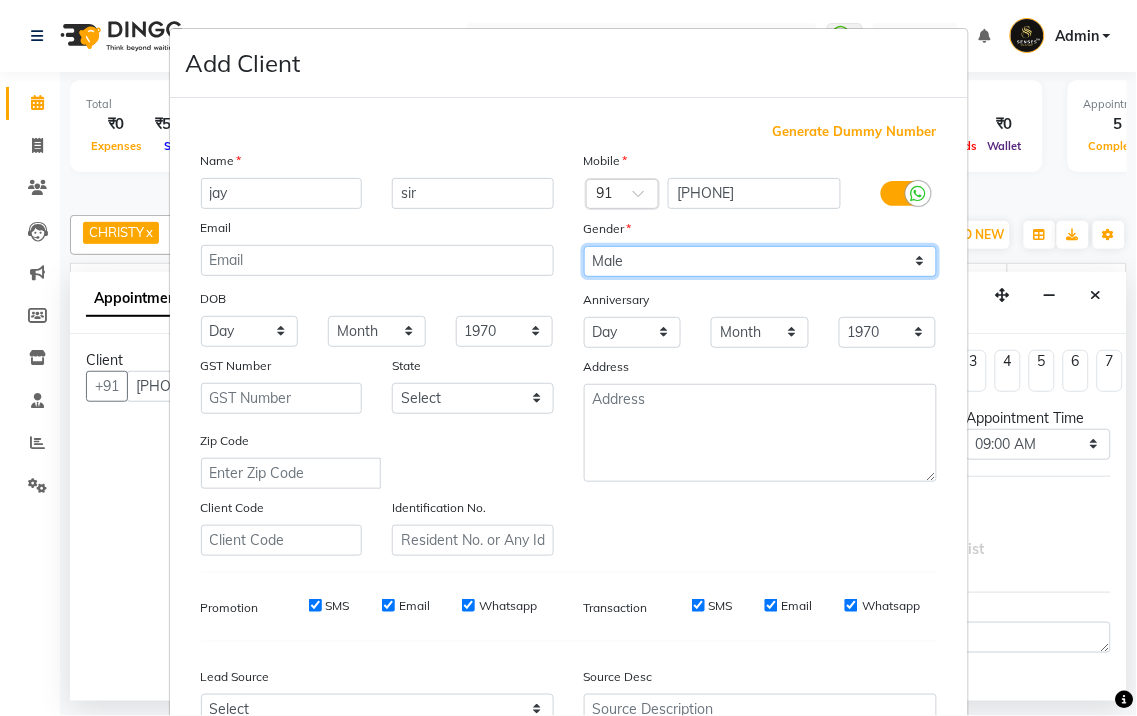 click on "Select Male Female Other Prefer Not To Say" at bounding box center [760, 261] 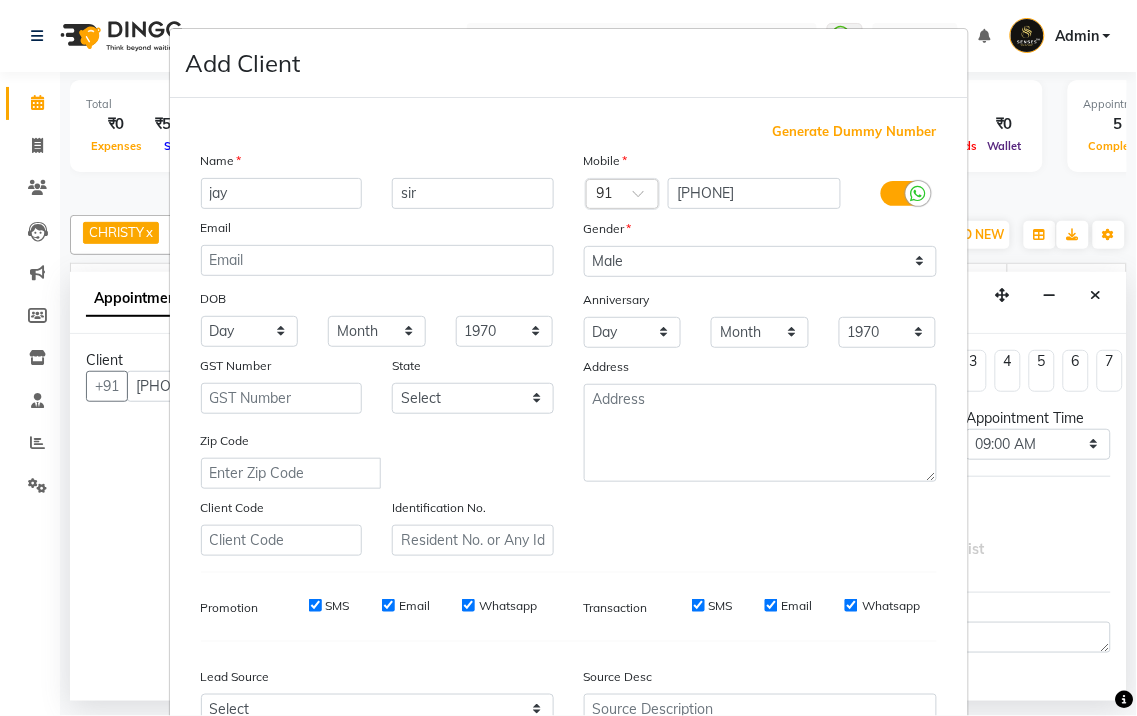 scroll, scrollTop: 207, scrollLeft: 0, axis: vertical 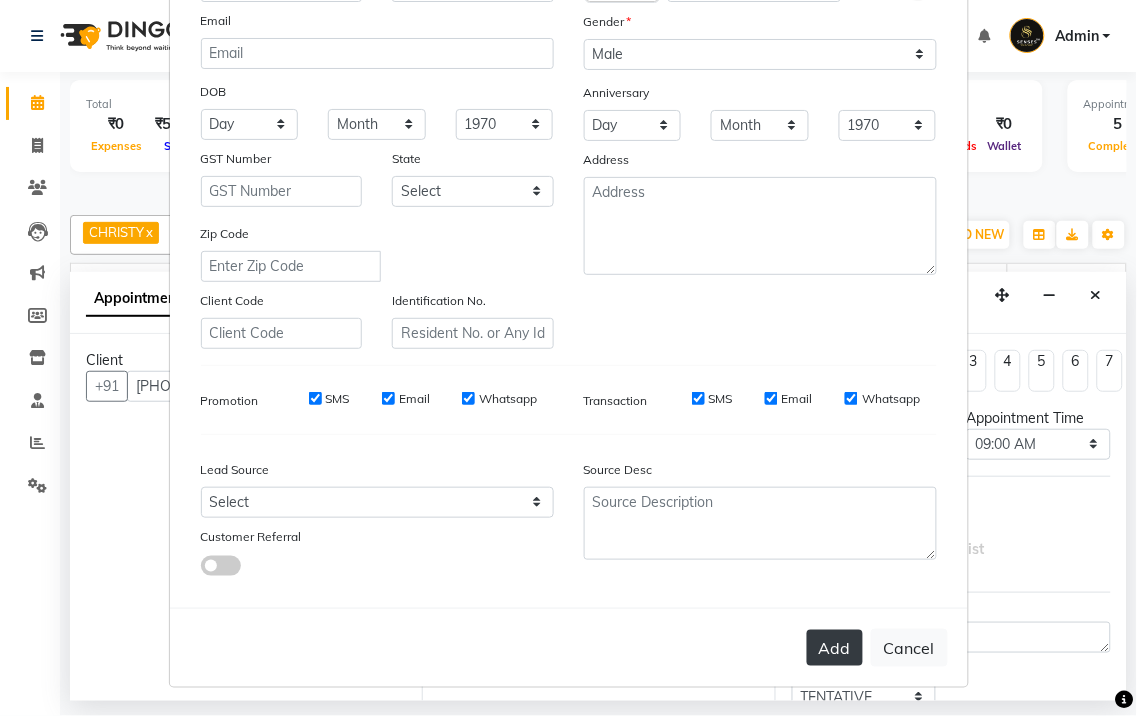 drag, startPoint x: 781, startPoint y: 664, endPoint x: 808, endPoint y: 662, distance: 27.073973 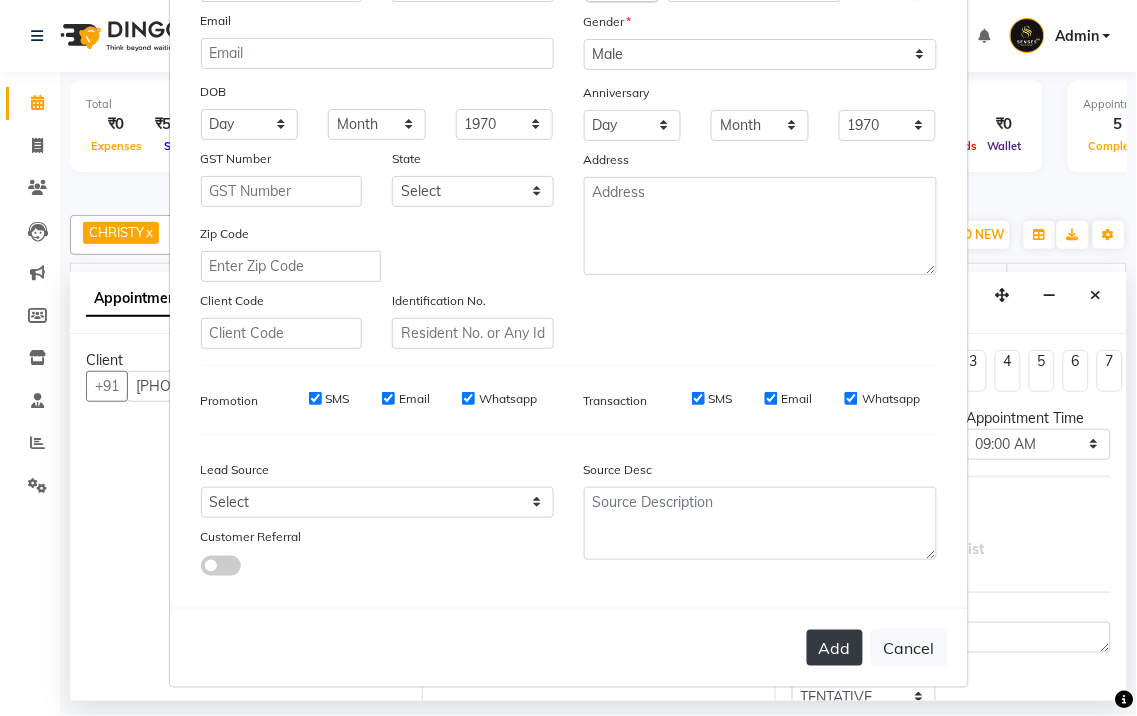 click on "Add   Cancel" at bounding box center (569, 647) 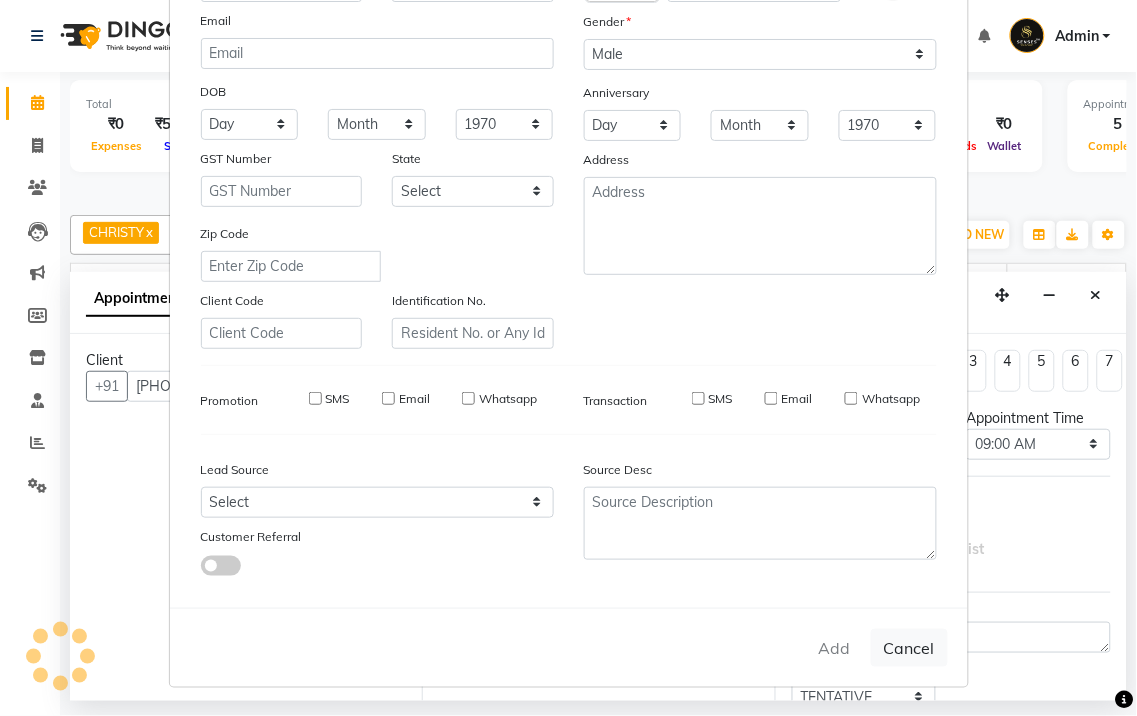 type 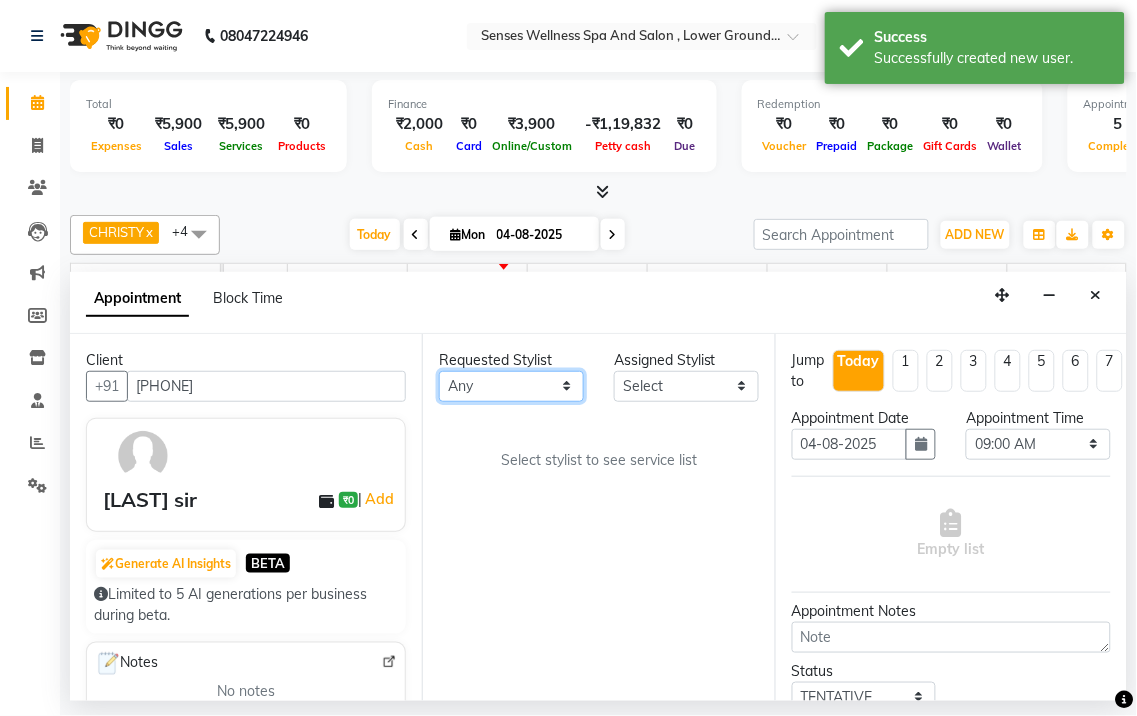 click on "Any [PERSON] [PERSON] [PERSON] [PERSON]" at bounding box center [511, 386] 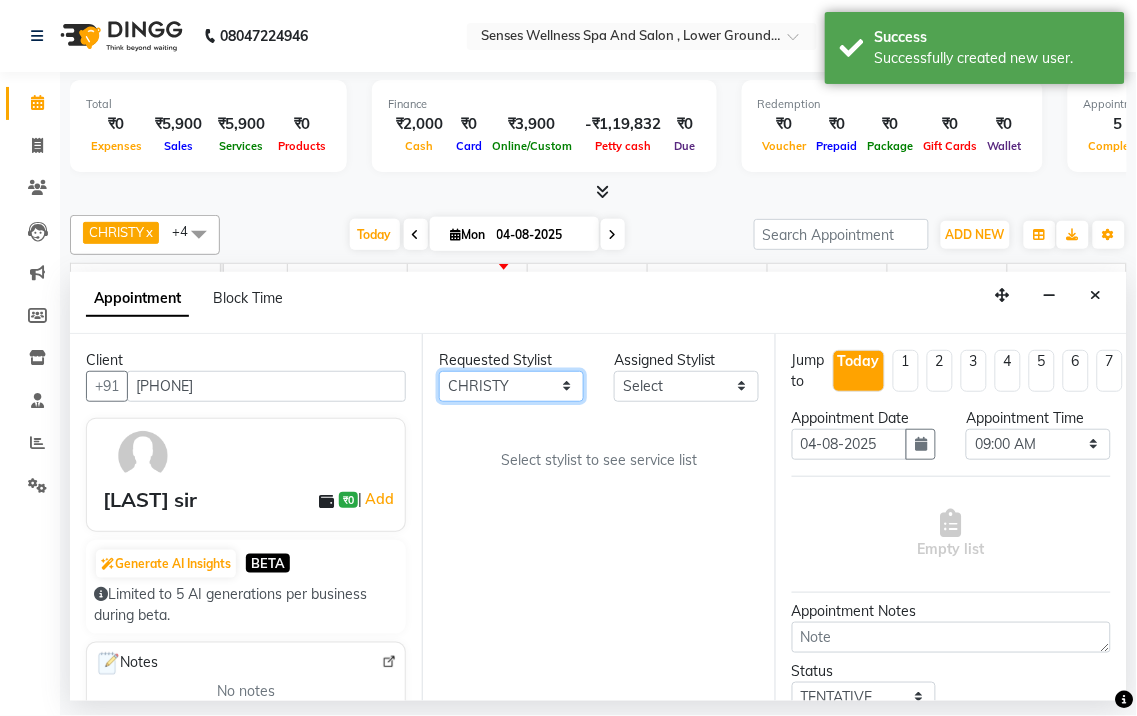 click on "Any [PERSON] [PERSON] [PERSON] [PERSON]" at bounding box center (511, 386) 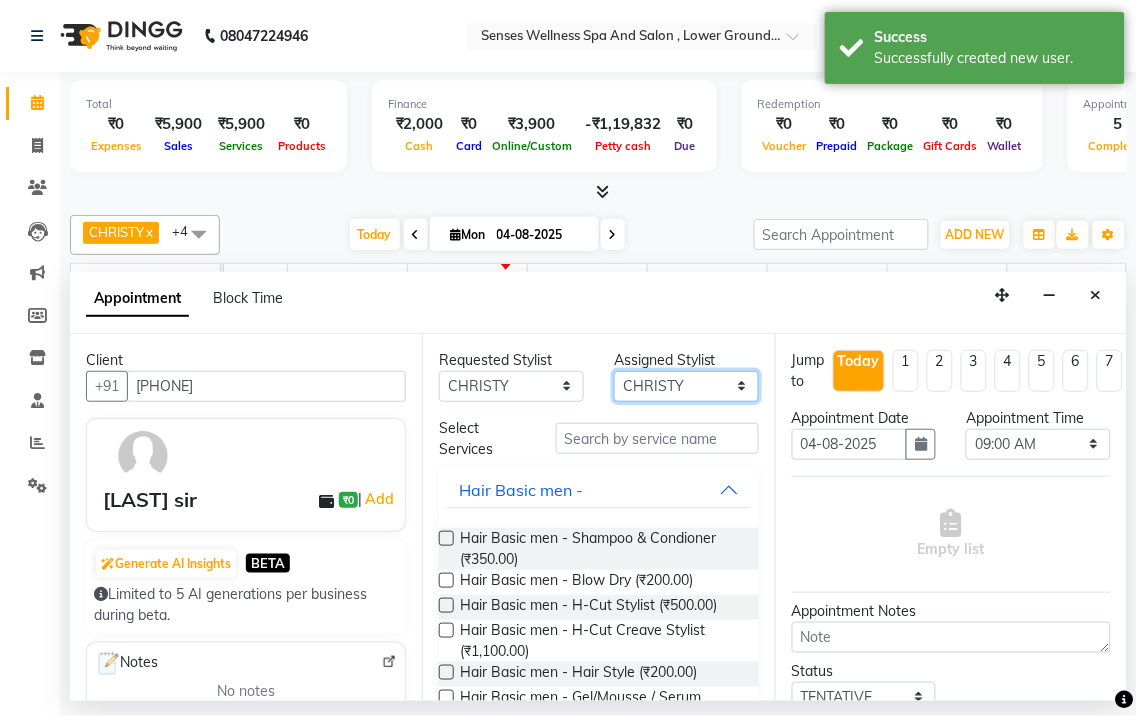 click on "Select [PERSON] [PERSON] [PERSON] [PERSON]" at bounding box center (686, 386) 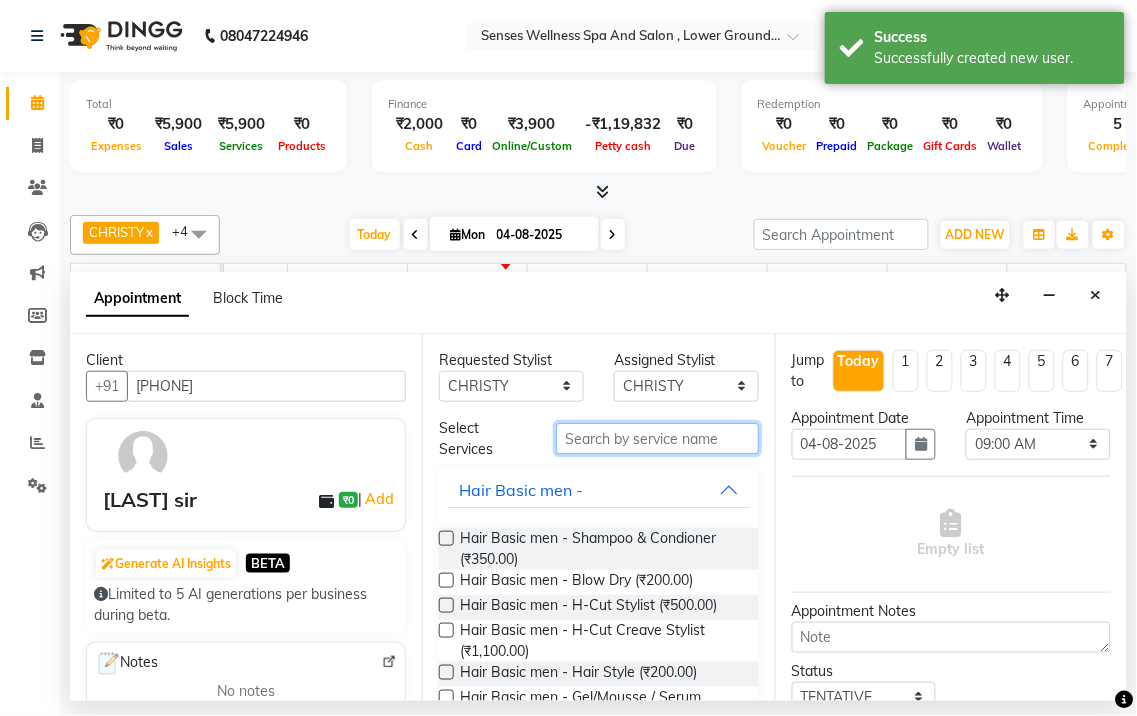 click at bounding box center (657, 438) 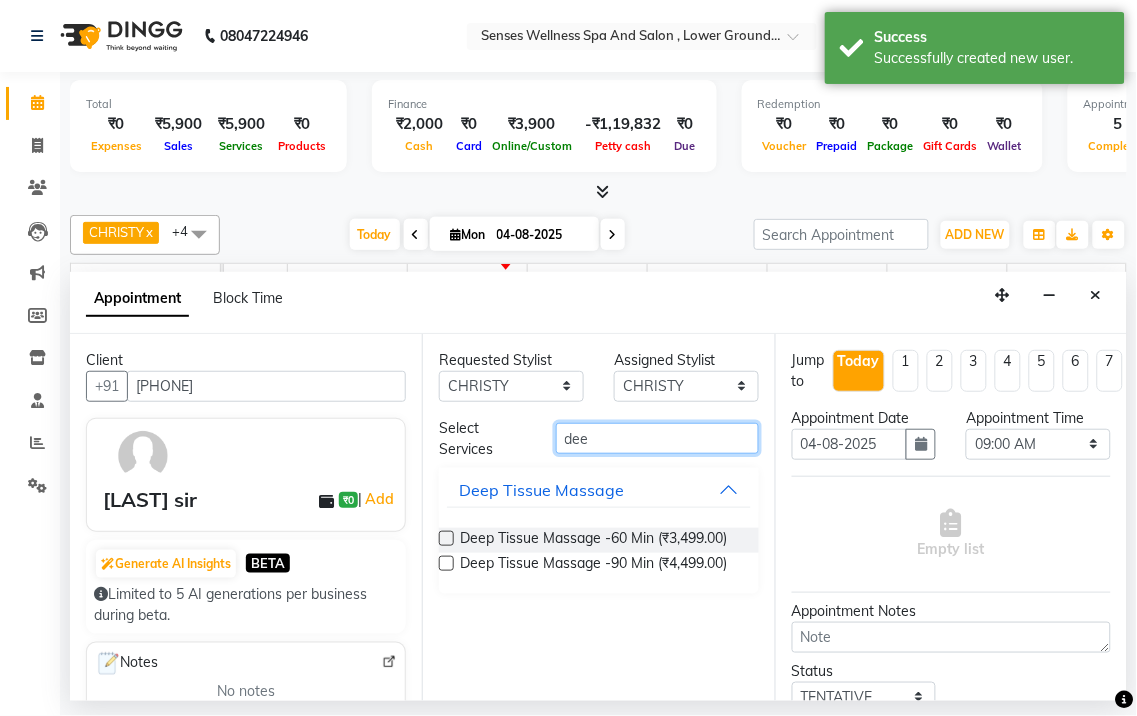 type on "dee" 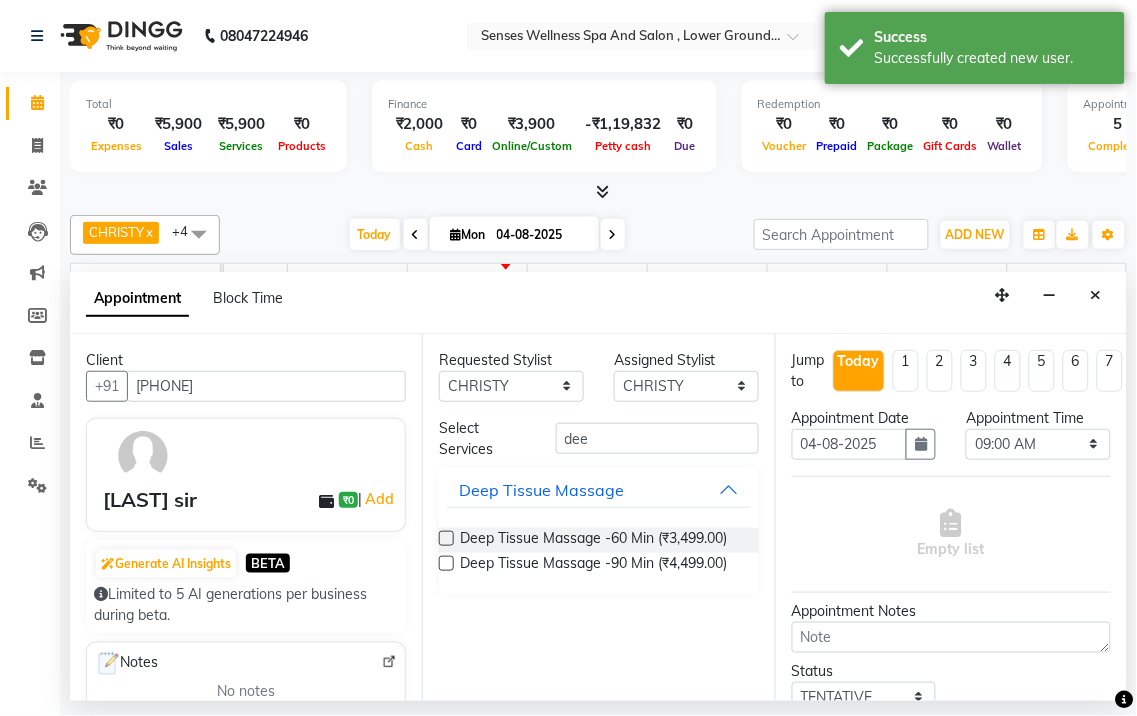 click at bounding box center [446, 538] 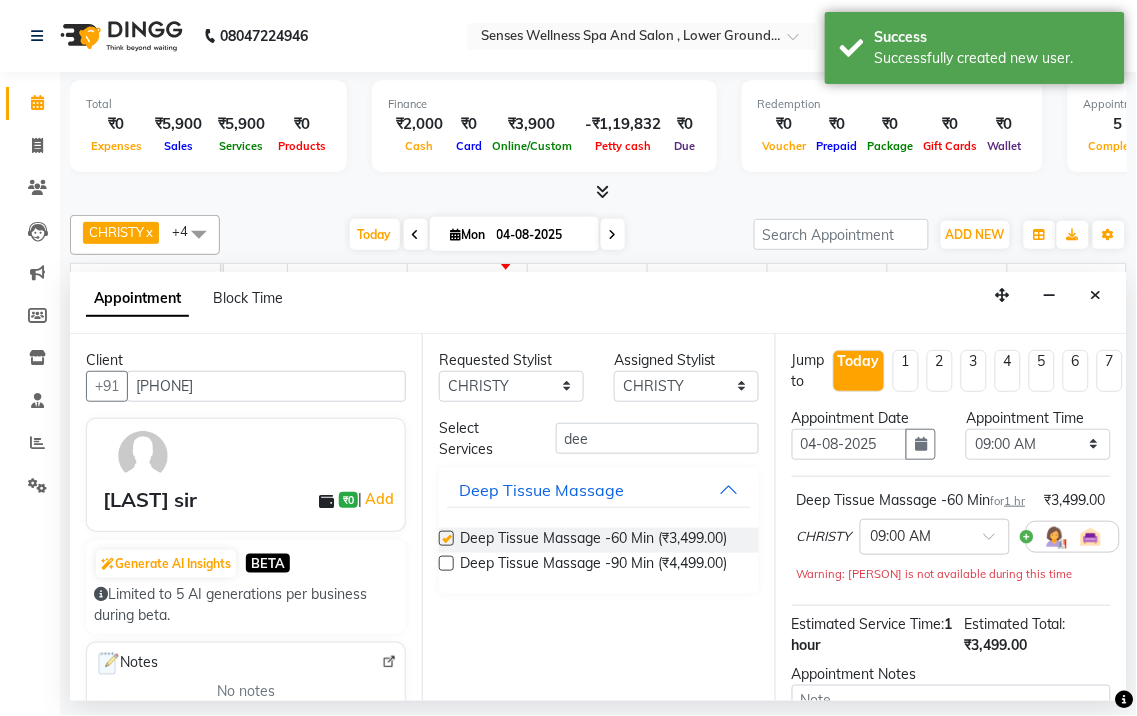 checkbox on "false" 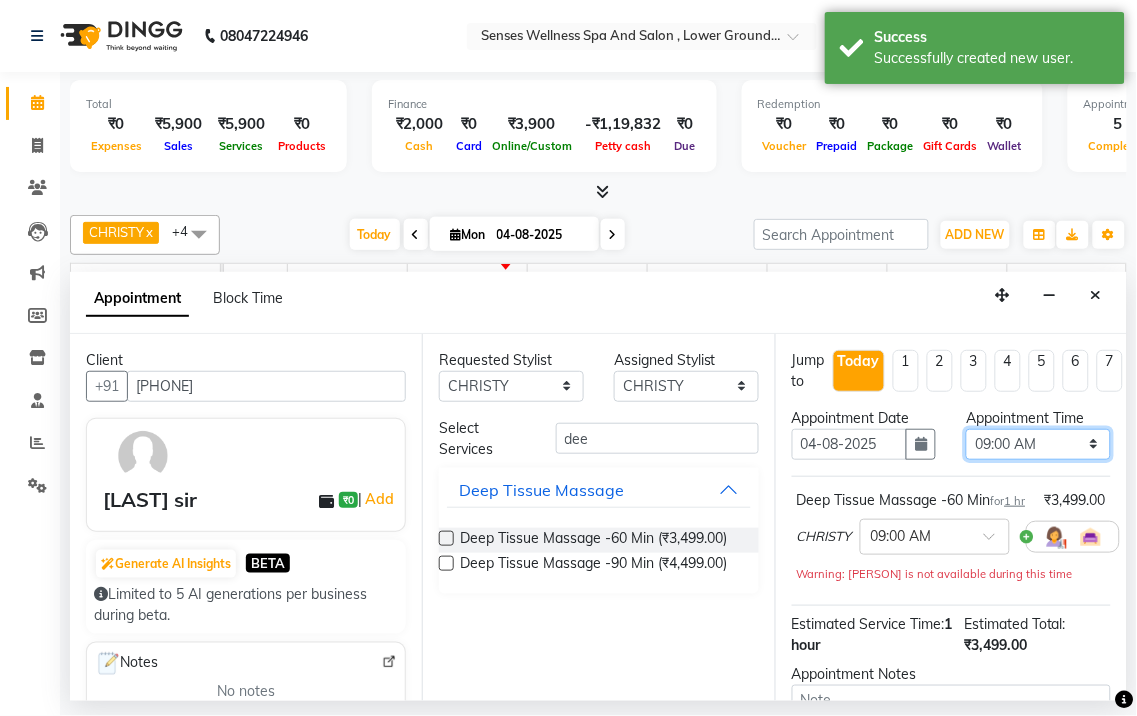 click on "Select 09:00 AM 09:10 AM 09:20 AM 09:30 AM 09:40 AM 09:50 AM 10:00 AM 10:10 AM 10:20 AM 10:30 AM 10:40 AM 10:50 AM 11:00 AM 11:10 AM 11:20 AM 11:30 AM 11:40 AM 11:50 AM 12:00 PM 12:10 PM 12:20 PM 12:30 PM 12:40 PM 12:50 PM 01:00 PM 01:10 PM 01:20 PM 01:30 PM 01:40 PM 01:50 PM 02:00 PM 02:10 PM 02:20 PM 02:30 PM 02:40 PM 02:50 PM 03:00 PM 03:10 PM 03:20 PM 03:30 PM 03:40 PM 03:50 PM 04:00 PM 04:10 PM 04:20 PM 04:30 PM 04:40 PM 04:50 PM 05:00 PM 05:10 PM 05:20 PM 05:30 PM 05:40 PM 05:50 PM 06:00 PM 06:10 PM 06:20 PM 06:30 PM 06:40 PM 06:50 PM 07:00 PM 07:10 PM 07:20 PM 07:30 PM 07:40 PM 07:50 PM 08:00 PM 08:10 PM 08:20 PM 08:30 PM 08:40 PM 08:50 PM 09:00 PM 09:10 PM 09:20 PM 09:30 PM 09:40 PM 09:50 PM 10:00 PM" at bounding box center [1038, 444] 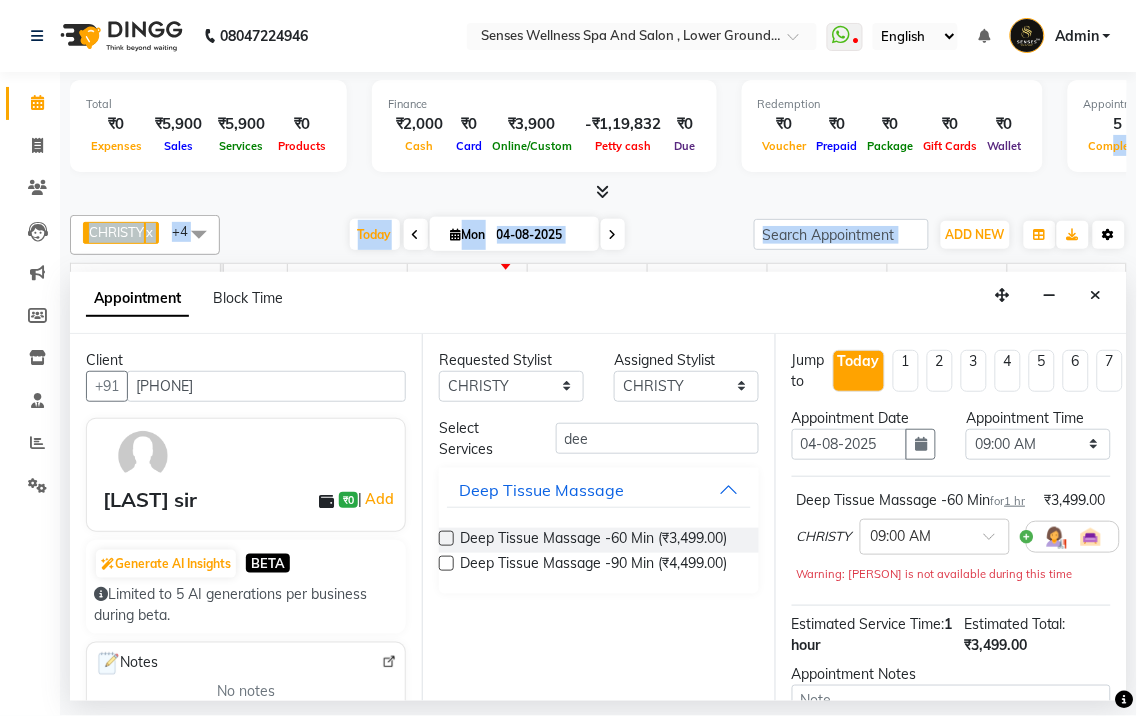 drag, startPoint x: 1106, startPoint y: 157, endPoint x: 1115, endPoint y: 233, distance: 76.53104 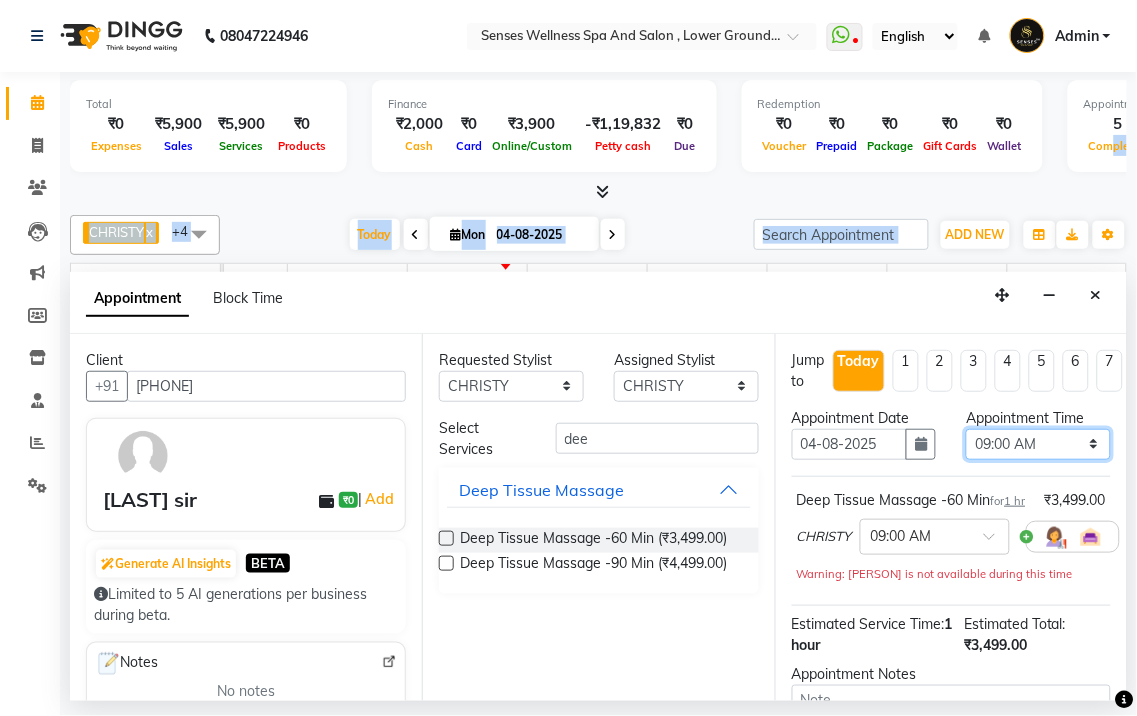 click on "Select 09:00 AM 09:10 AM 09:20 AM 09:30 AM 09:40 AM 09:50 AM 10:00 AM 10:10 AM 10:20 AM 10:30 AM 10:40 AM 10:50 AM 11:00 AM 11:10 AM 11:20 AM 11:30 AM 11:40 AM 11:50 AM 12:00 PM 12:10 PM 12:20 PM 12:30 PM 12:40 PM 12:50 PM 01:00 PM 01:10 PM 01:20 PM 01:30 PM 01:40 PM 01:50 PM 02:00 PM 02:10 PM 02:20 PM 02:30 PM 02:40 PM 02:50 PM 03:00 PM 03:10 PM 03:20 PM 03:30 PM 03:40 PM 03:50 PM 04:00 PM 04:10 PM 04:20 PM 04:30 PM 04:40 PM 04:50 PM 05:00 PM 05:10 PM 05:20 PM 05:30 PM 05:40 PM 05:50 PM 06:00 PM 06:10 PM 06:20 PM 06:30 PM 06:40 PM 06:50 PM 07:00 PM 07:10 PM 07:20 PM 07:30 PM 07:40 PM 07:50 PM 08:00 PM 08:10 PM 08:20 PM 08:30 PM 08:40 PM 08:50 PM 09:00 PM 09:10 PM 09:20 PM 09:30 PM 09:40 PM 09:50 PM 10:00 PM" at bounding box center (1038, 444) 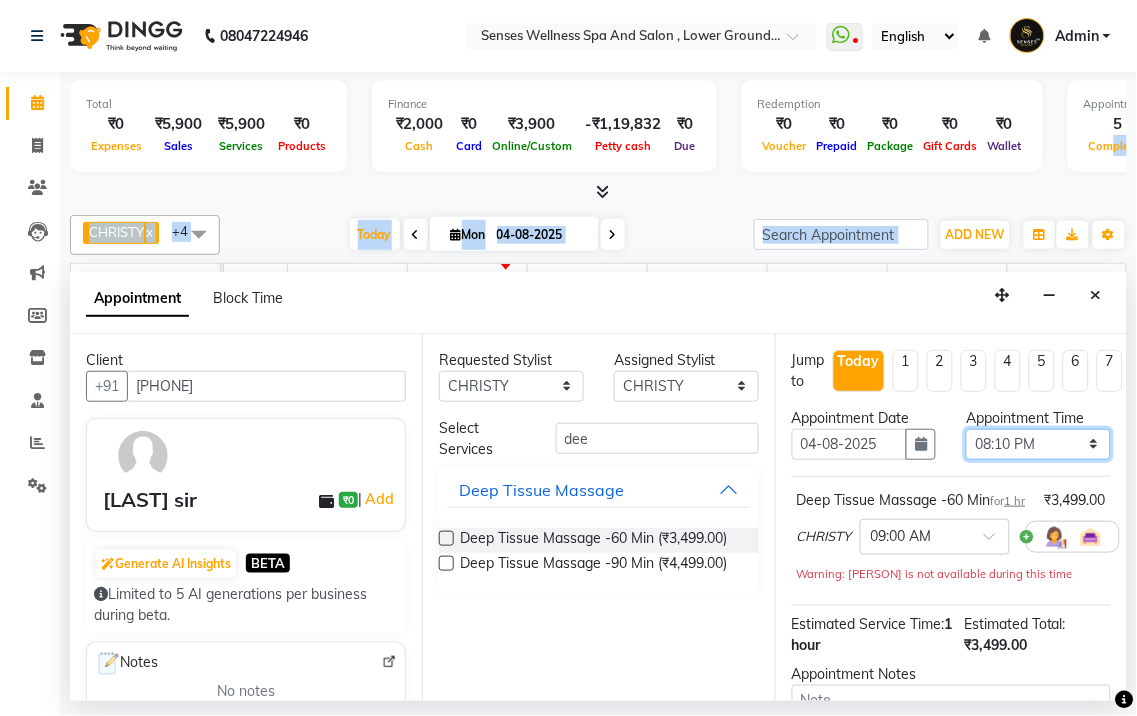 click on "Select 09:00 AM 09:10 AM 09:20 AM 09:30 AM 09:40 AM 09:50 AM 10:00 AM 10:10 AM 10:20 AM 10:30 AM 10:40 AM 10:50 AM 11:00 AM 11:10 AM 11:20 AM 11:30 AM 11:40 AM 11:50 AM 12:00 PM 12:10 PM 12:20 PM 12:30 PM 12:40 PM 12:50 PM 01:00 PM 01:10 PM 01:20 PM 01:30 PM 01:40 PM 01:50 PM 02:00 PM 02:10 PM 02:20 PM 02:30 PM 02:40 PM 02:50 PM 03:00 PM 03:10 PM 03:20 PM 03:30 PM 03:40 PM 03:50 PM 04:00 PM 04:10 PM 04:20 PM 04:30 PM 04:40 PM 04:50 PM 05:00 PM 05:10 PM 05:20 PM 05:30 PM 05:40 PM 05:50 PM 06:00 PM 06:10 PM 06:20 PM 06:30 PM 06:40 PM 06:50 PM 07:00 PM 07:10 PM 07:20 PM 07:30 PM 07:40 PM 07:50 PM 08:00 PM 08:10 PM 08:20 PM 08:30 PM 08:40 PM 08:50 PM 09:00 PM 09:10 PM 09:20 PM 09:30 PM 09:40 PM 09:50 PM 10:00 PM" at bounding box center [1038, 444] 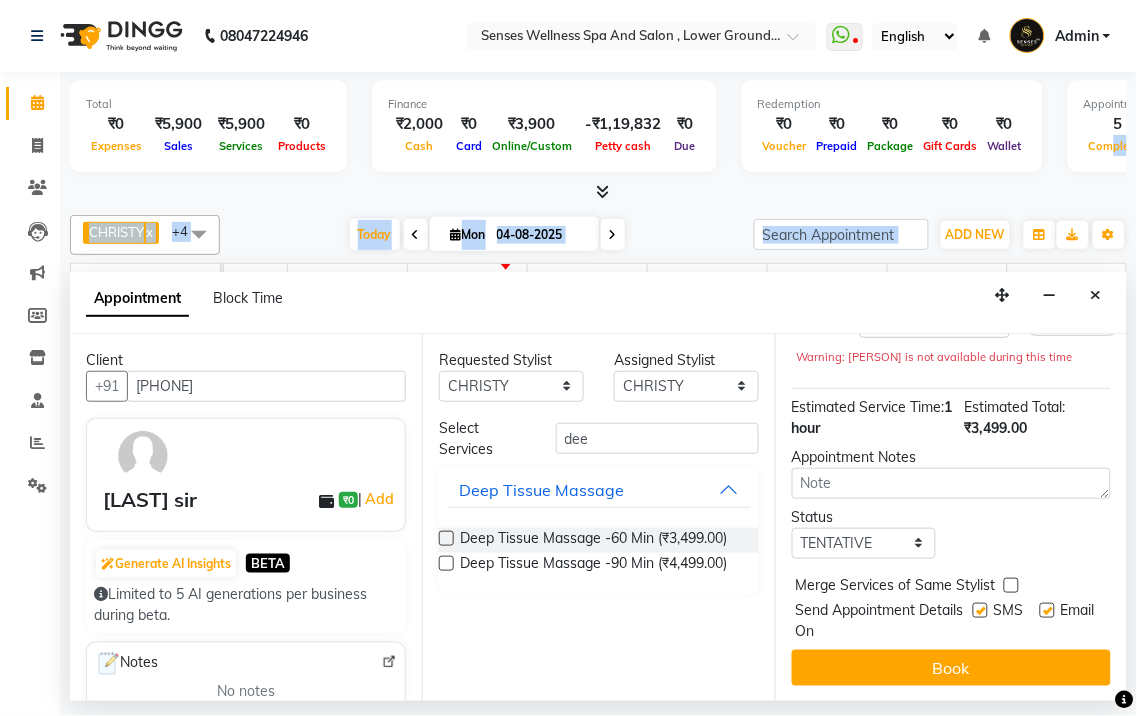 scroll, scrollTop: 254, scrollLeft: 0, axis: vertical 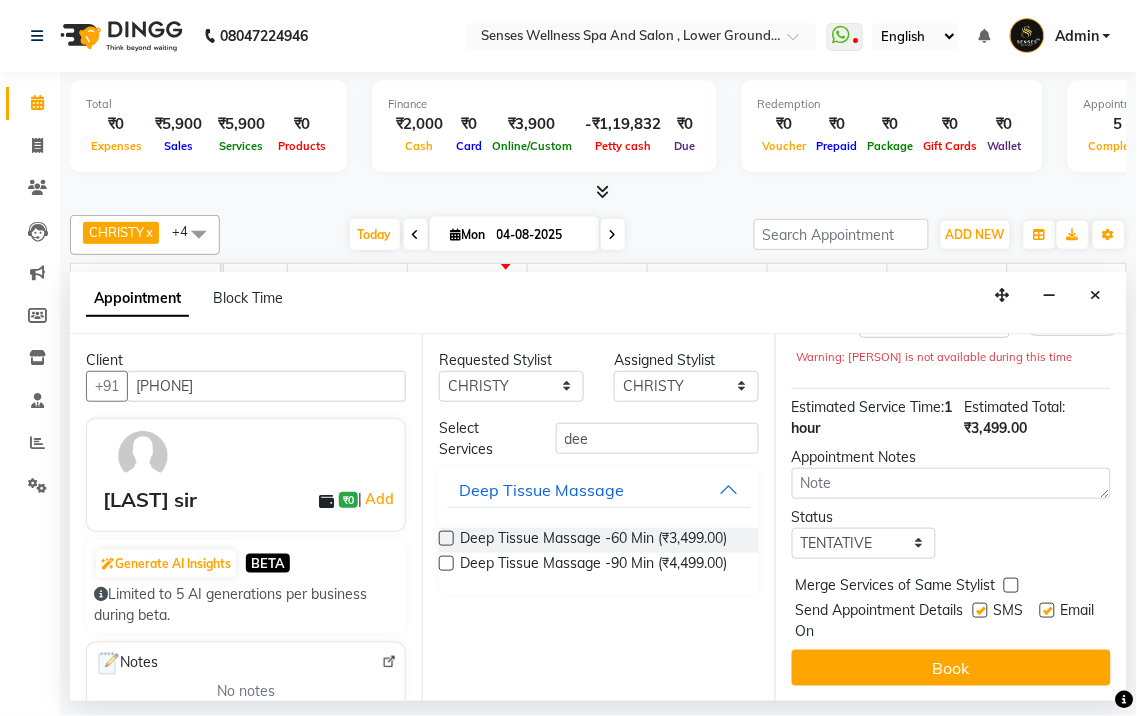 click at bounding box center [1047, 610] 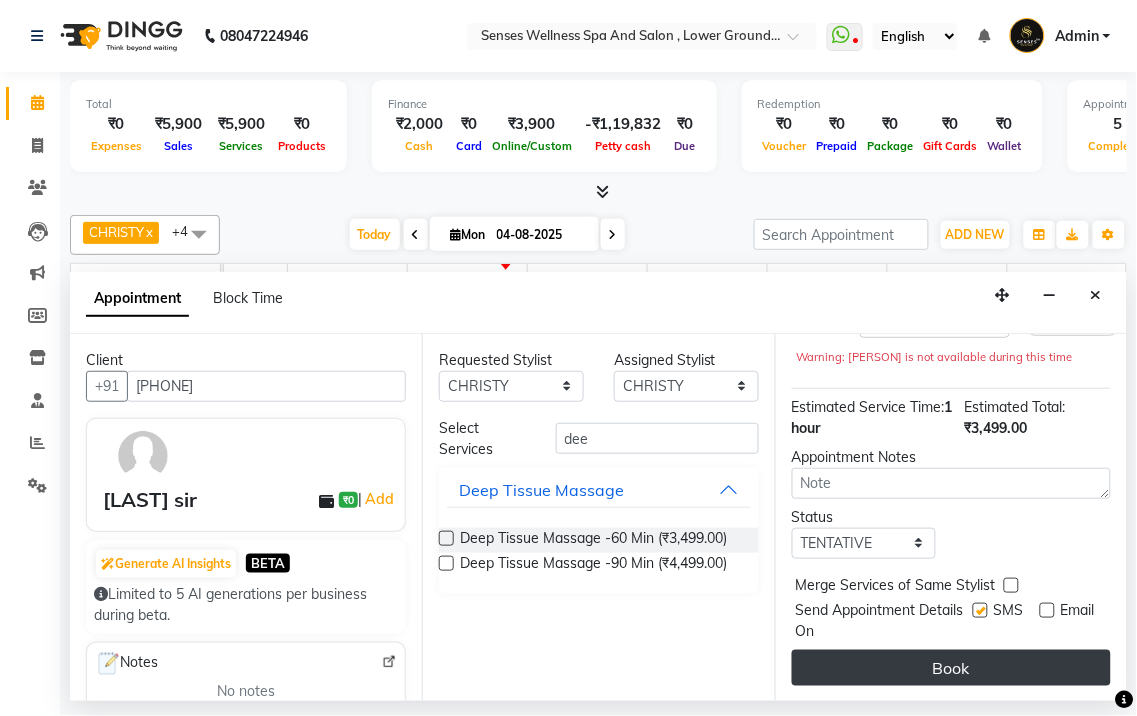 click on "Book" at bounding box center (951, 668) 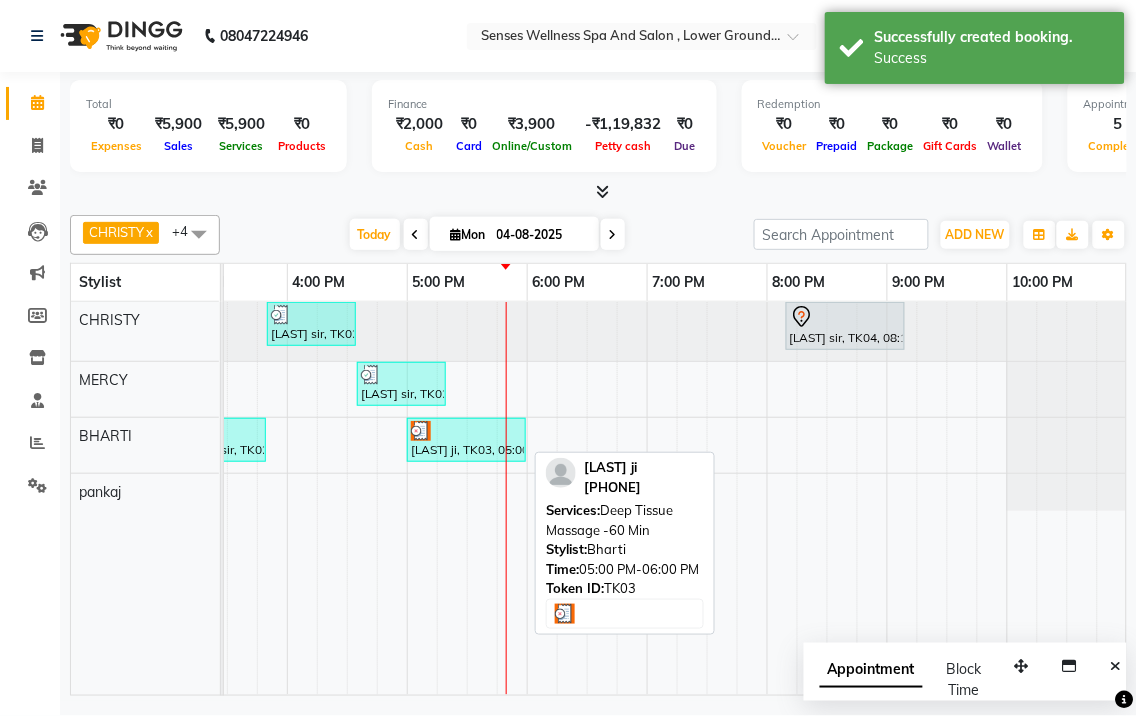 click at bounding box center (466, 431) 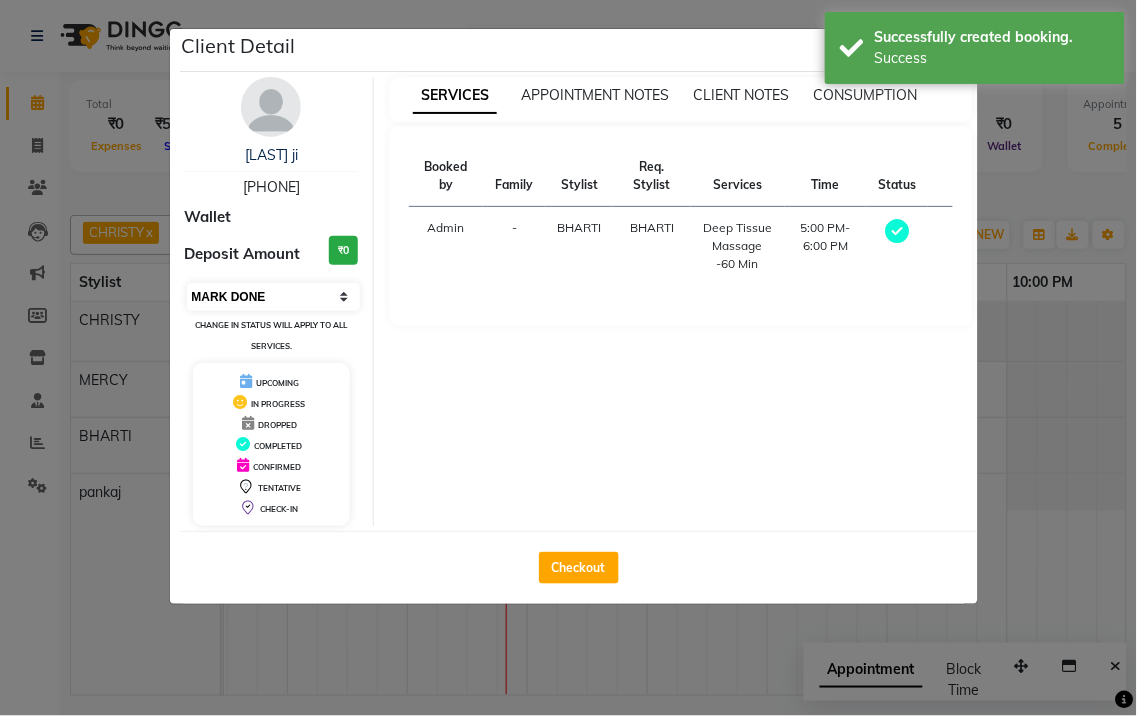 click on "Select MARK DONE UPCOMING" at bounding box center [274, 297] 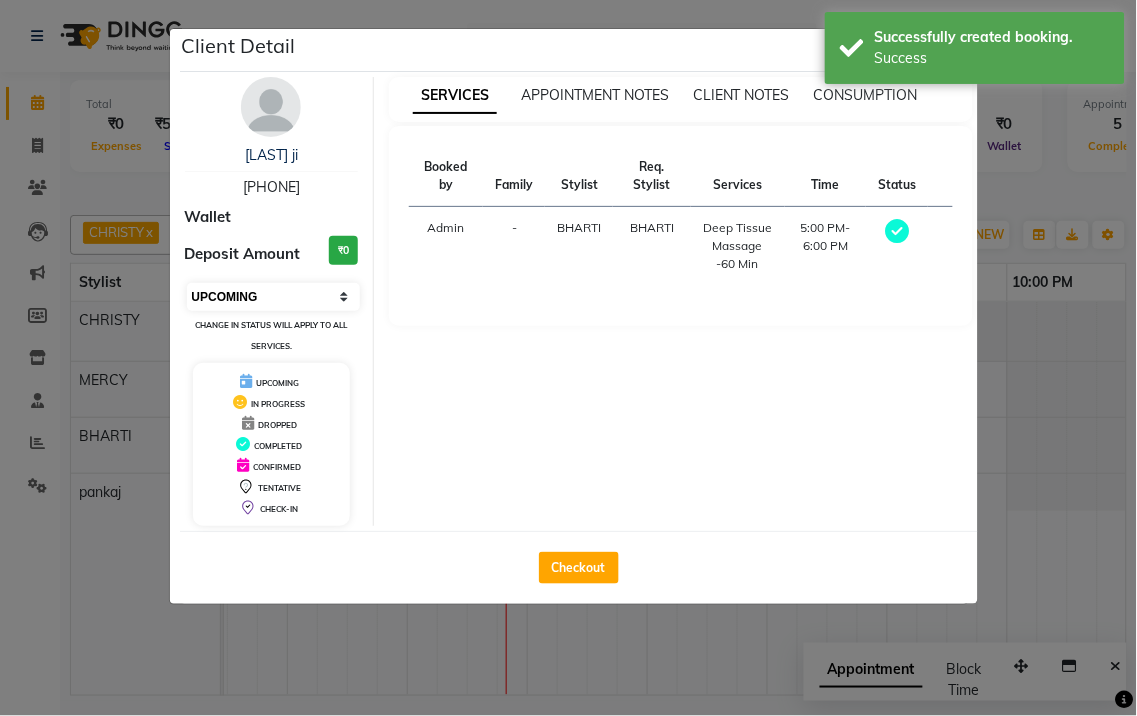click on "Select MARK DONE UPCOMING" at bounding box center [274, 297] 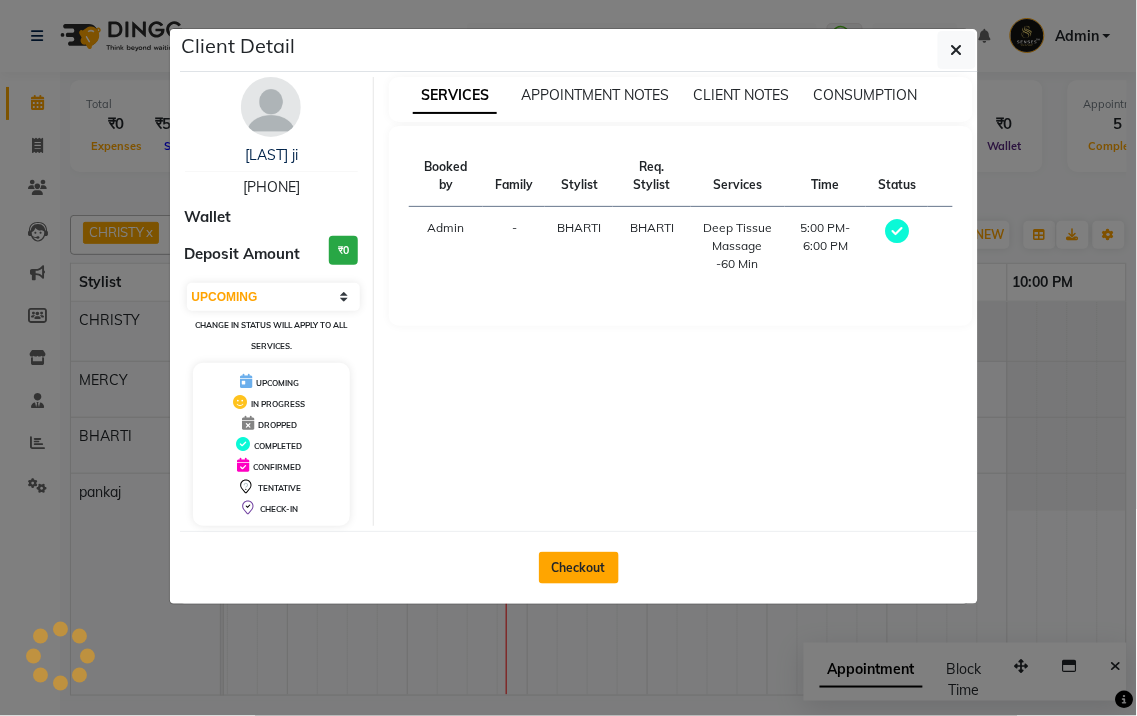click on "Checkout" 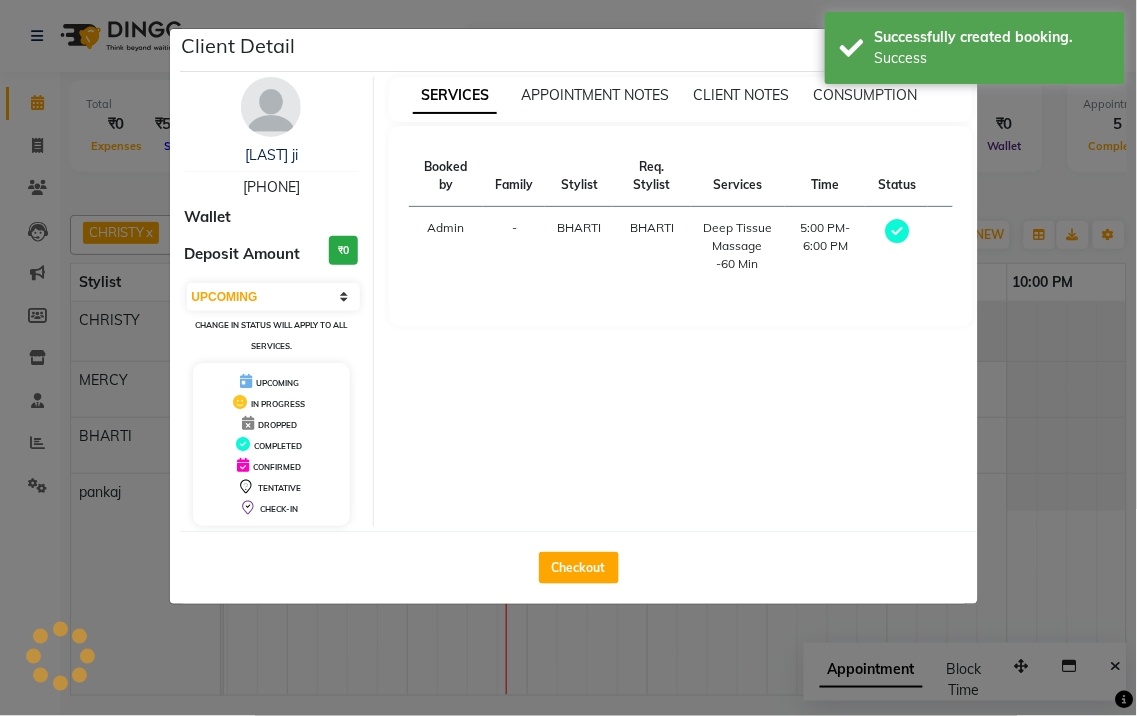 select on "service" 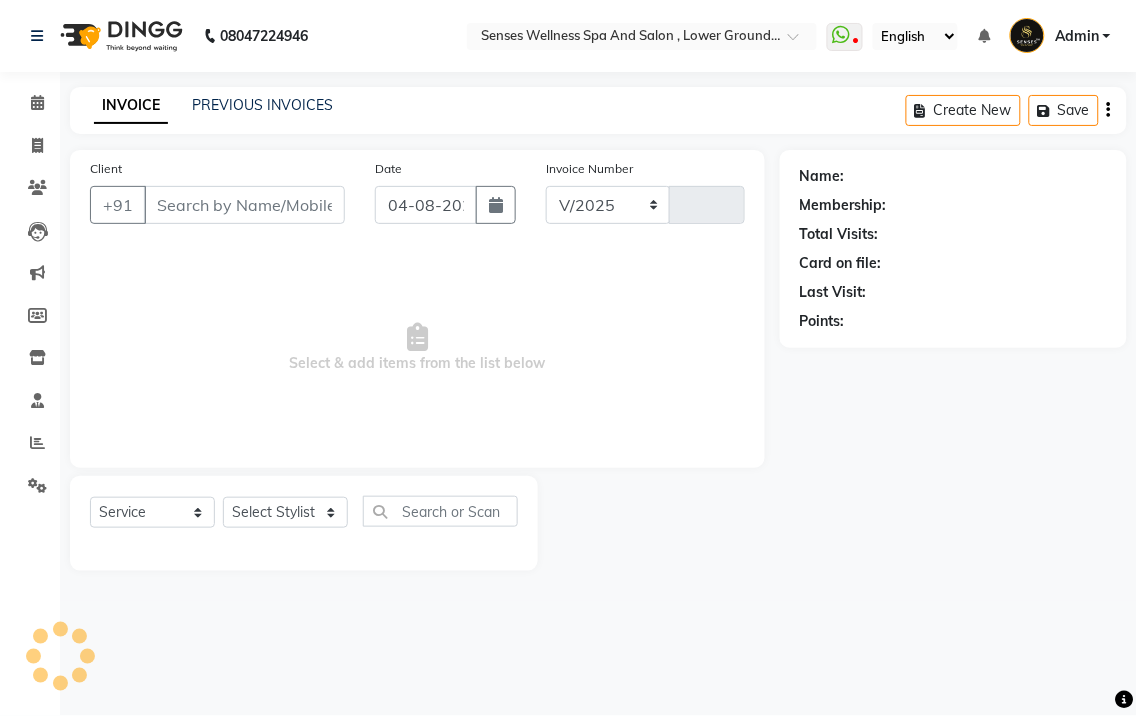 select on "6485" 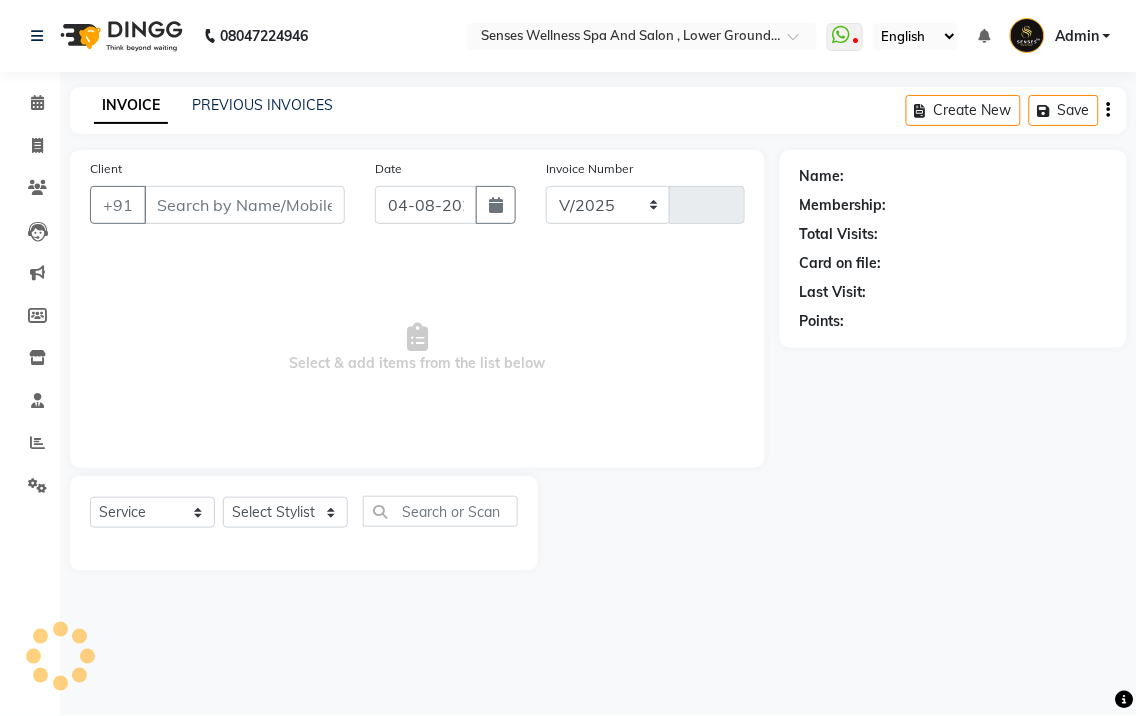 type on "0275" 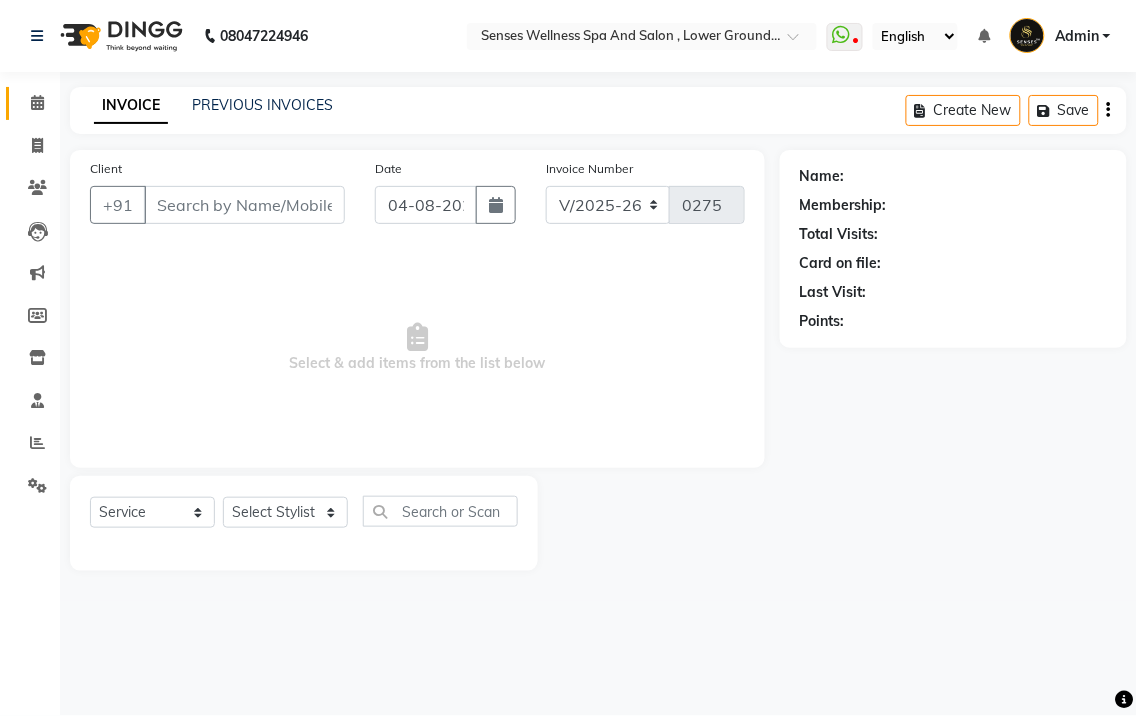 click on "Calendar" 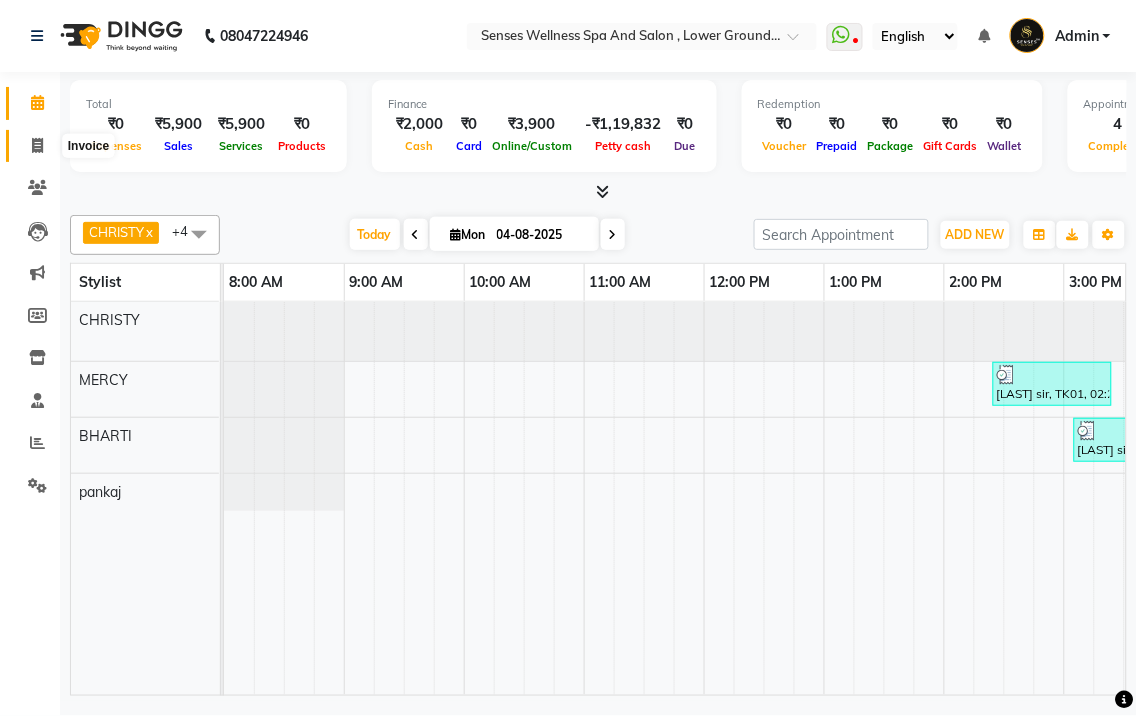 click 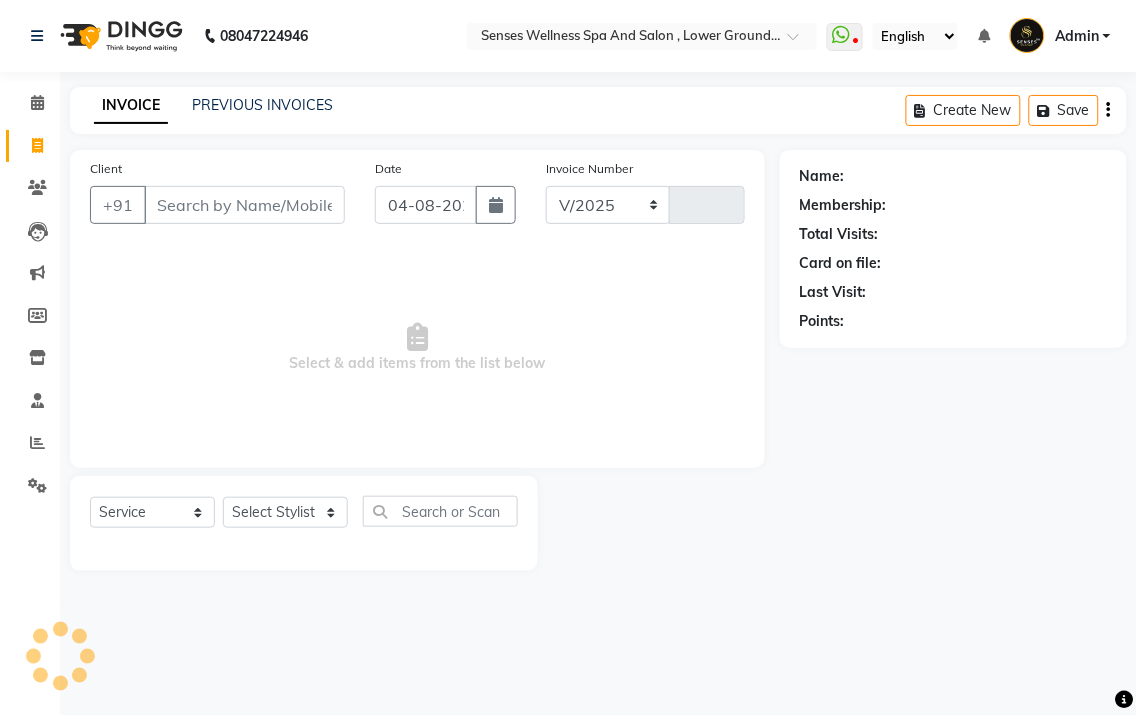 select on "6485" 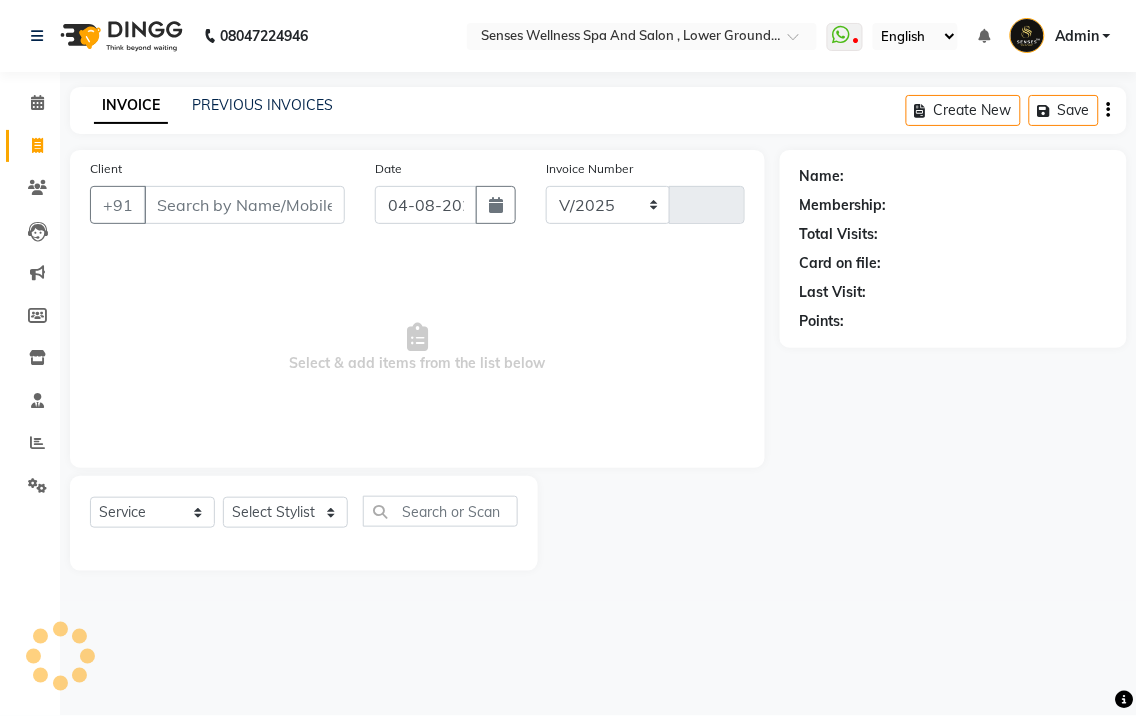 type on "0275" 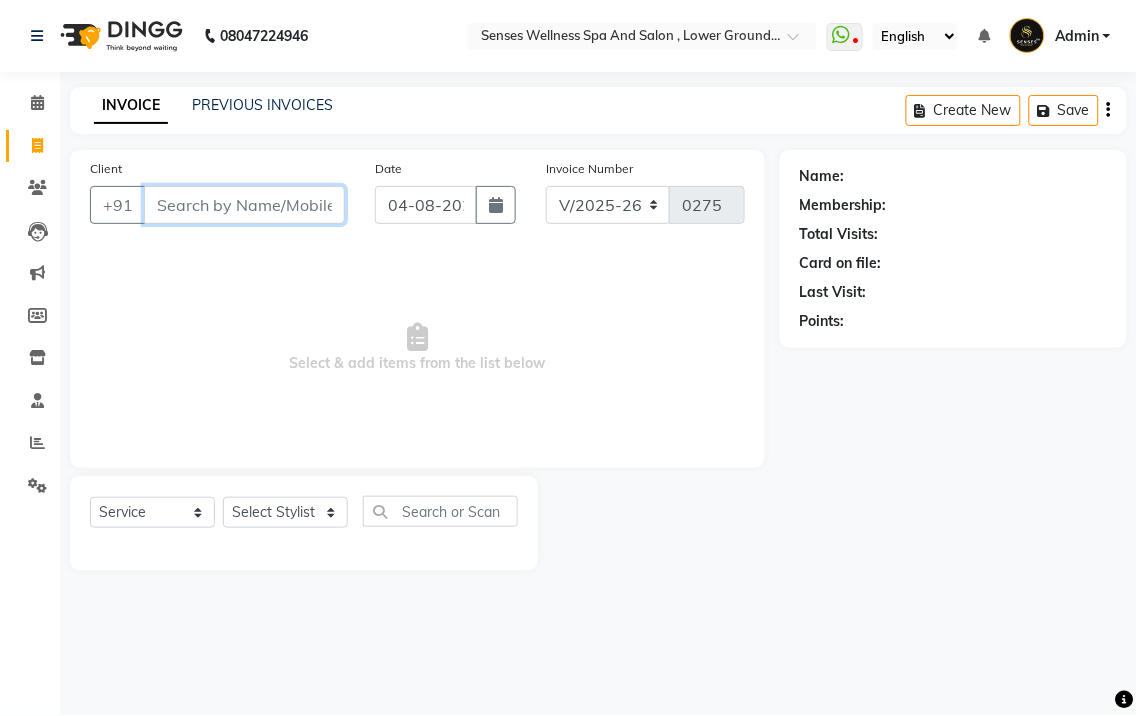 click on "Client" at bounding box center (244, 205) 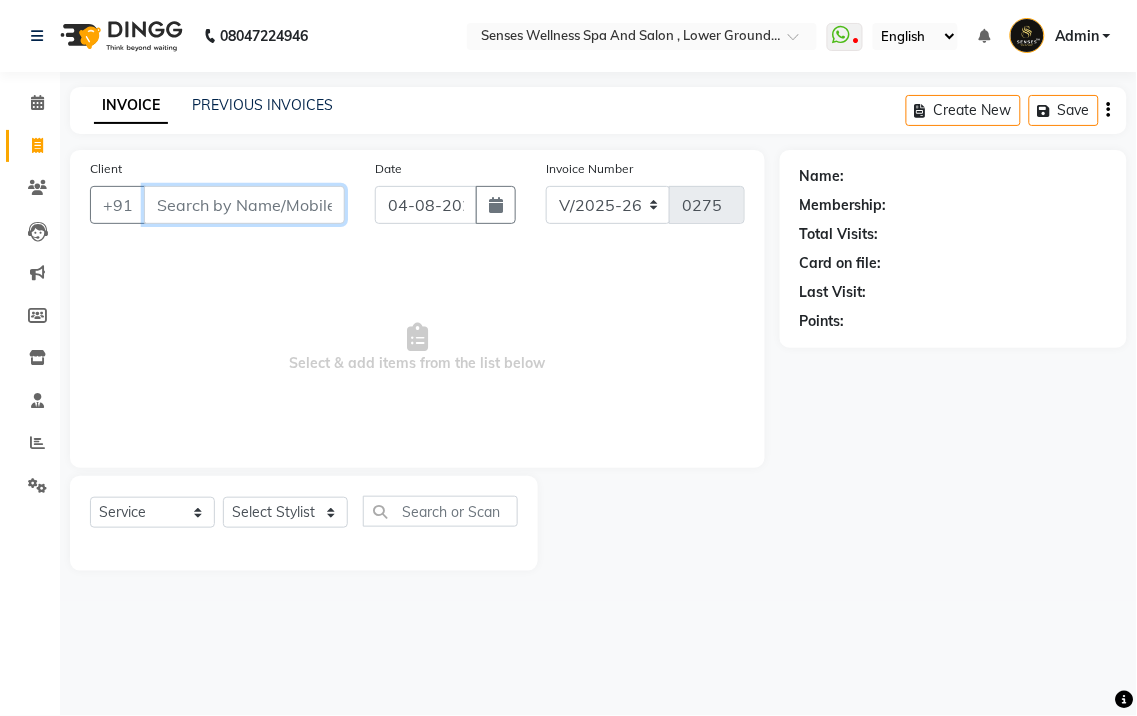 click on "Client" at bounding box center (244, 205) 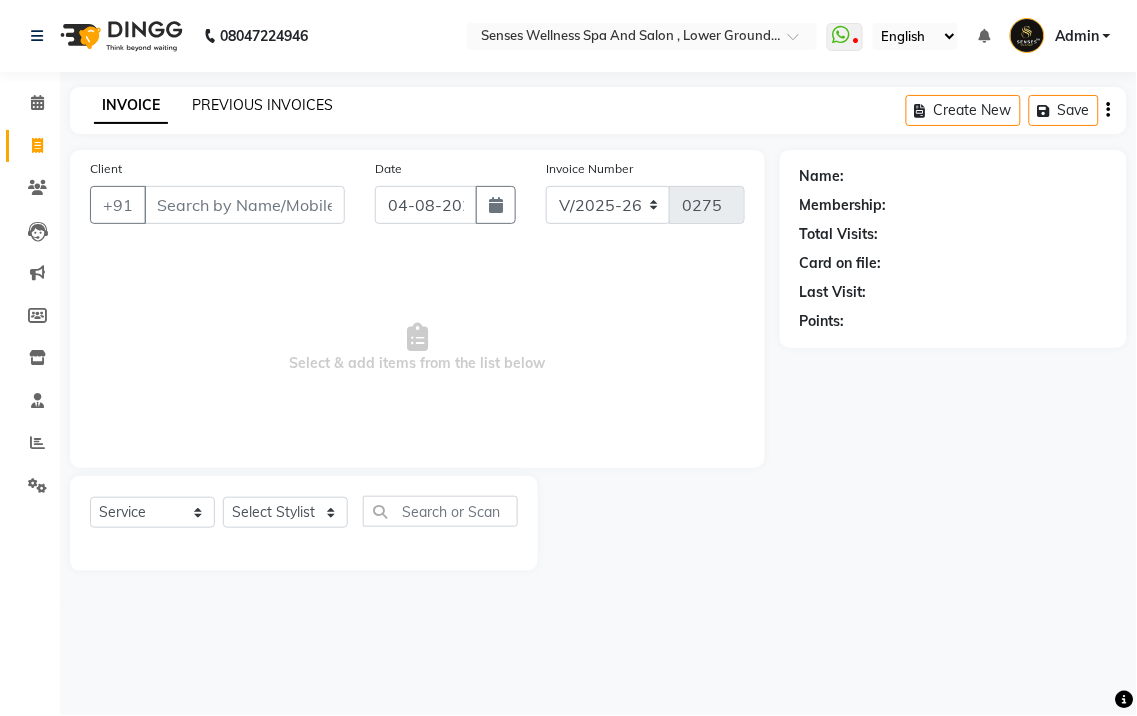 click on "PREVIOUS INVOICES" 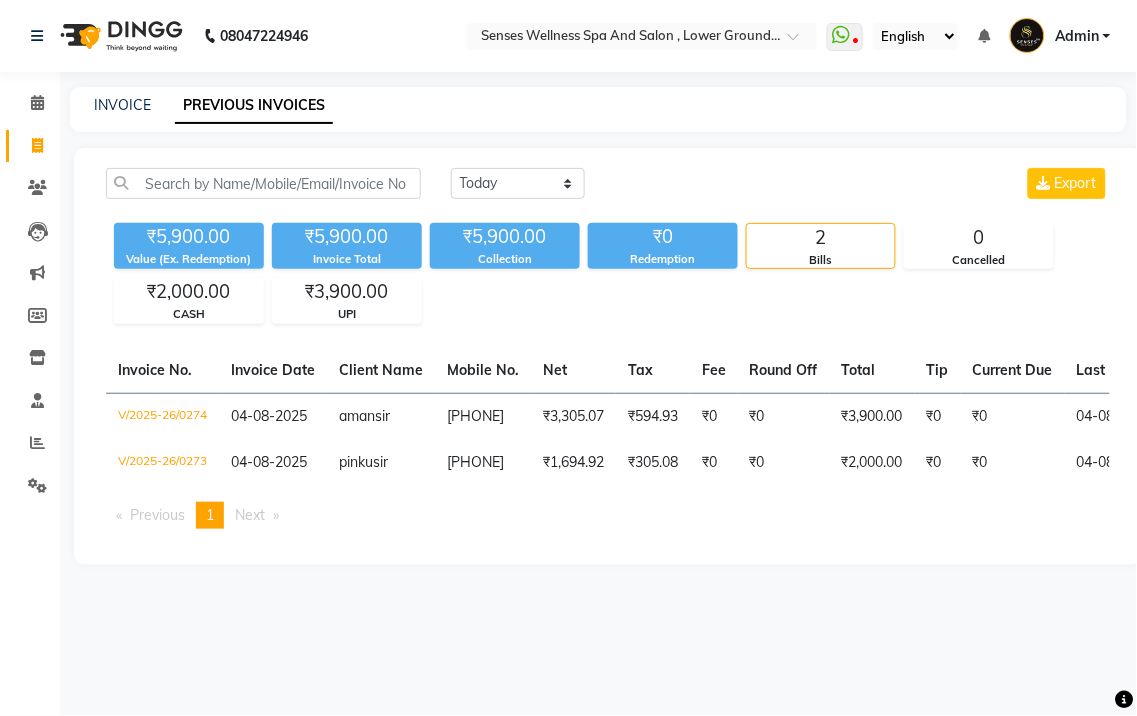 click on "INVOICE PREVIOUS INVOICES" 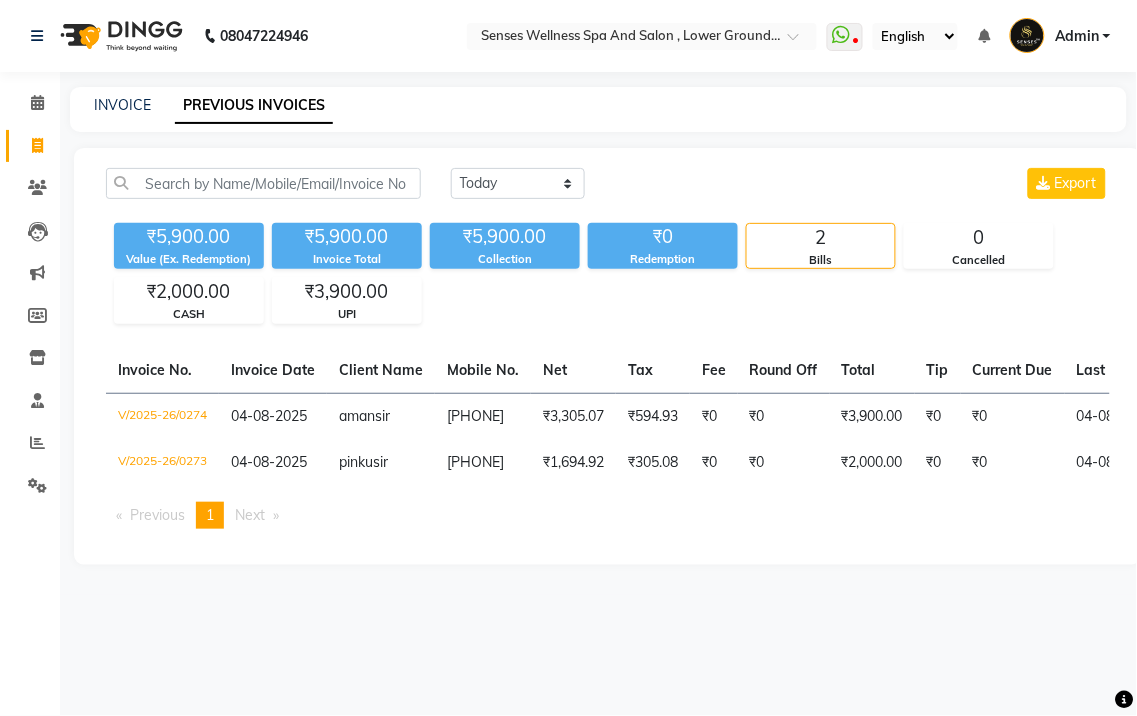 click on "INVOICE PREVIOUS INVOICES" 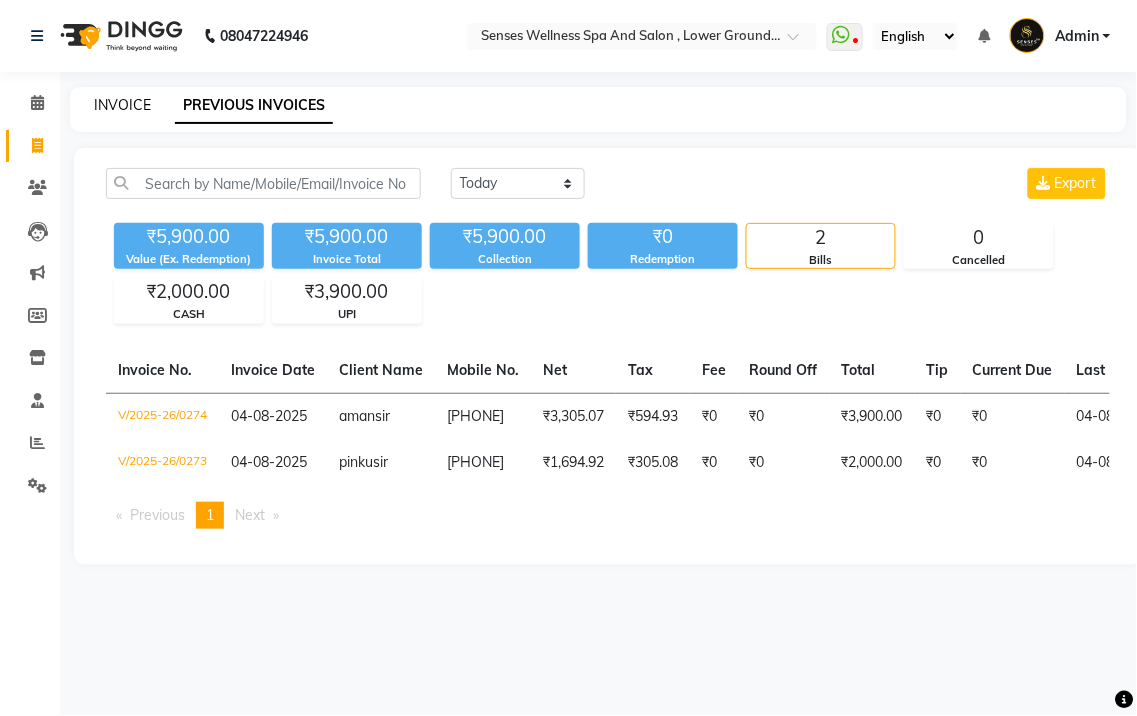 click on "INVOICE" 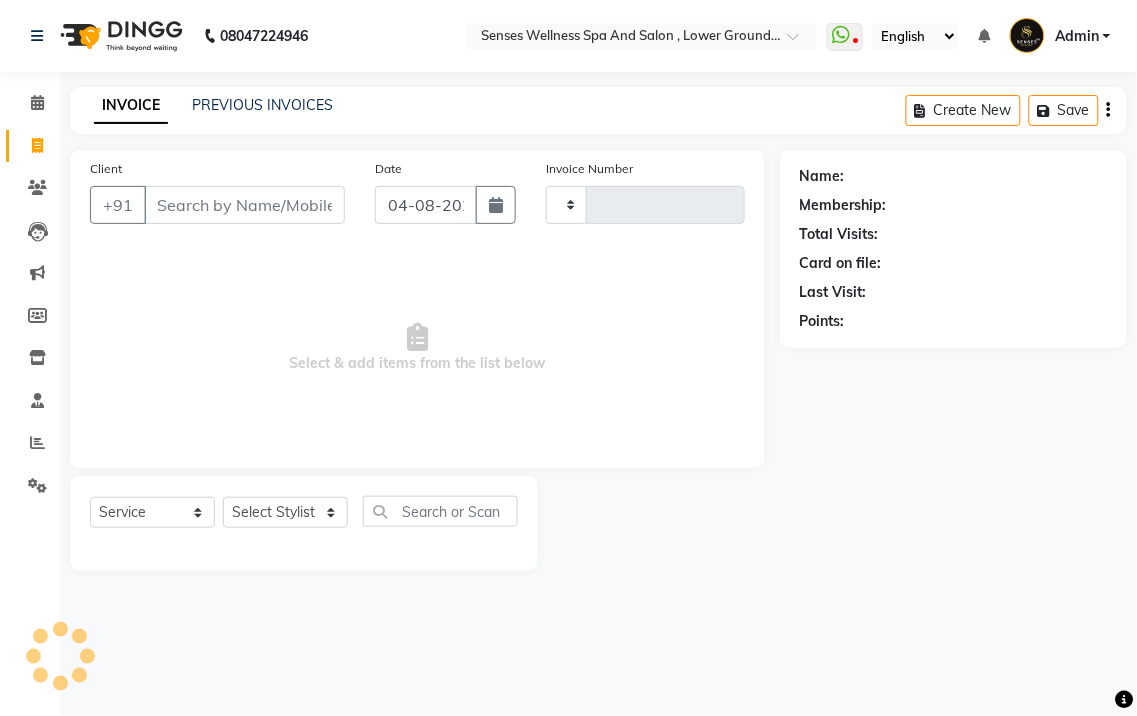 click on "Client" at bounding box center (244, 205) 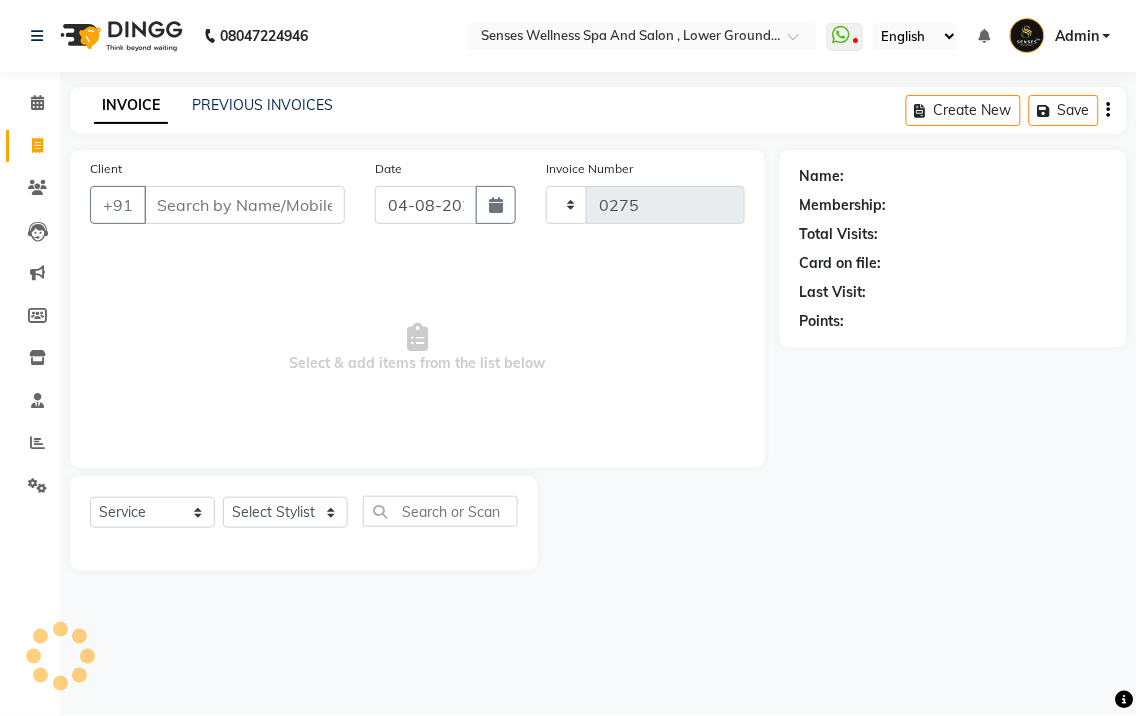 select on "6485" 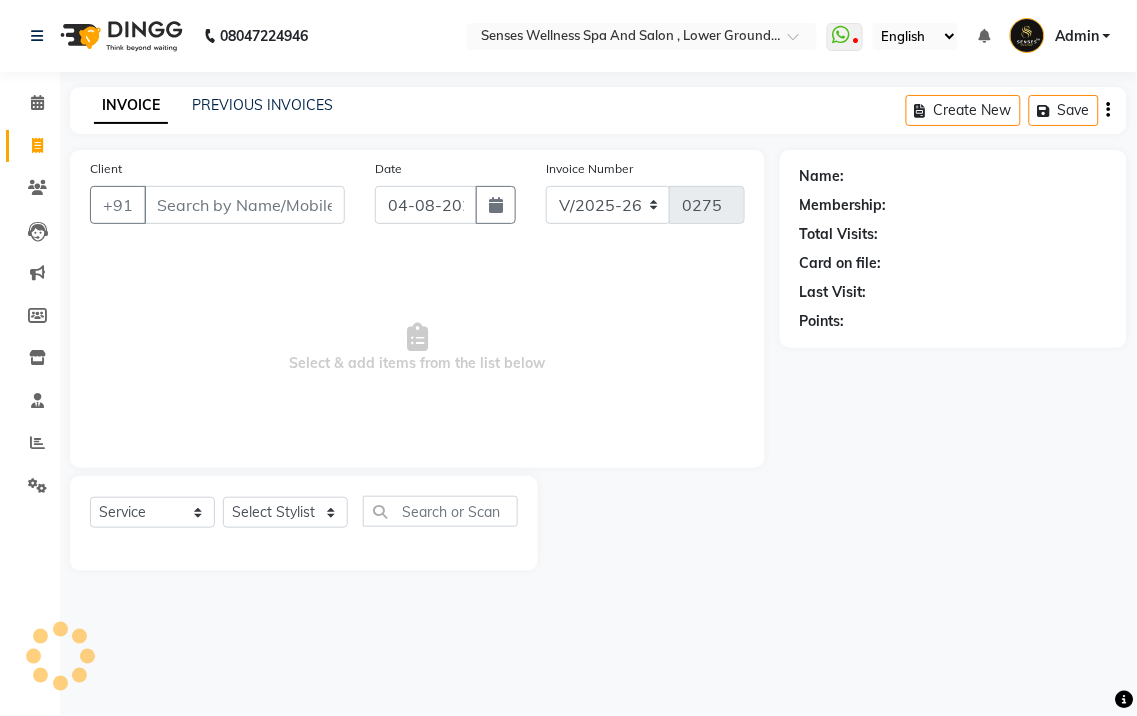 click on "Client" at bounding box center (244, 205) 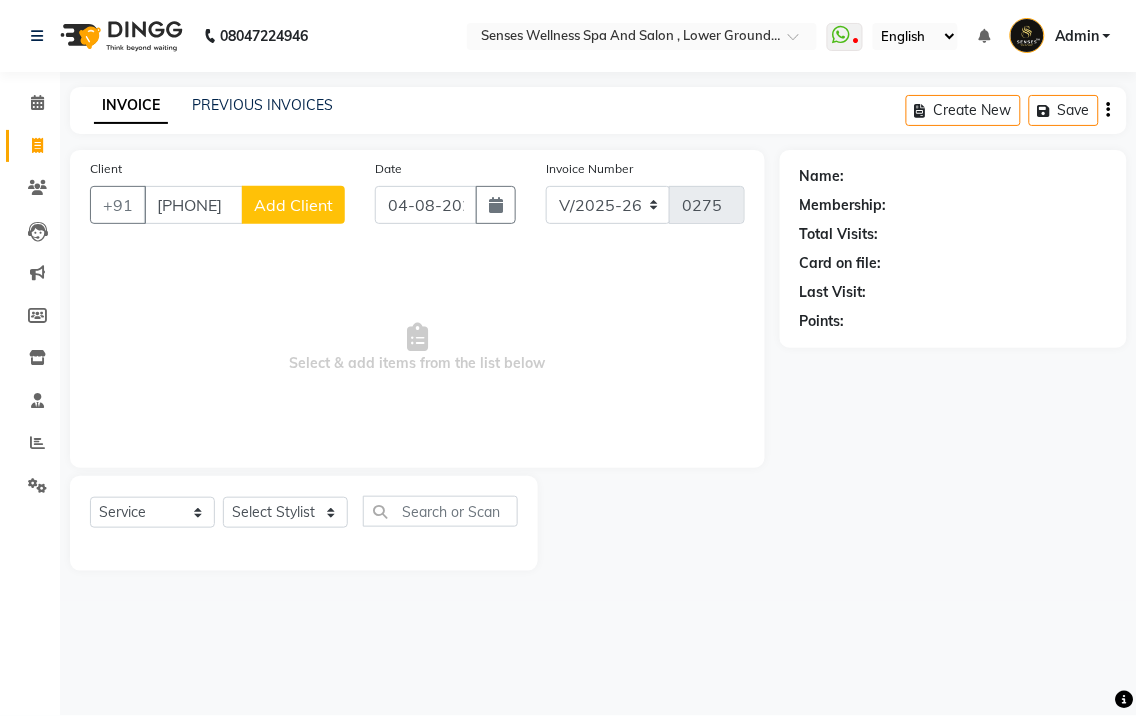 type on "[PHONE]" 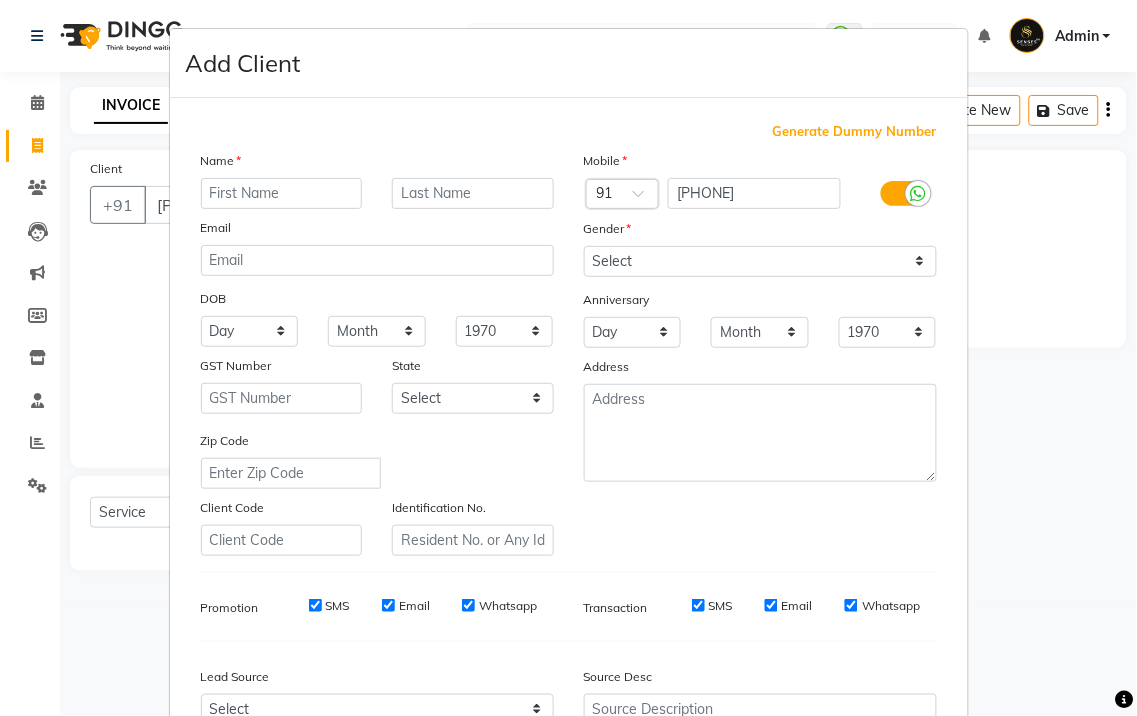 click at bounding box center [282, 193] 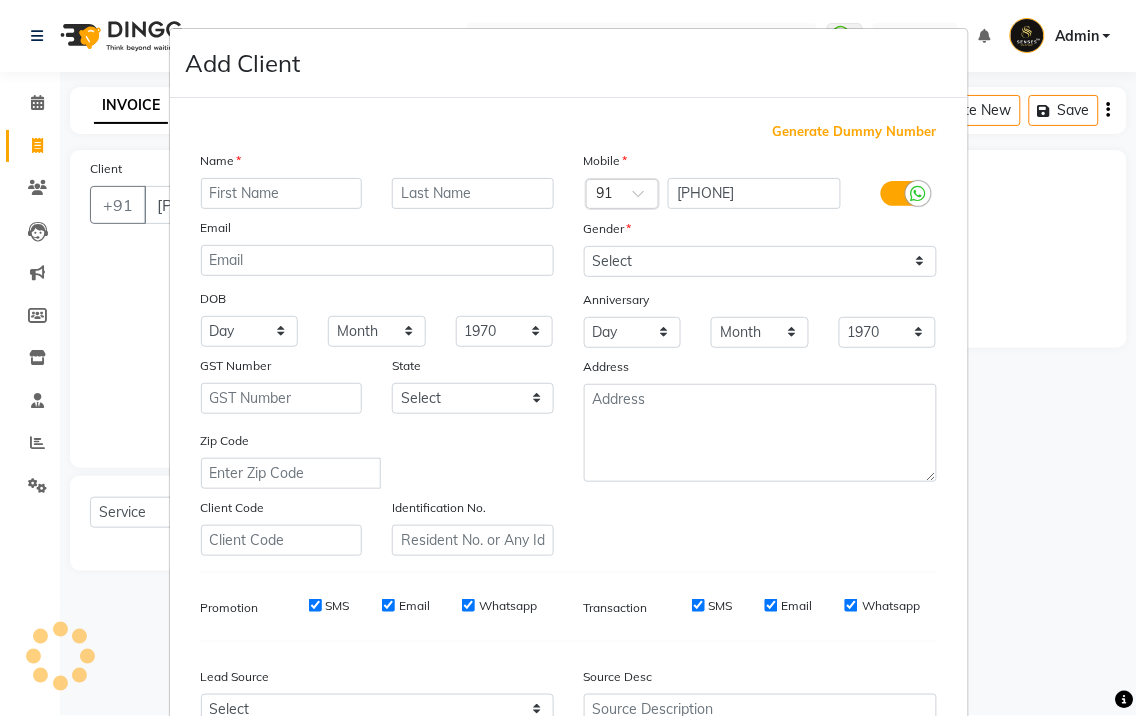 click at bounding box center [282, 193] 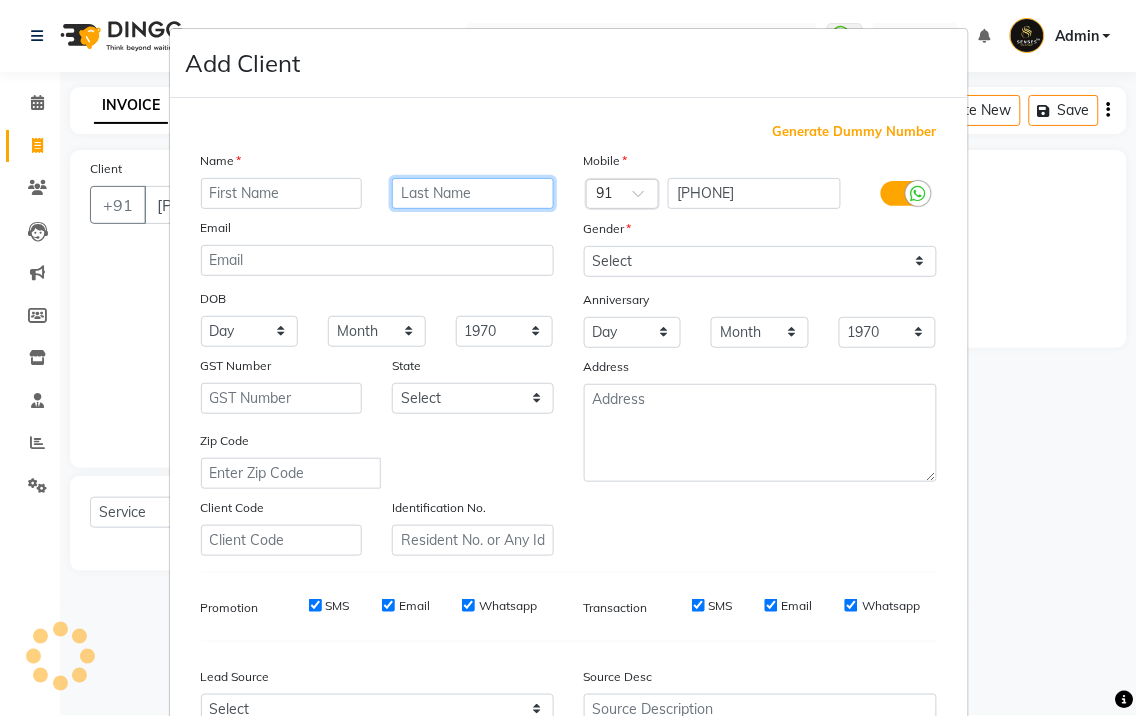 click at bounding box center [473, 193] 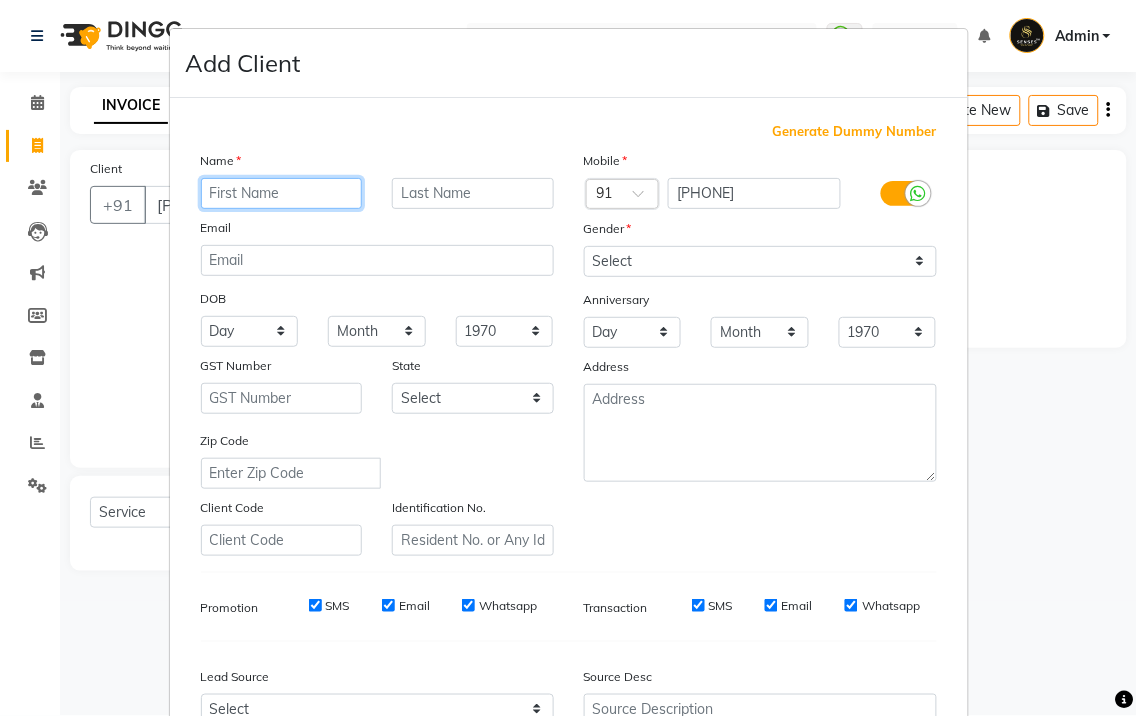 click at bounding box center (282, 193) 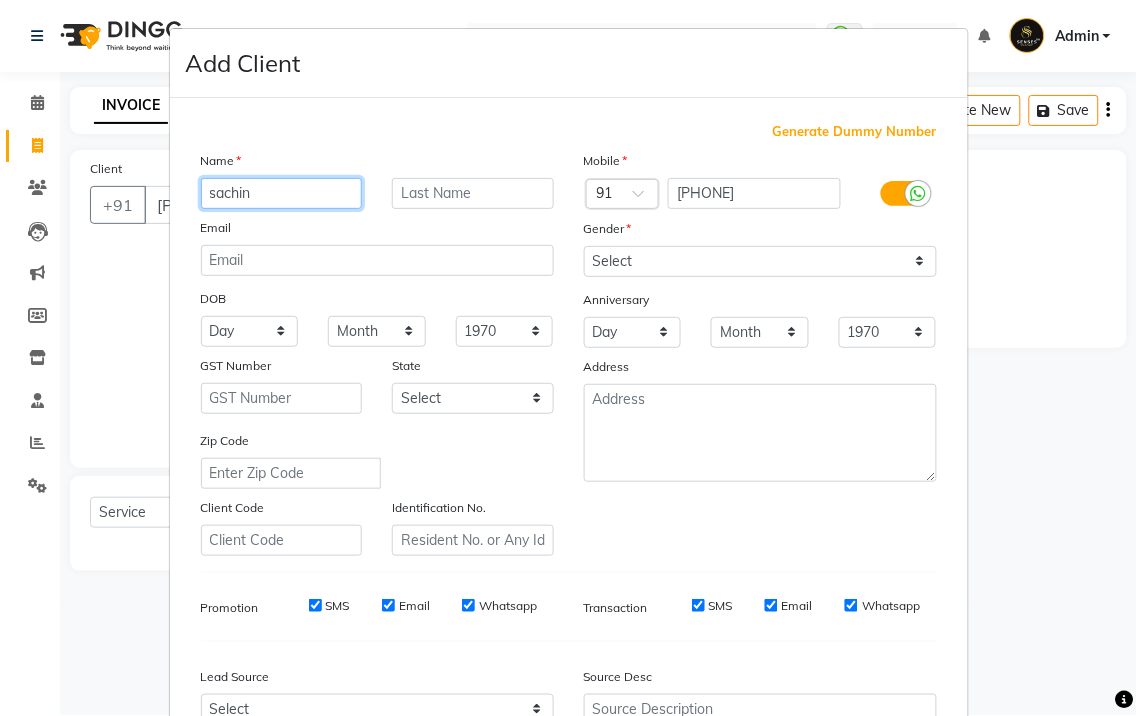 type on "sachin" 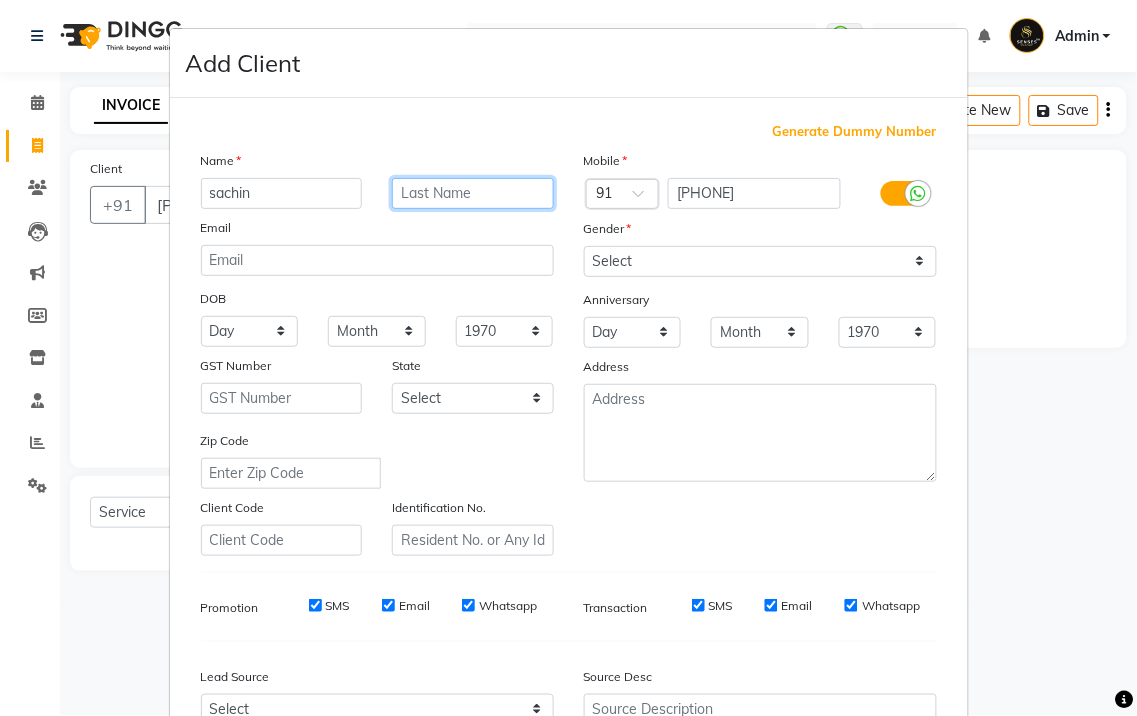 click at bounding box center [473, 193] 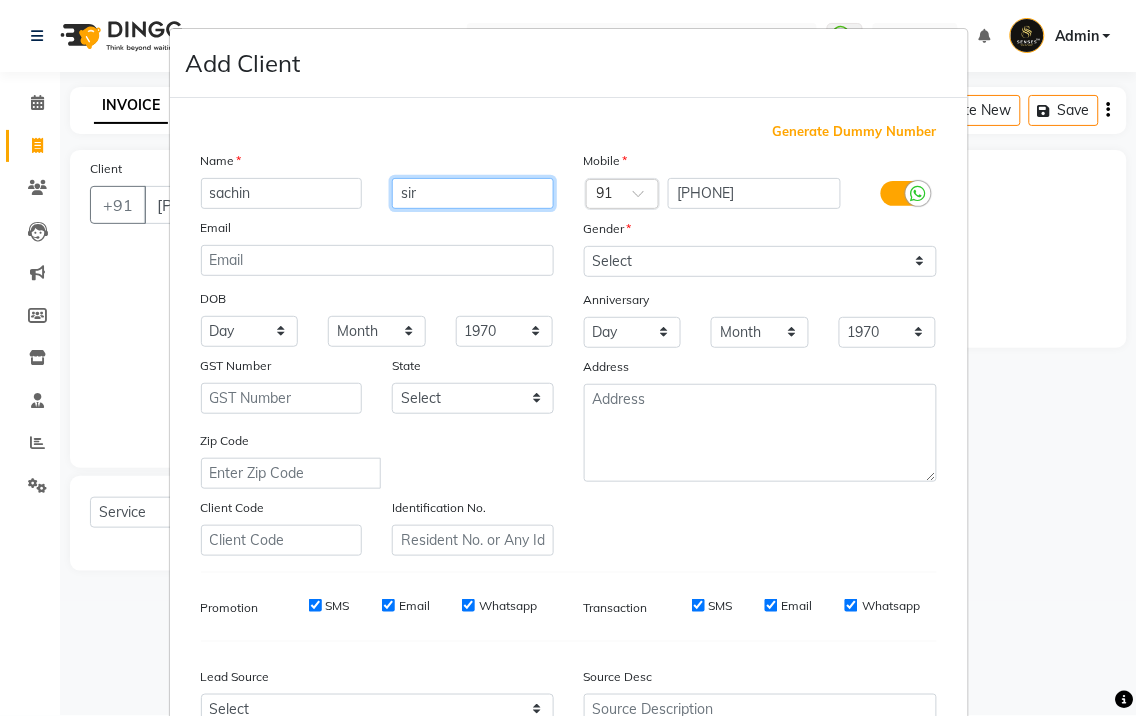 type on "sir" 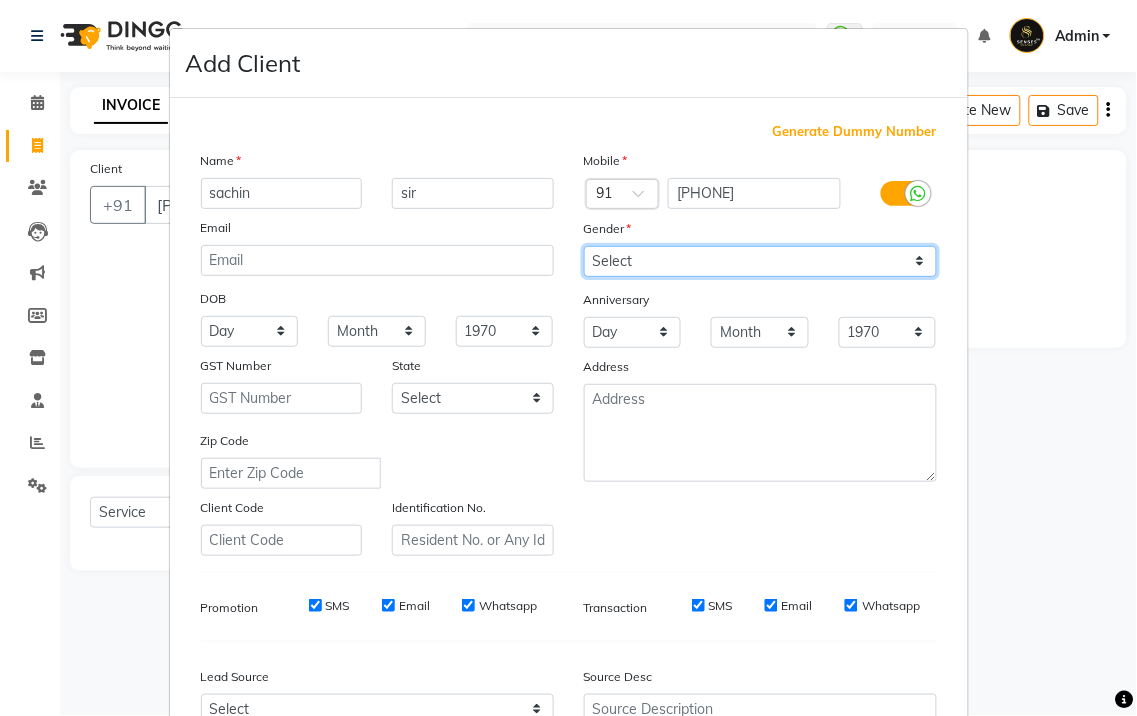 click on "Select Male Female Other Prefer Not To Say" at bounding box center (760, 261) 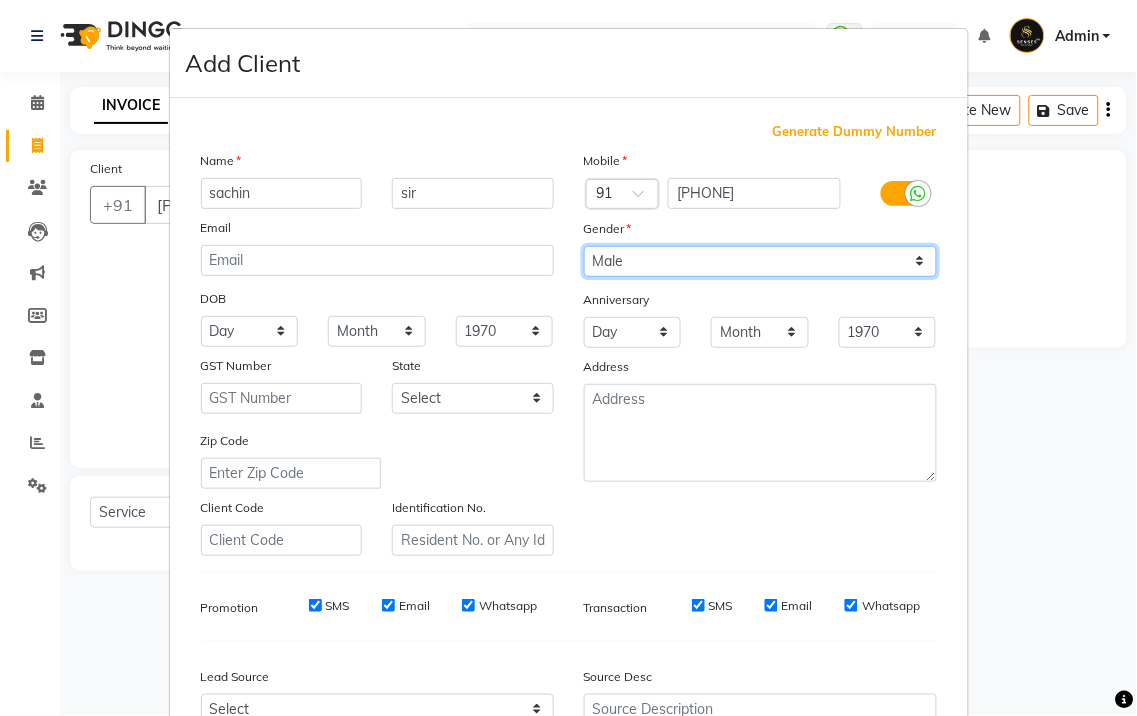 click on "Select Male Female Other Prefer Not To Say" at bounding box center (760, 261) 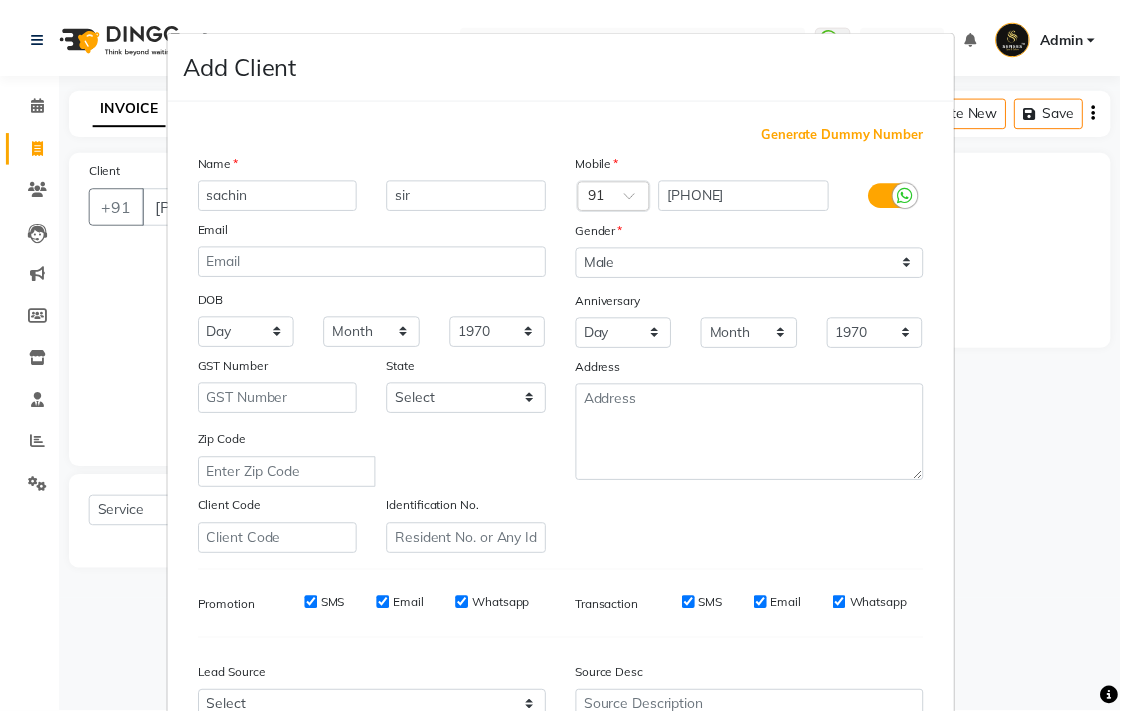 scroll, scrollTop: 207, scrollLeft: 0, axis: vertical 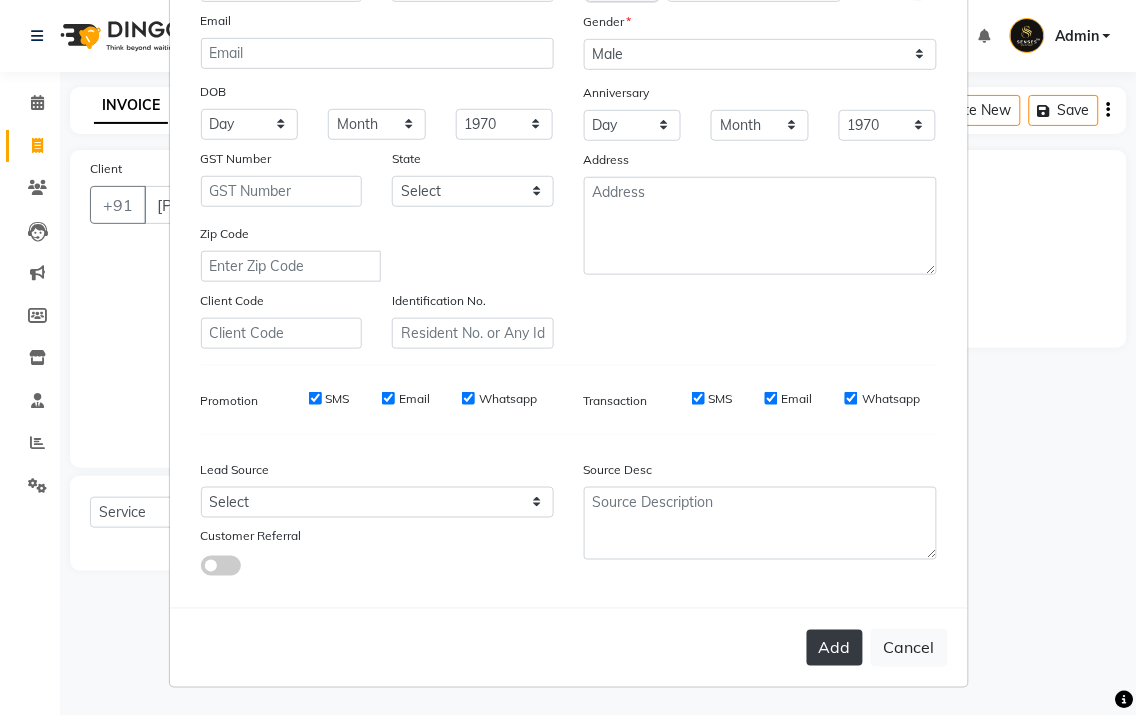 click on "Add" at bounding box center (835, 648) 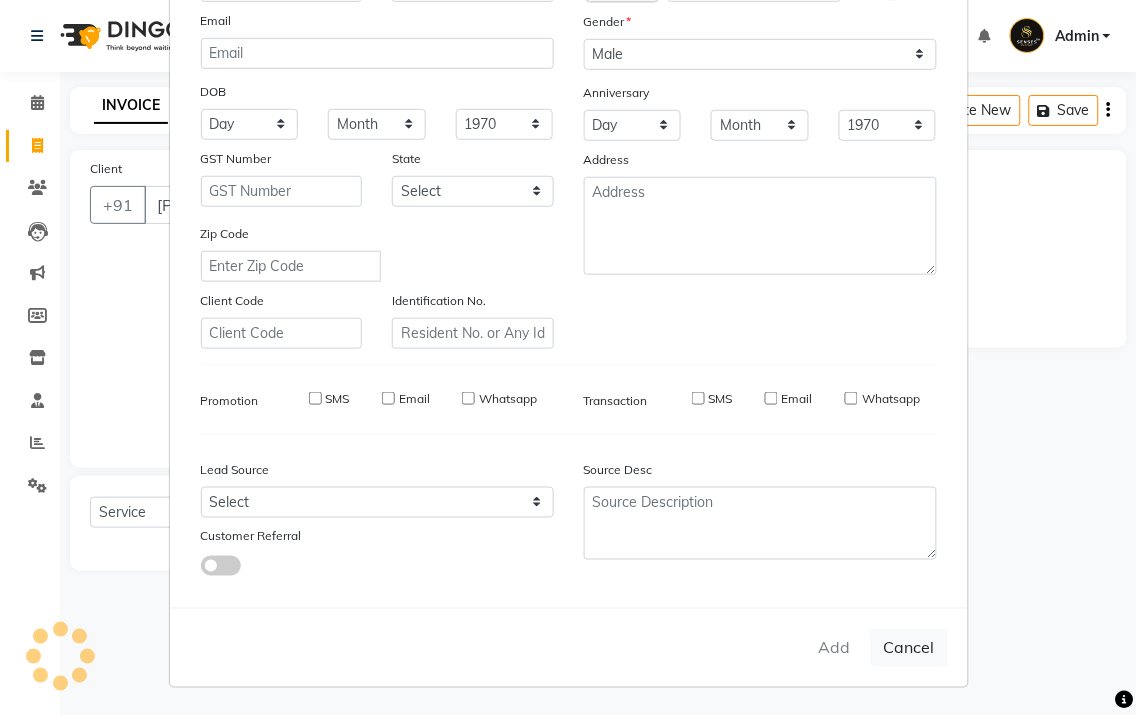 type 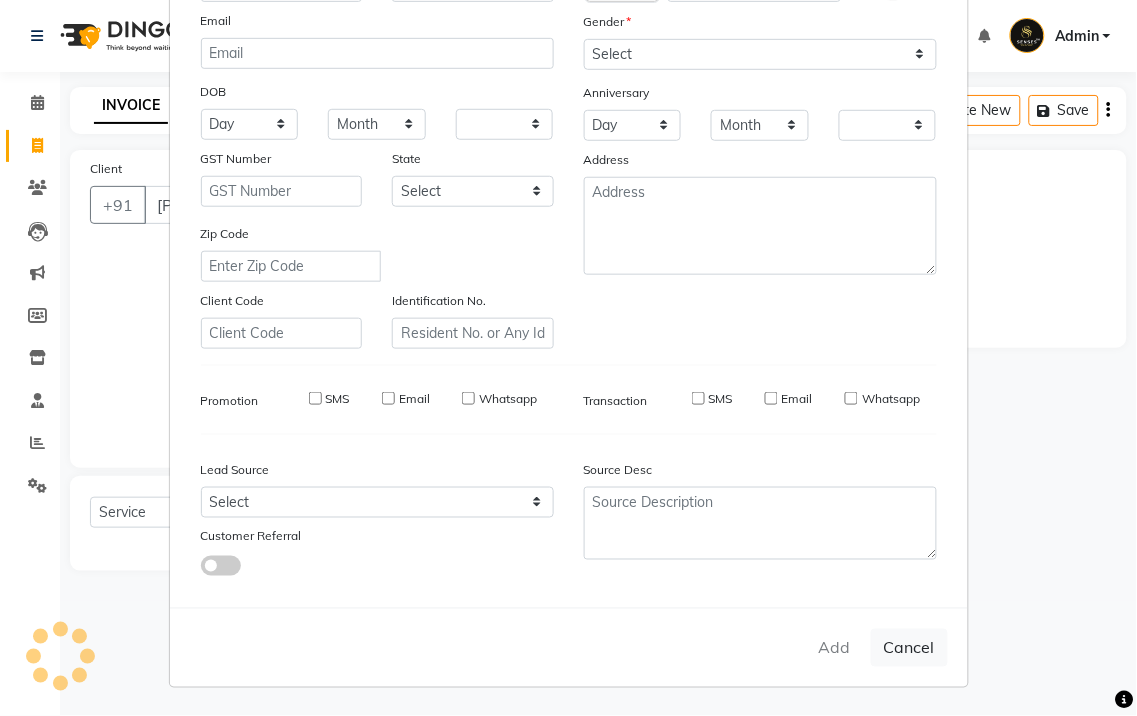 checkbox on "false" 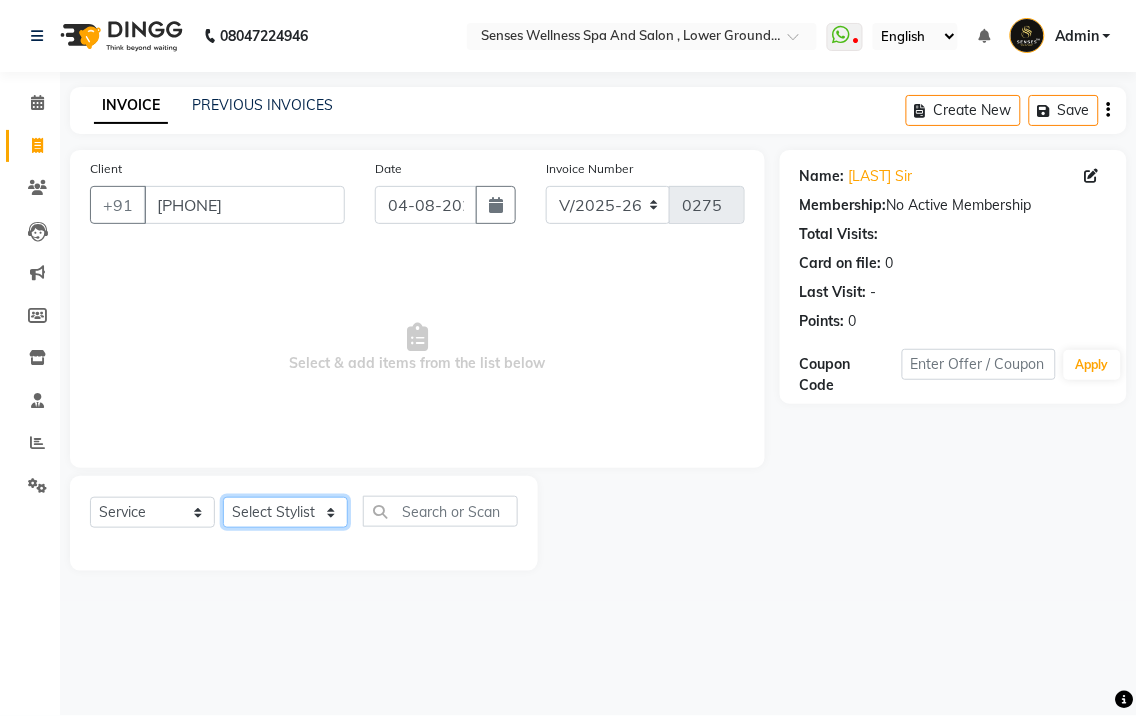 click on "Select Stylist BHARTI CHRISTY MERCY pankaj" 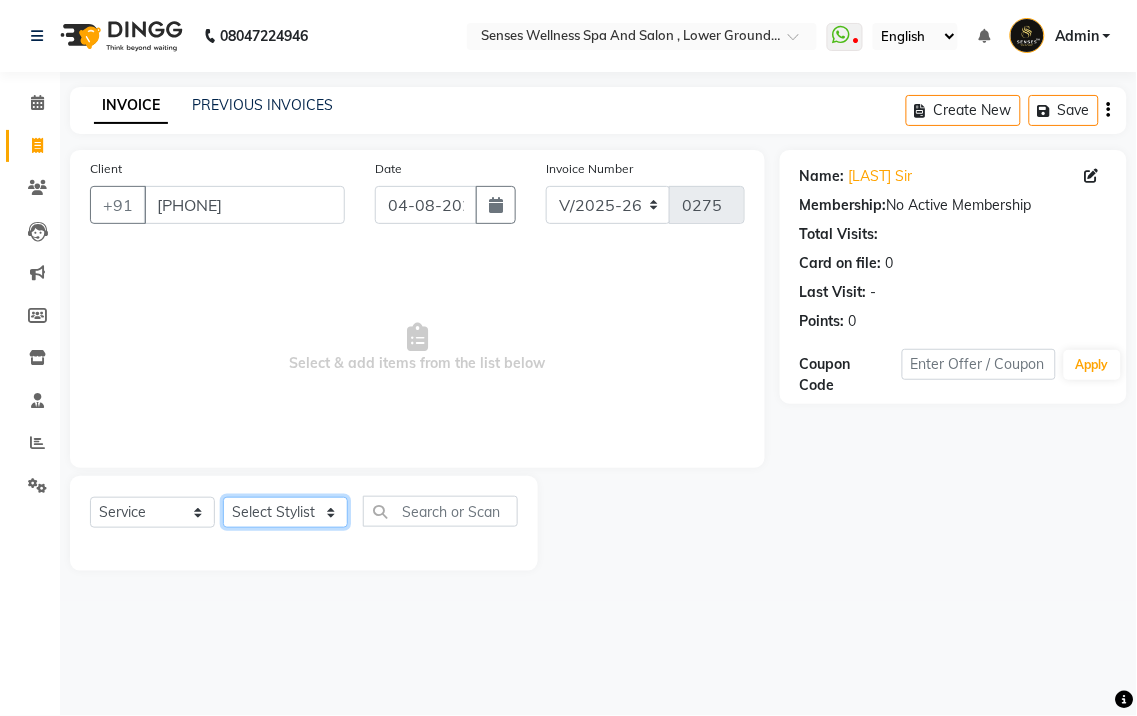 select on "49395" 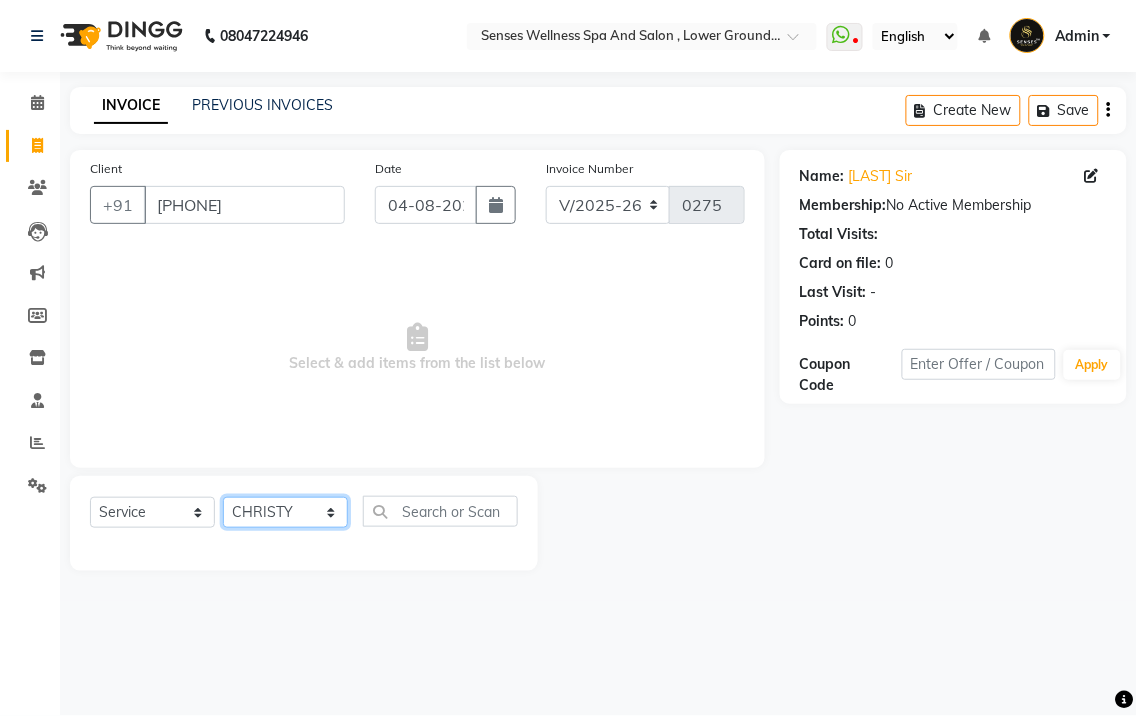 click on "Select Stylist BHARTI CHRISTY MERCY pankaj" 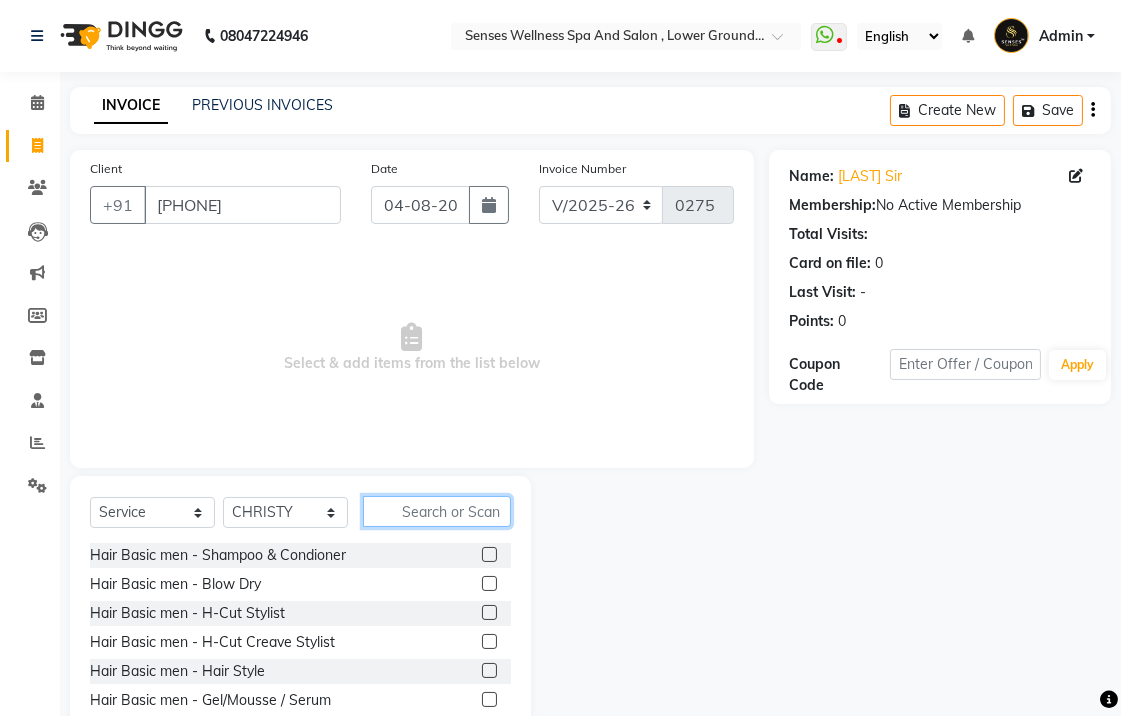 click 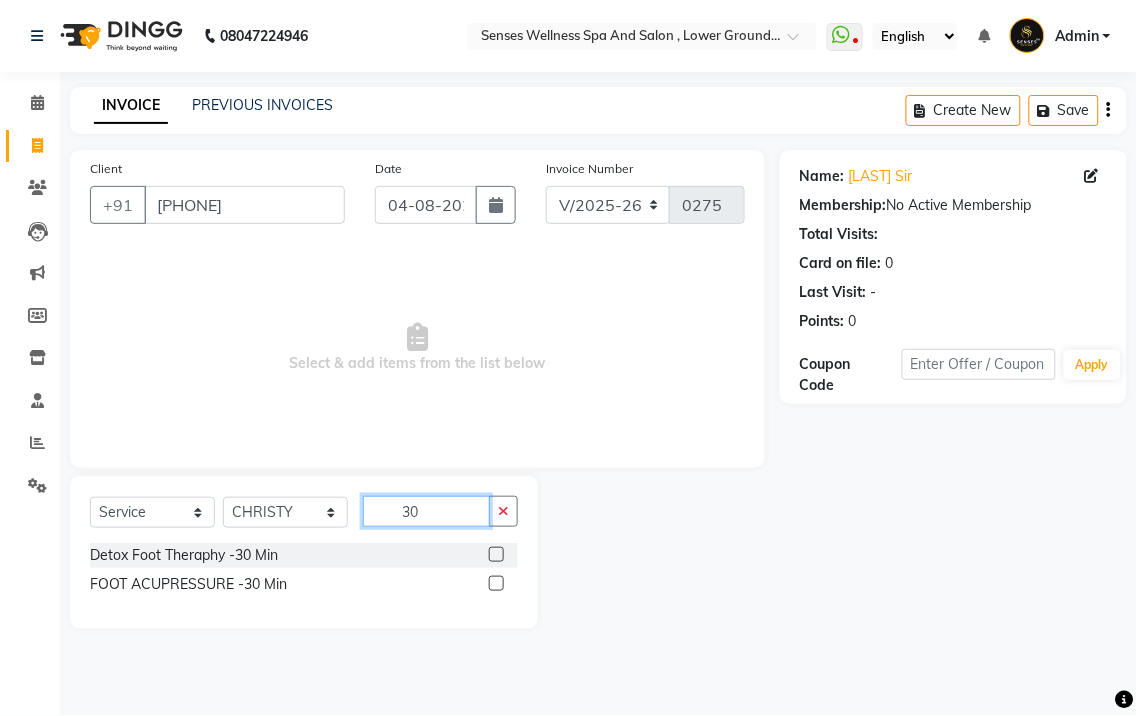 type on "30" 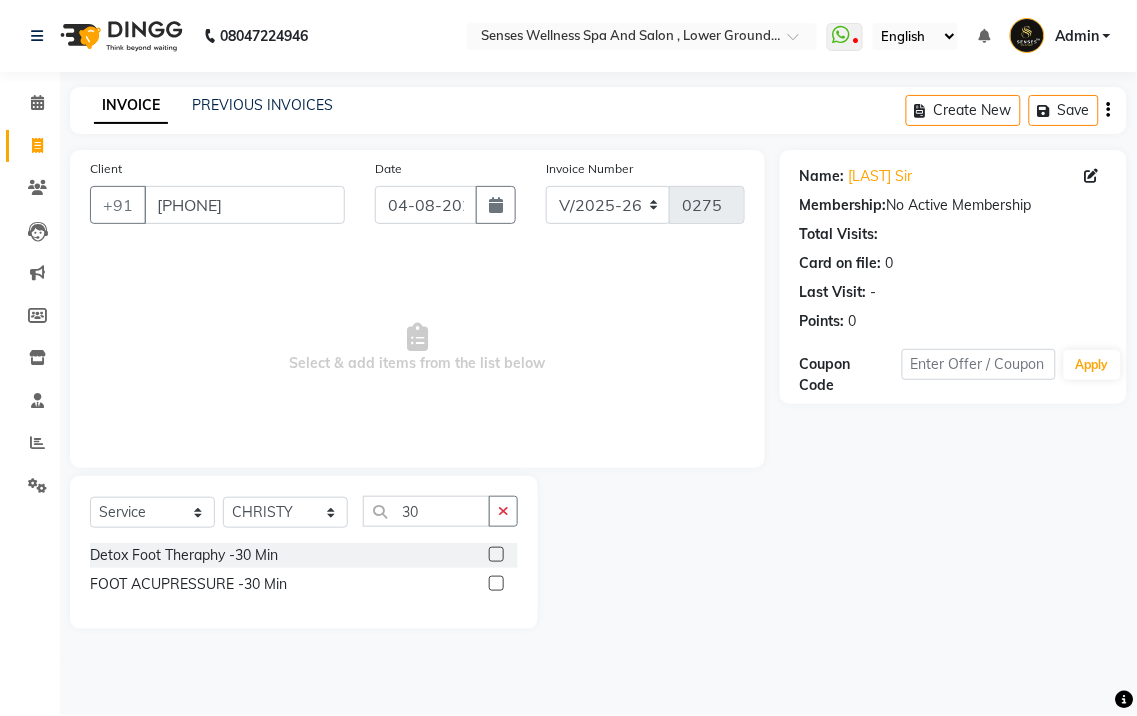 click 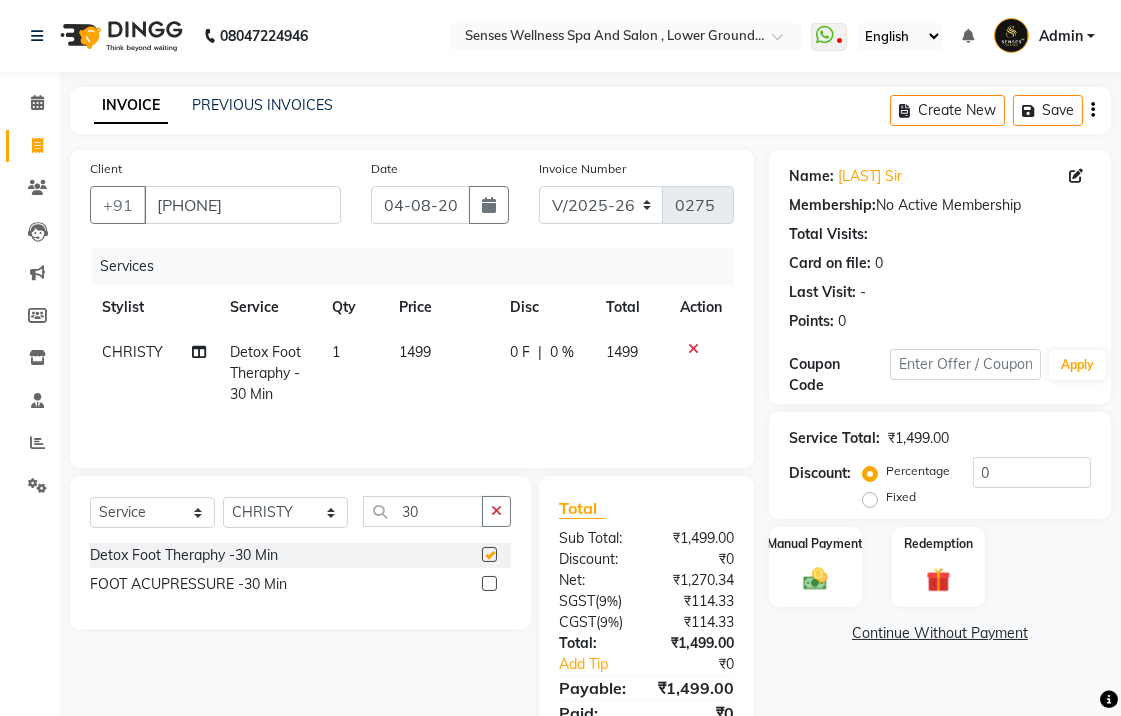 checkbox on "false" 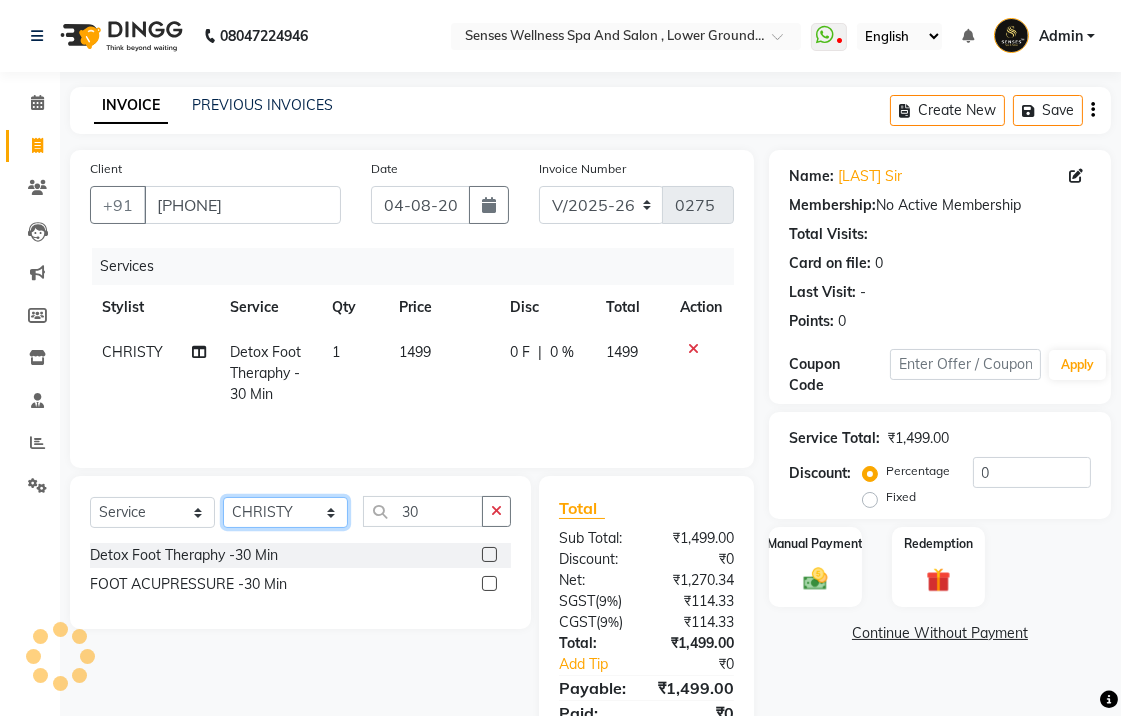 click on "Select Stylist BHARTI CHRISTY MERCY pankaj" 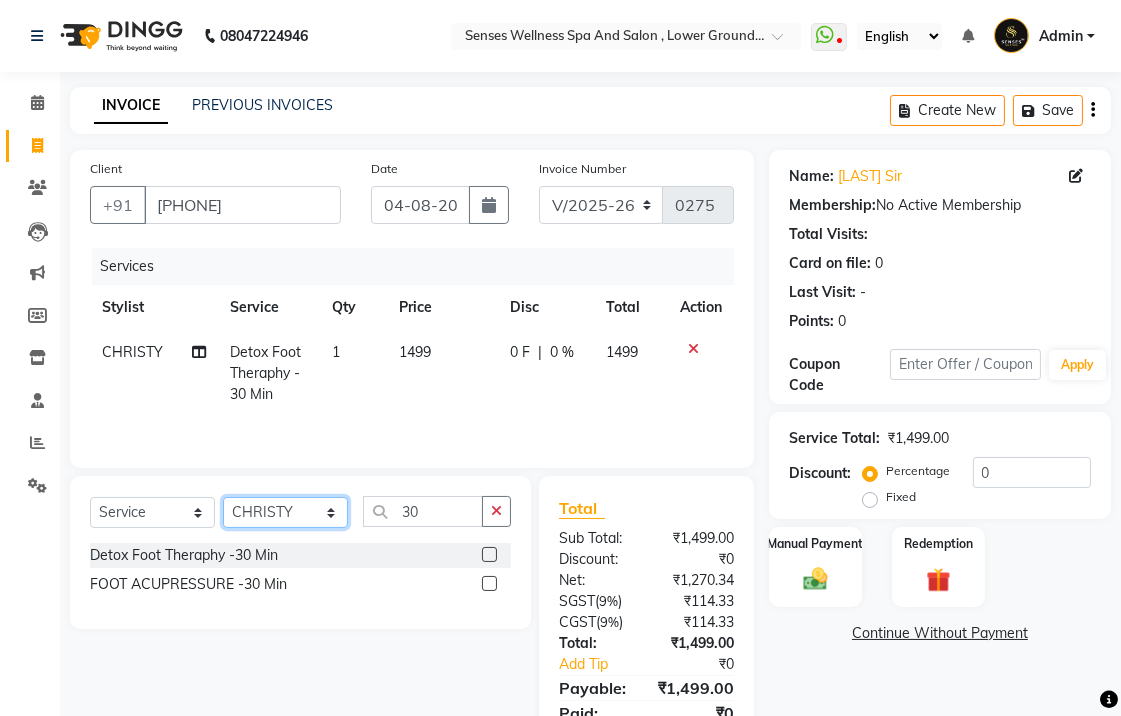 select on "69540" 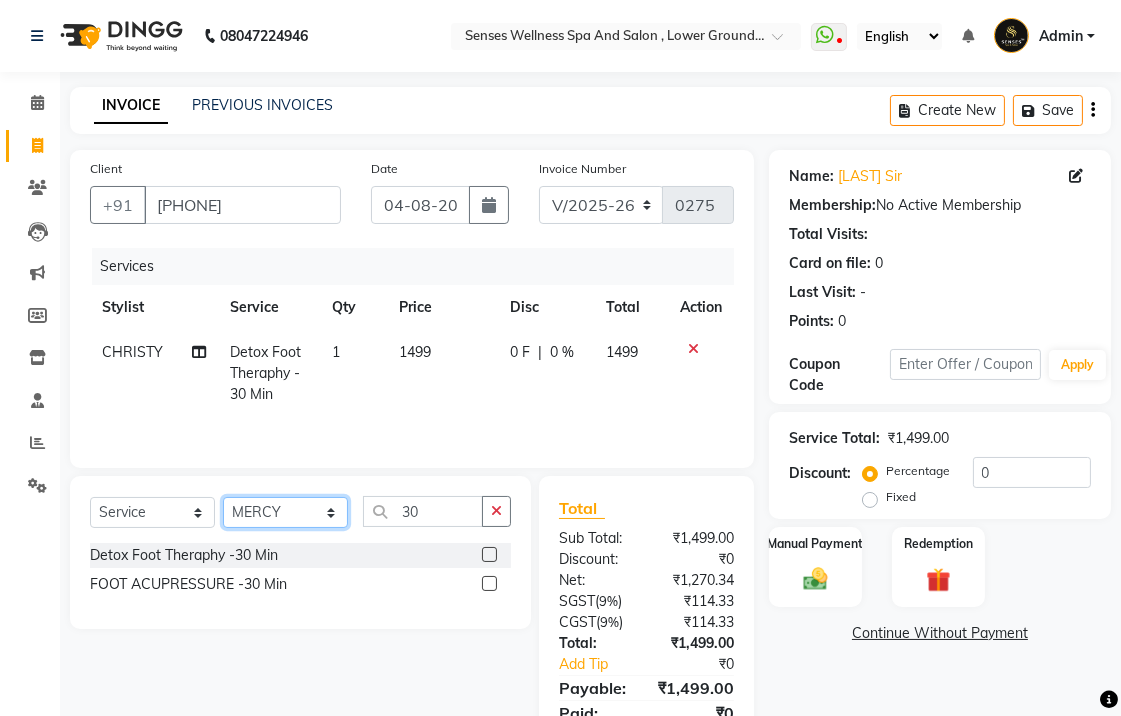 click on "Select Stylist BHARTI CHRISTY MERCY pankaj" 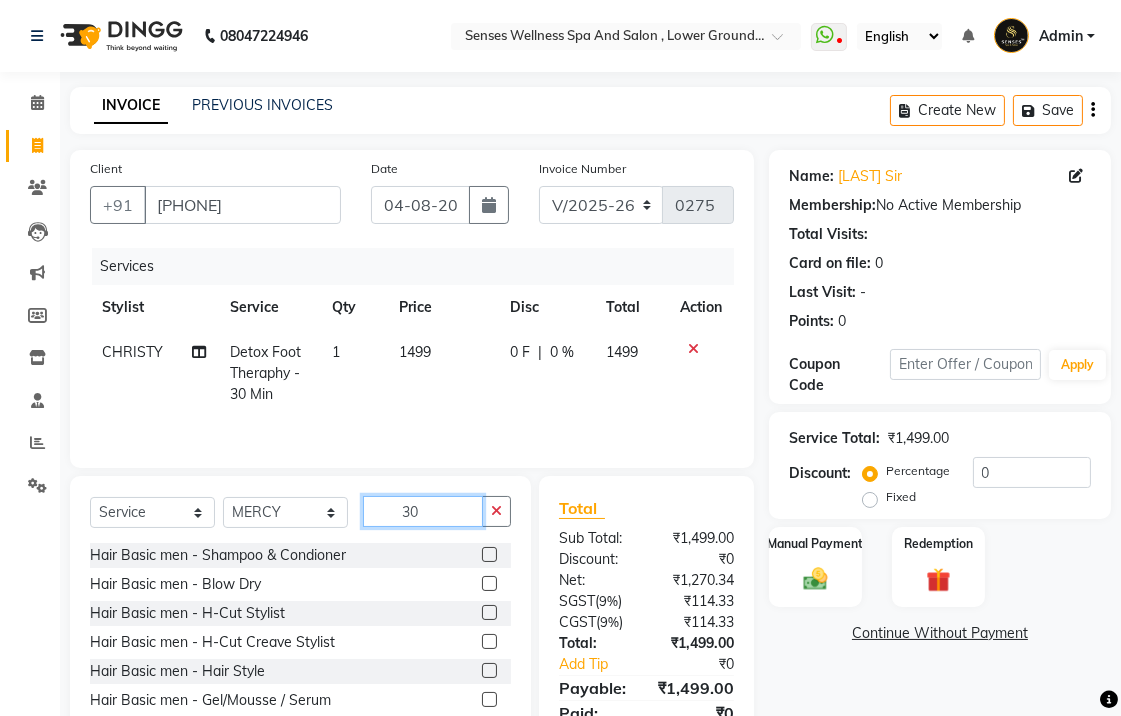 click on "30" 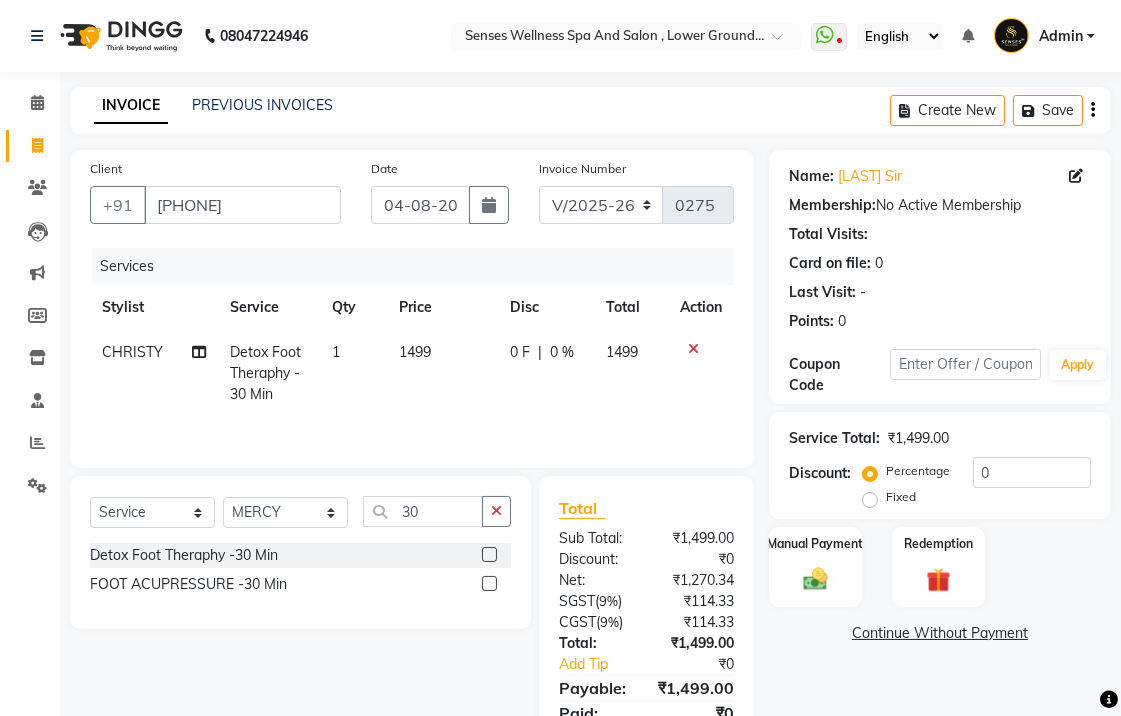 click 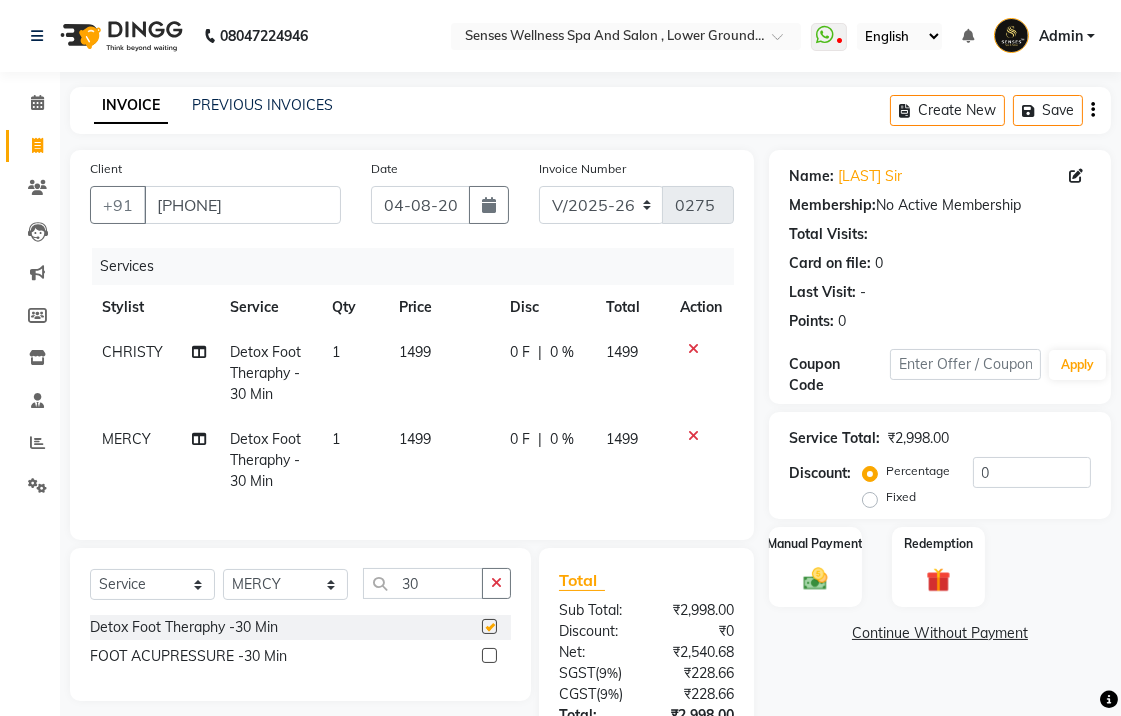 checkbox on "false" 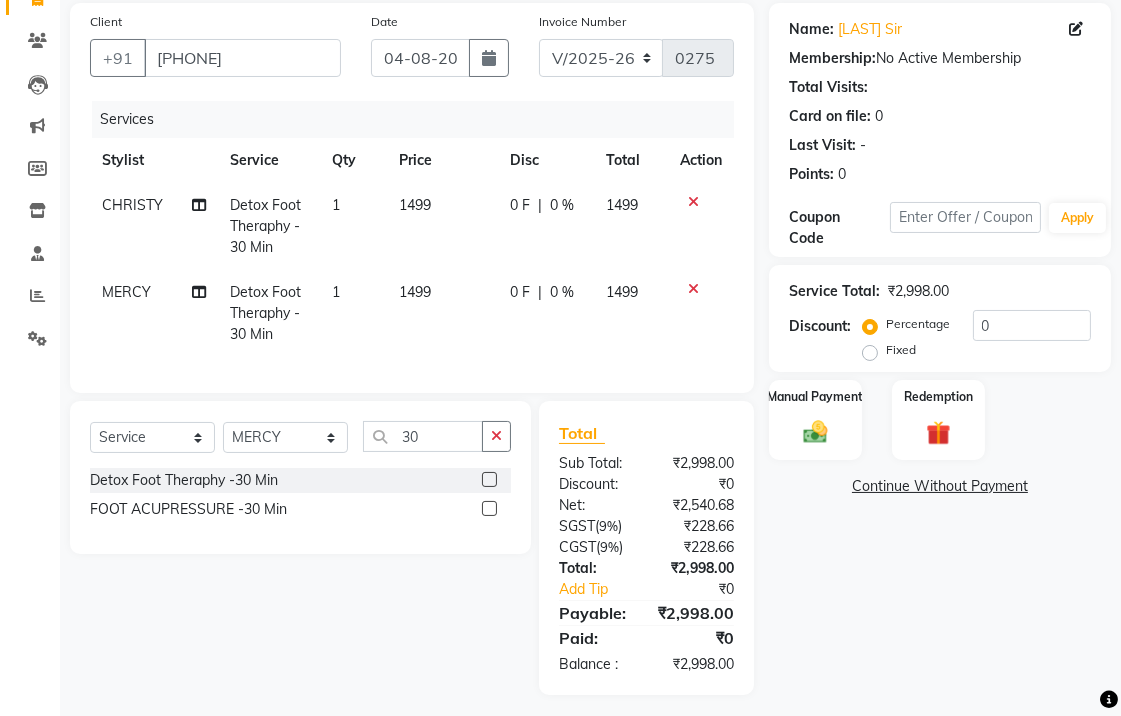 scroll, scrollTop: 172, scrollLeft: 0, axis: vertical 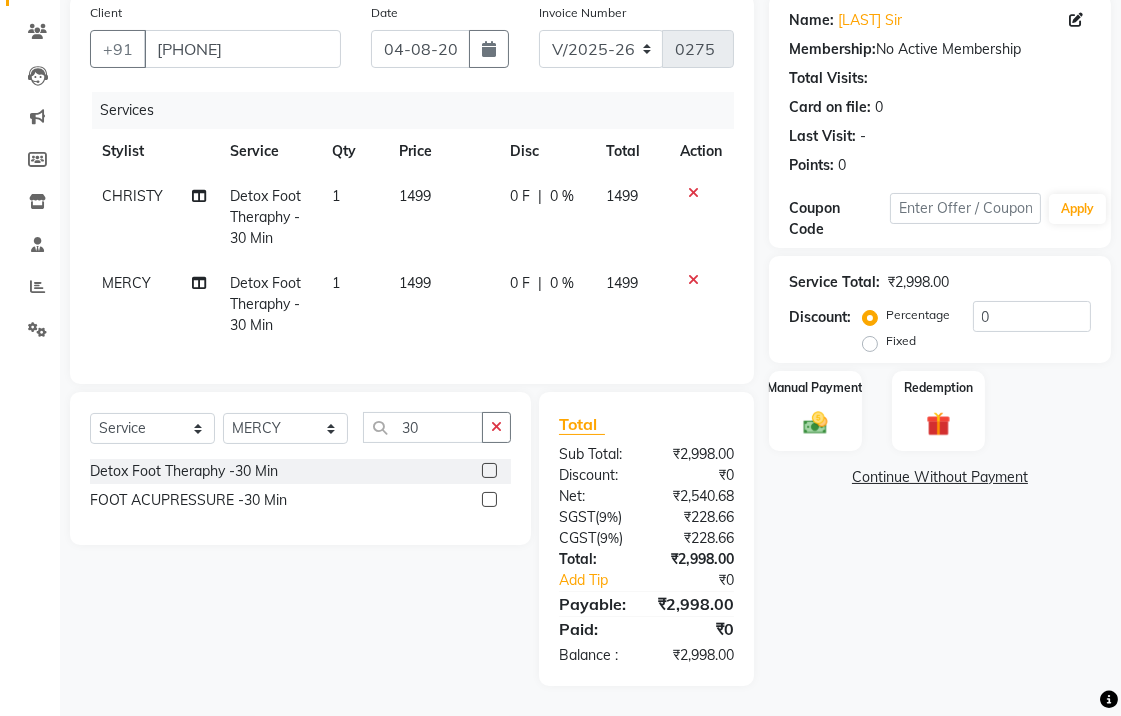 click on "Fixed" 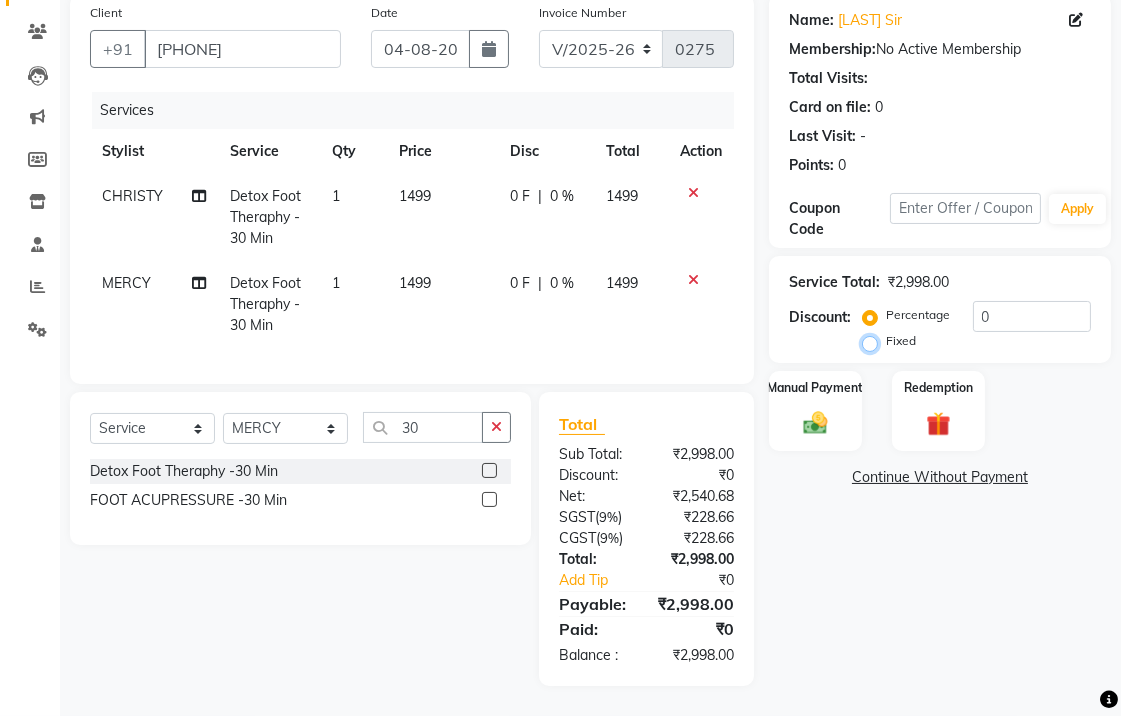 click on "Fixed" at bounding box center [874, 341] 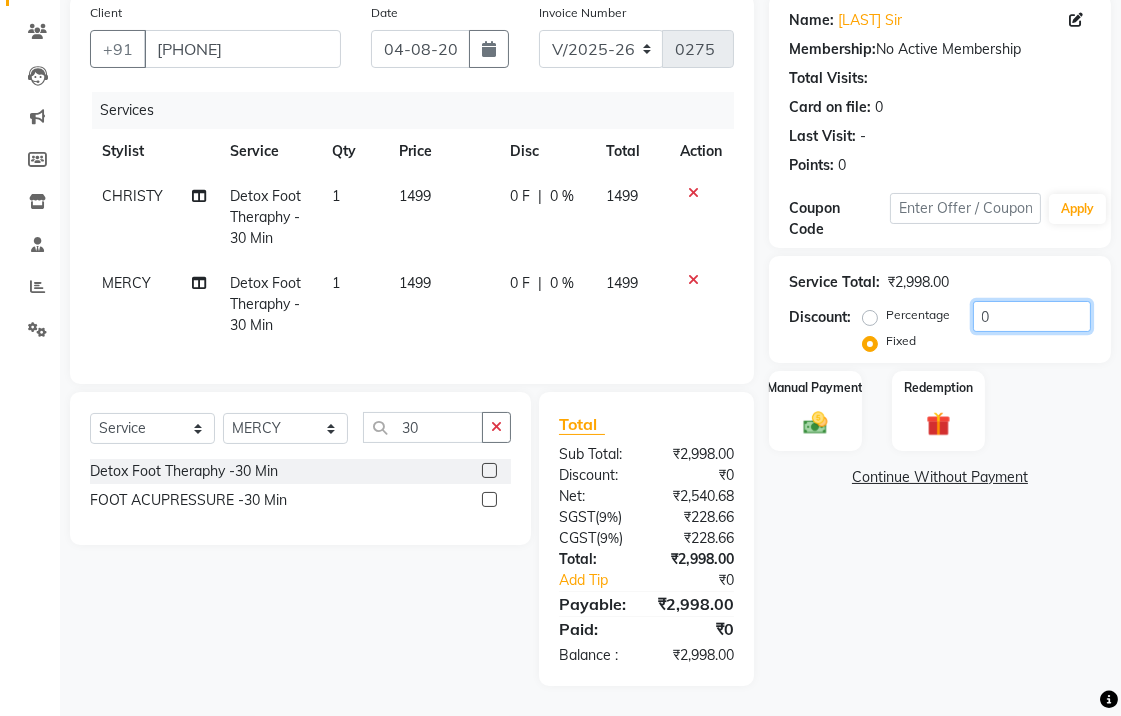 click on "0" 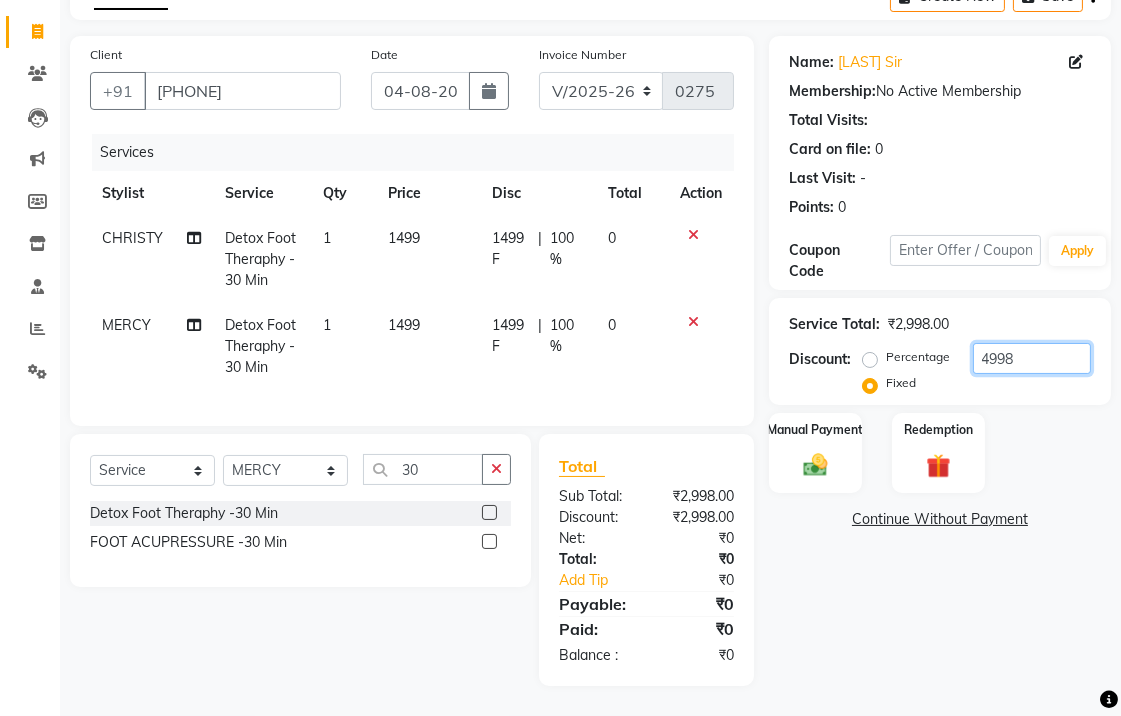 scroll, scrollTop: 130, scrollLeft: 0, axis: vertical 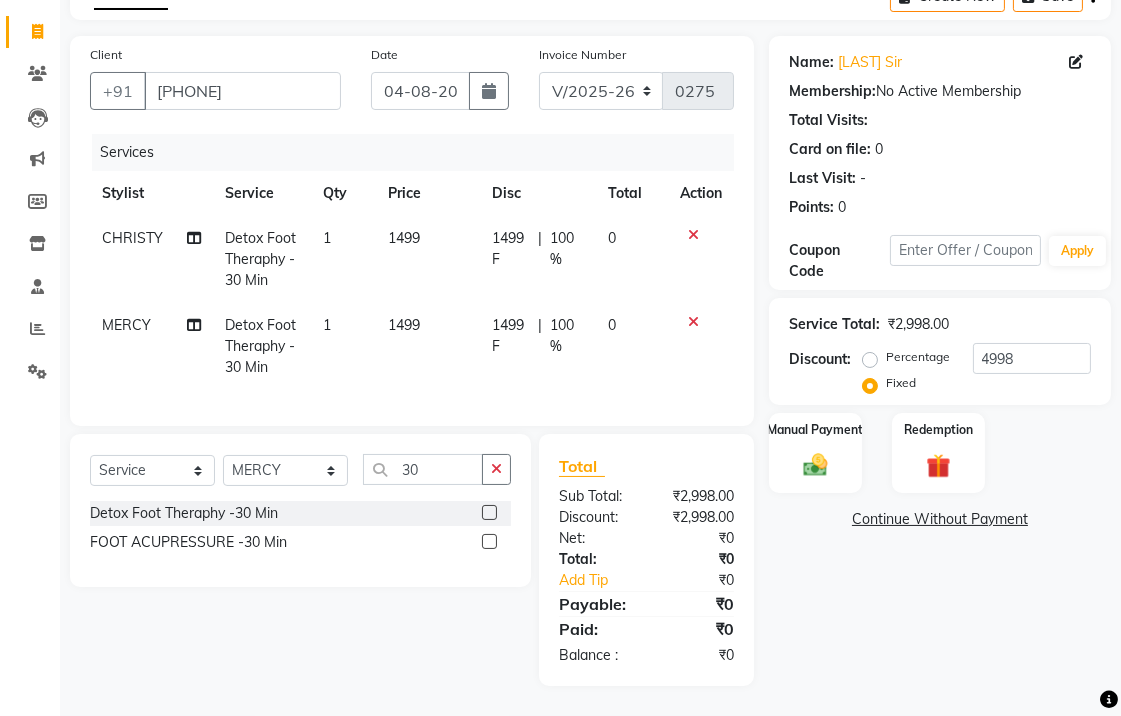 click on "Percentage" 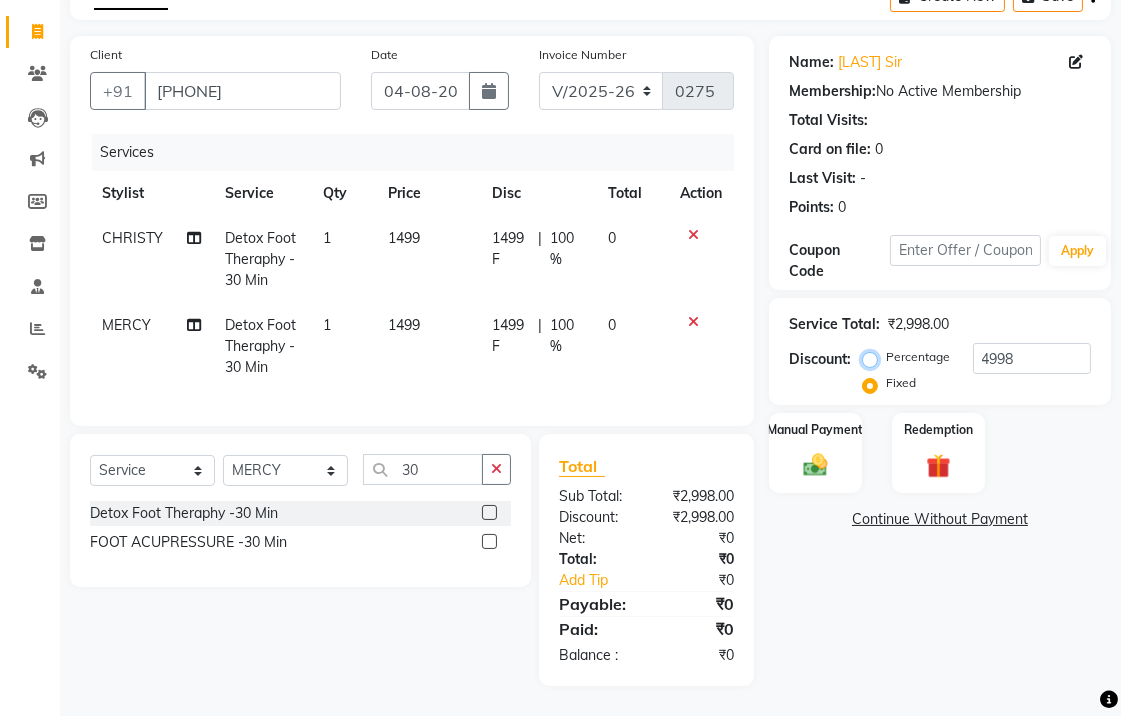 click on "Percentage" at bounding box center (874, 357) 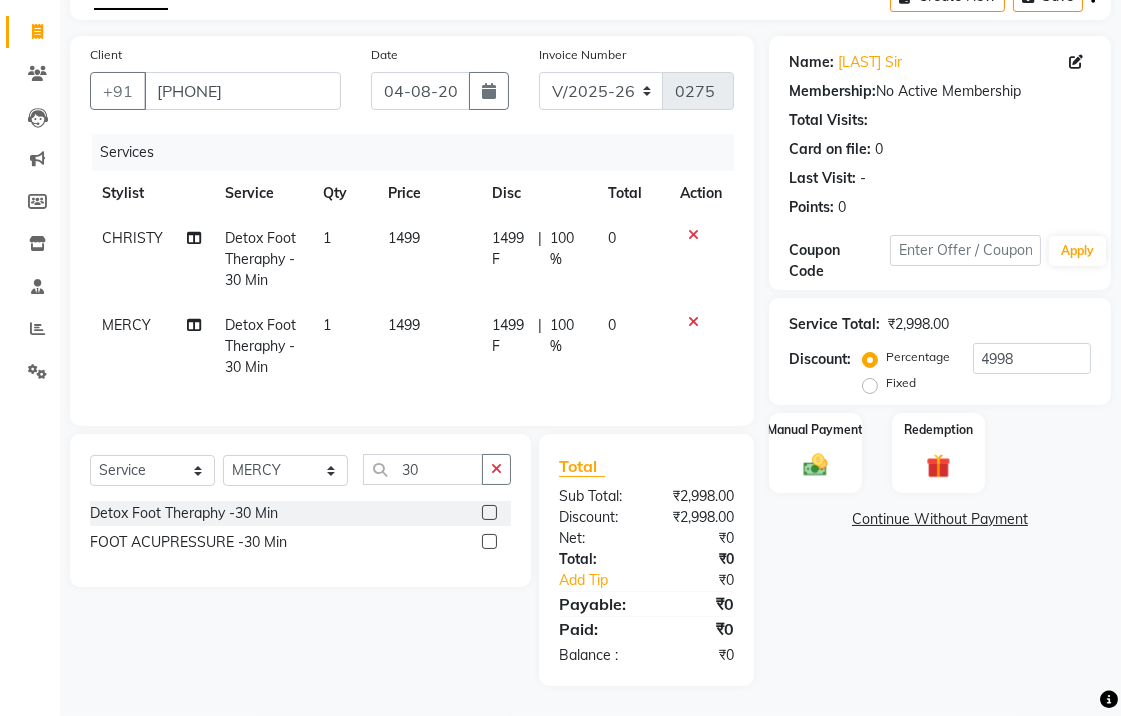 type on "100" 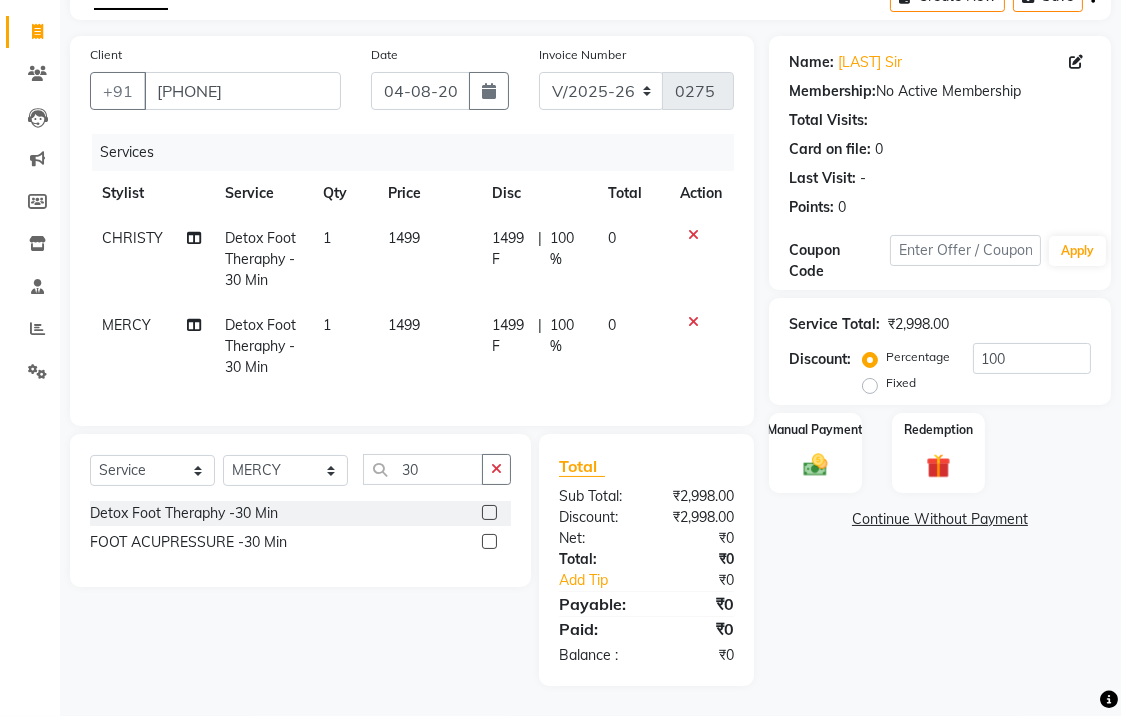 click on "Percentage" 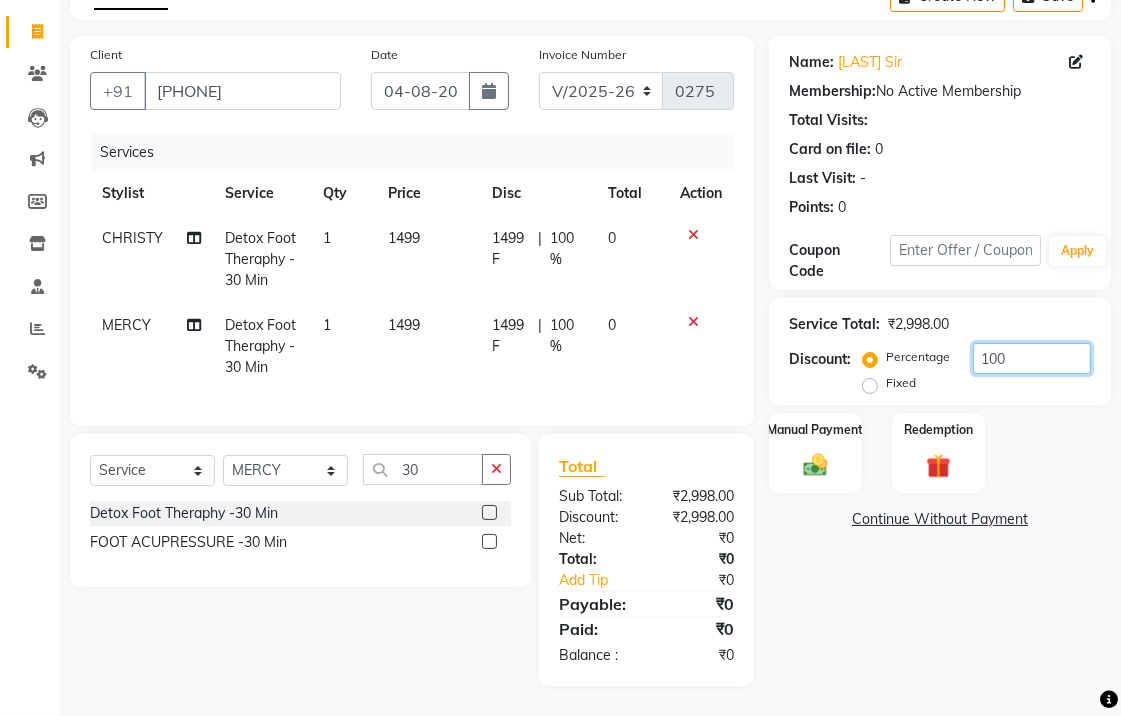 click on "100" 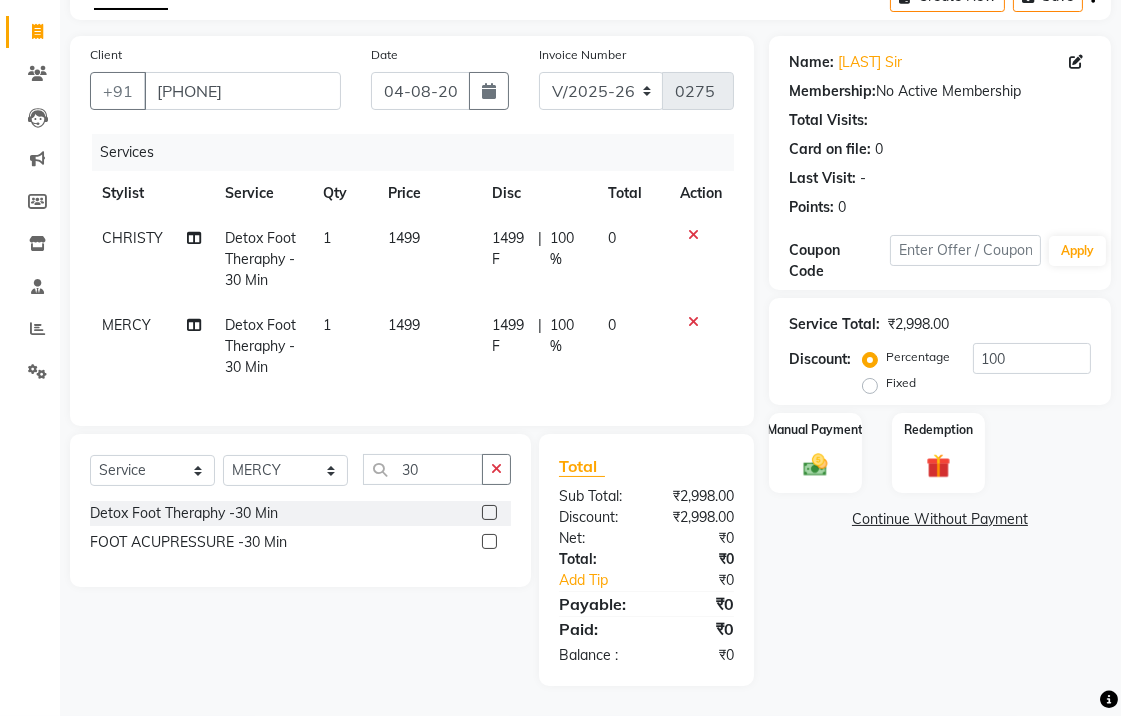 click on "Fixed" 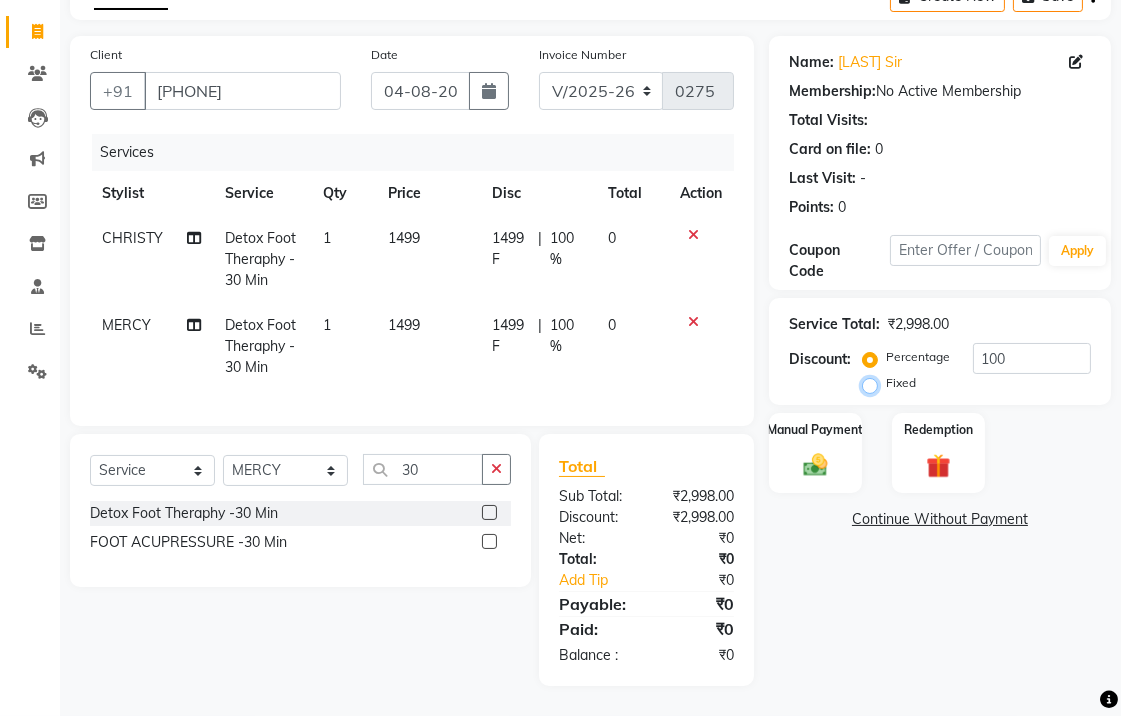 click on "Fixed" at bounding box center [874, 383] 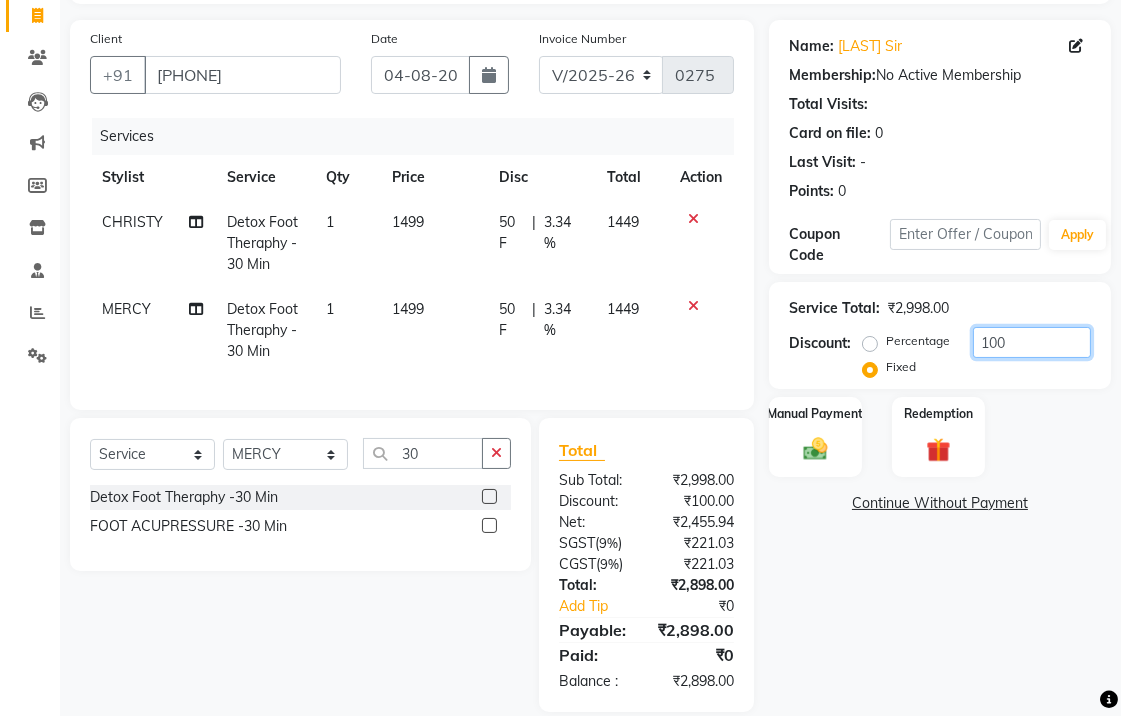 click on "100" 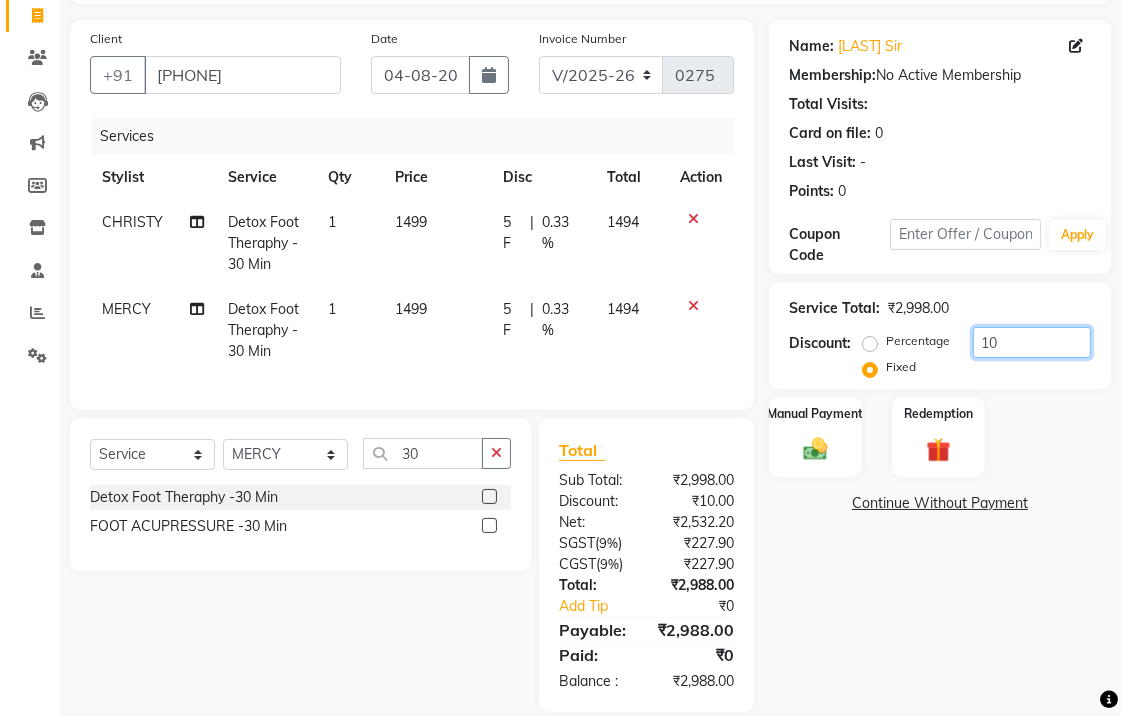 type on "1" 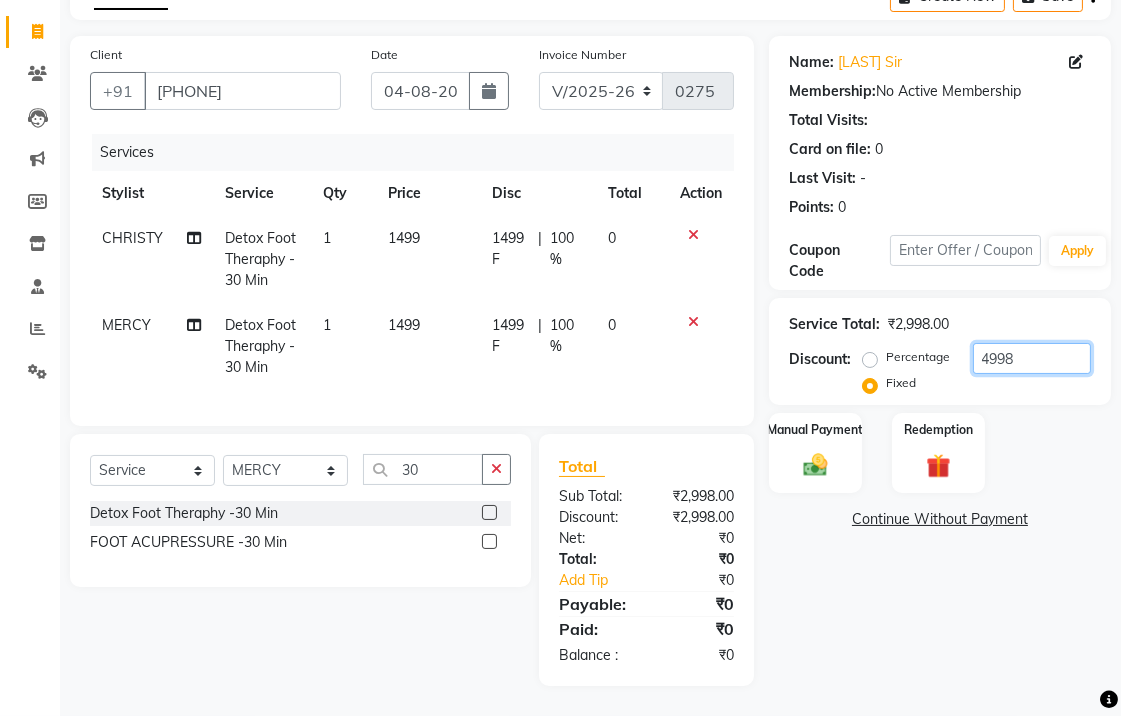 click on "4998" 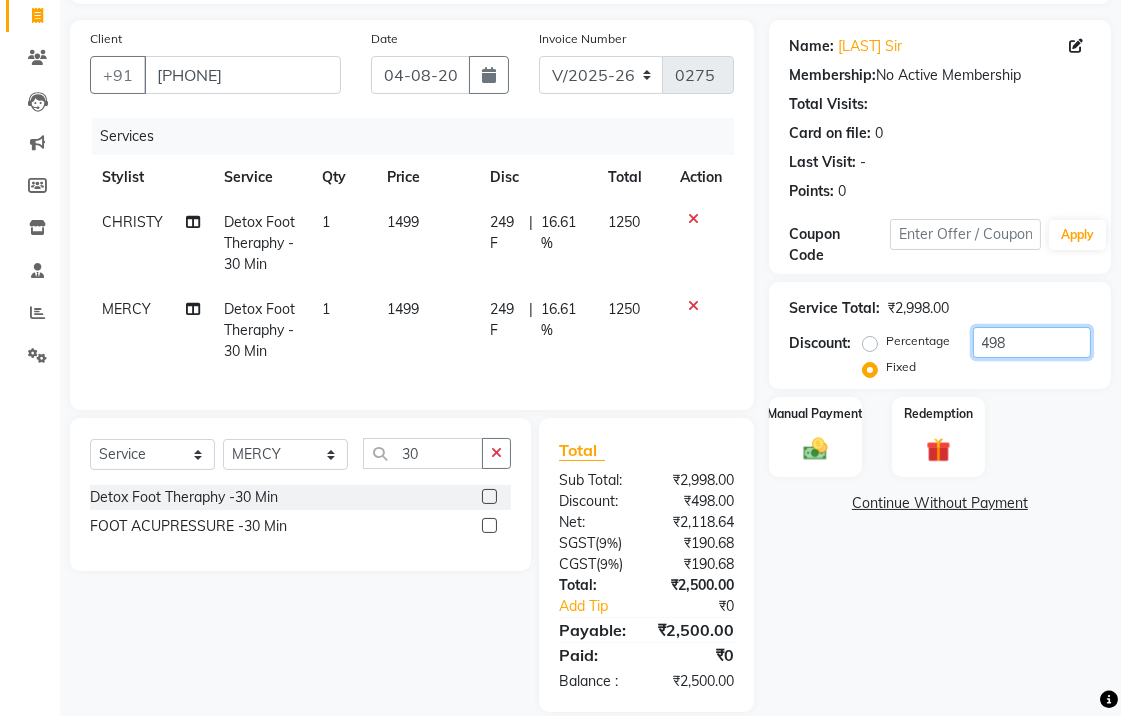 scroll, scrollTop: 172, scrollLeft: 0, axis: vertical 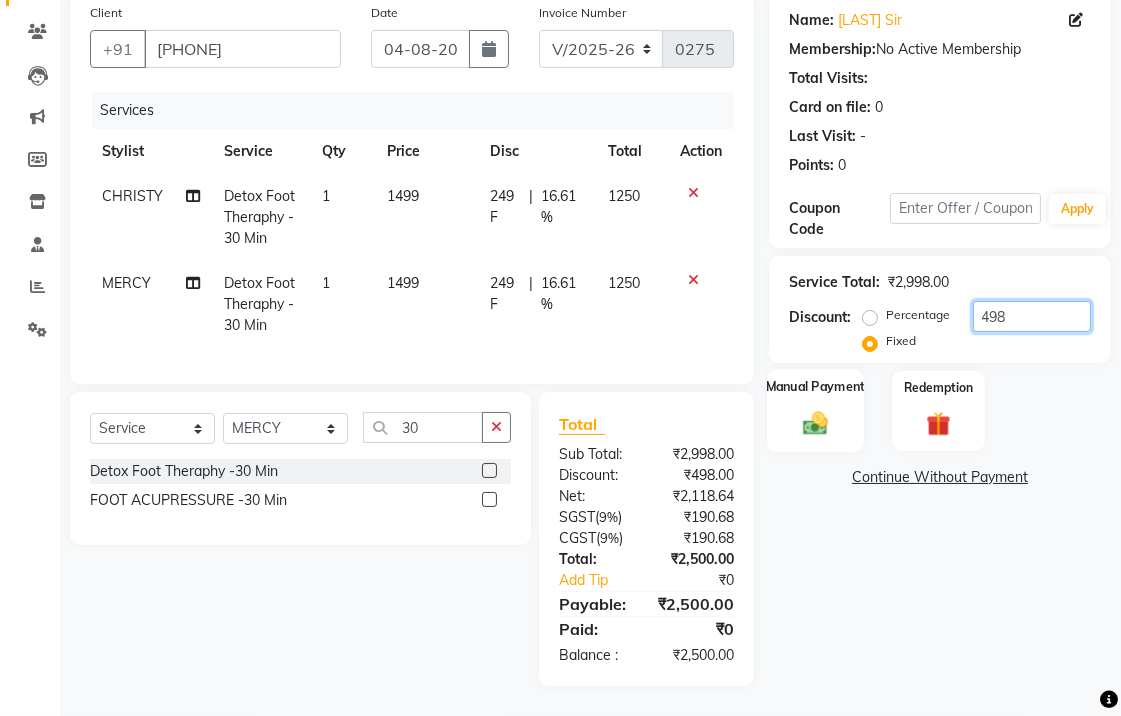 type on "498" 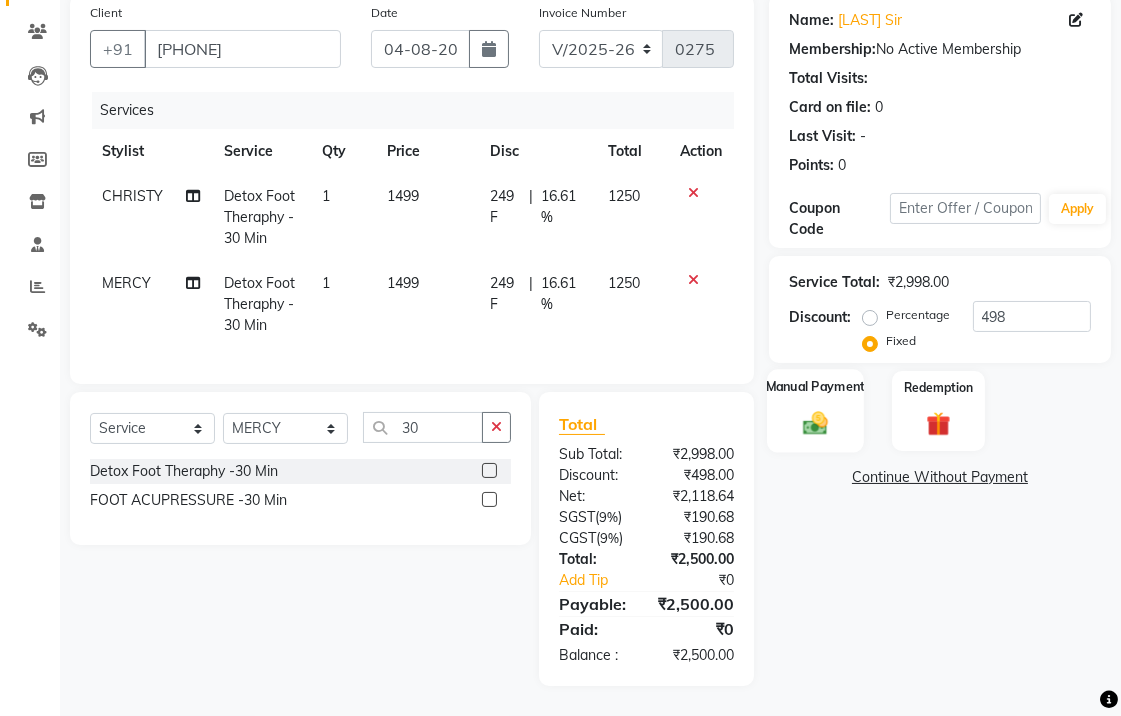 click 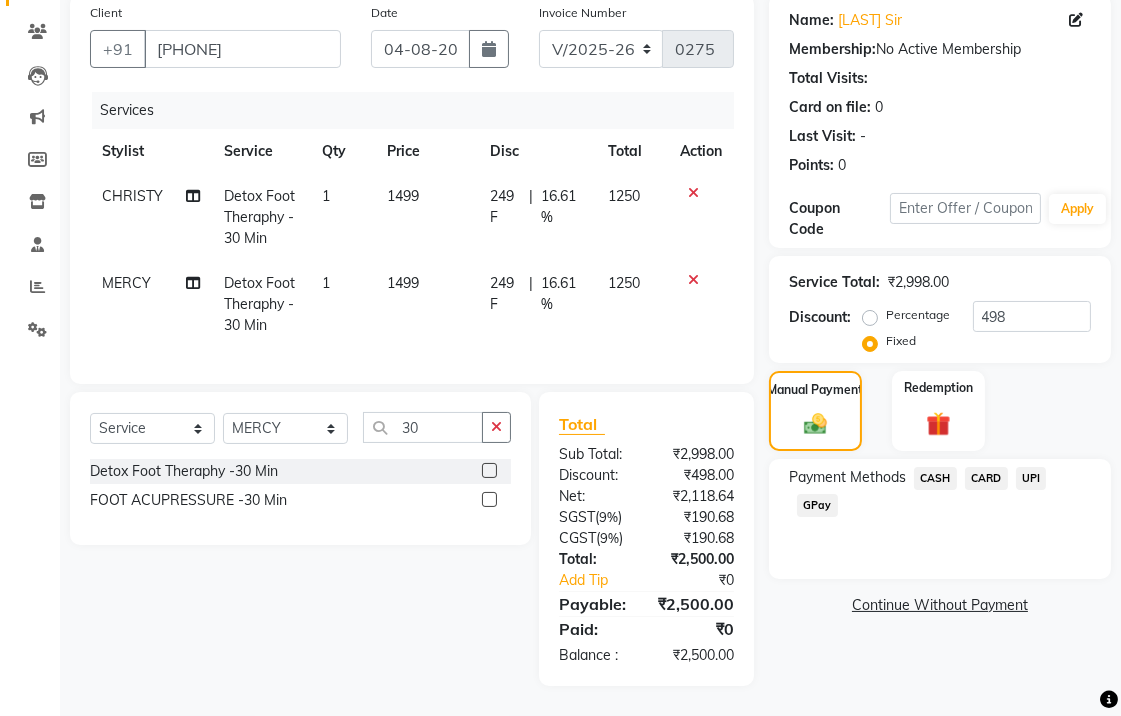 click on "CASH" 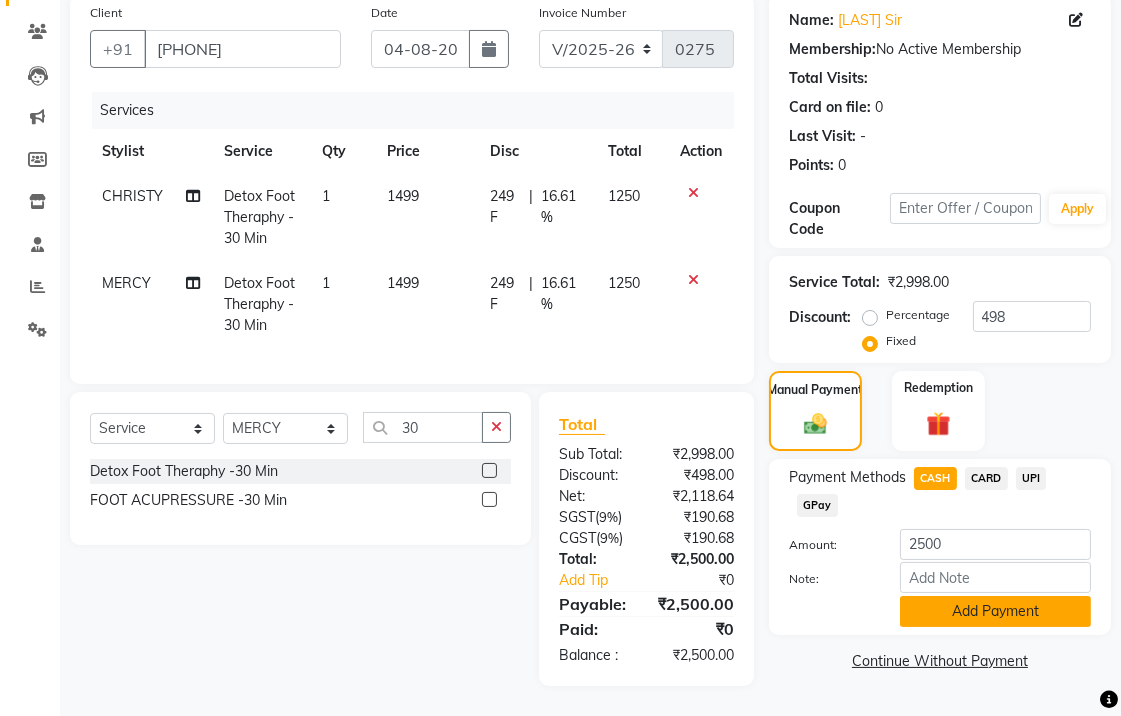 click on "Add Payment" 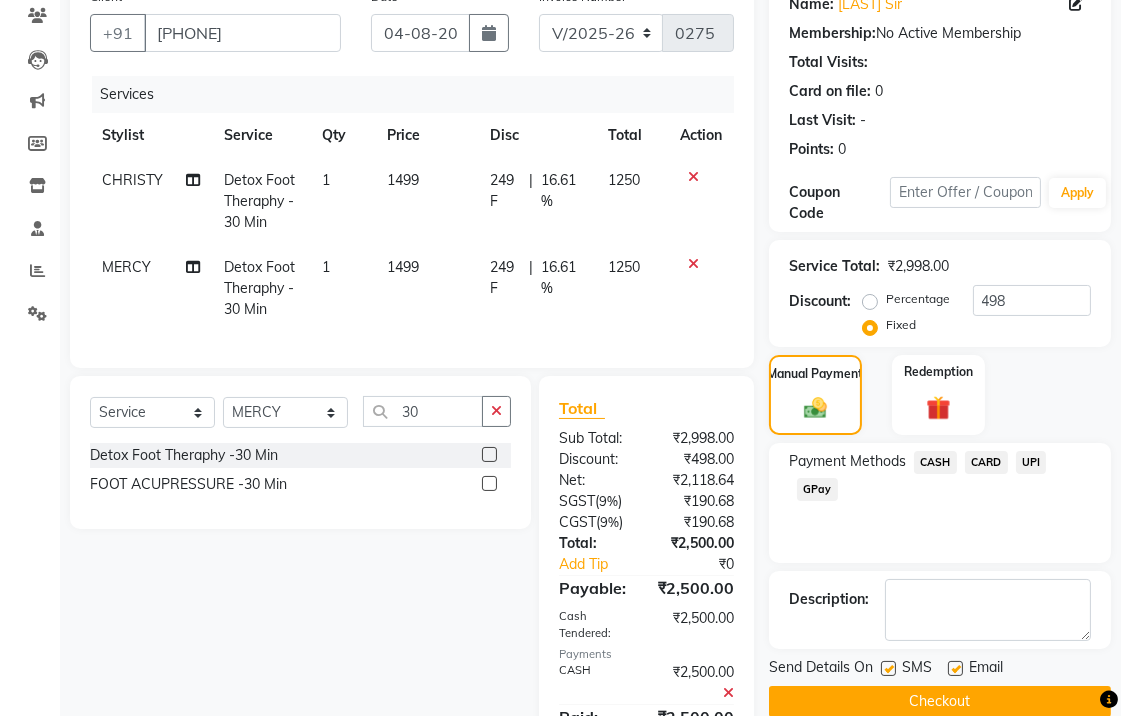 click 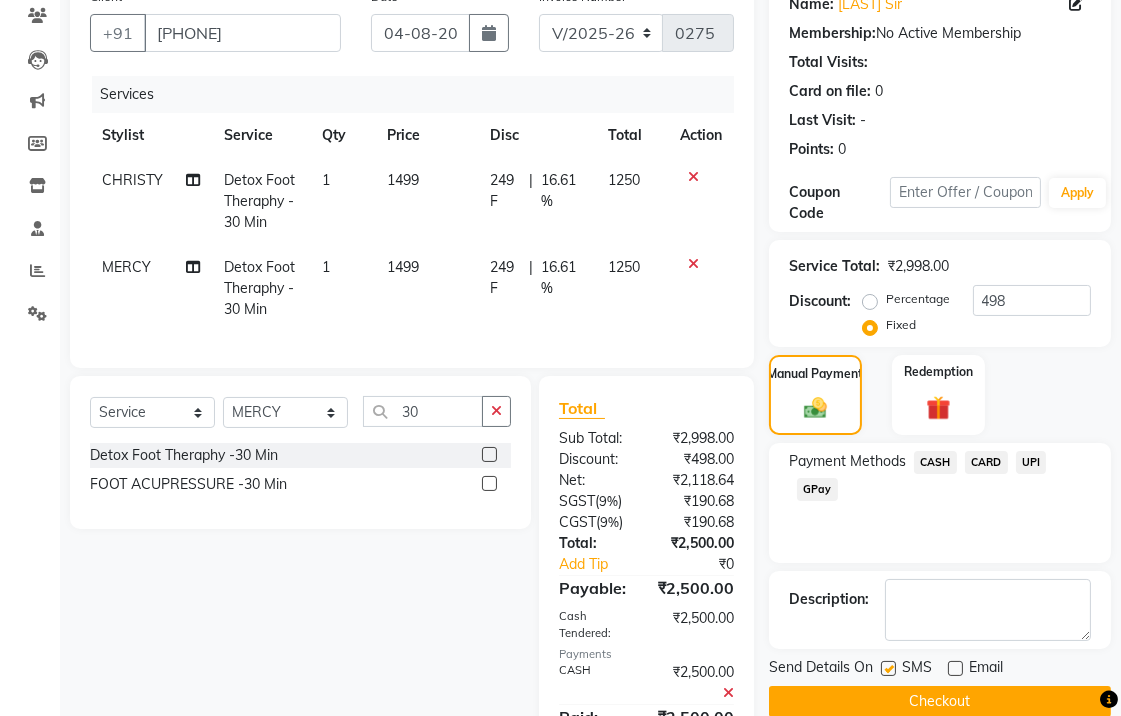 scroll, scrollTop: 276, scrollLeft: 0, axis: vertical 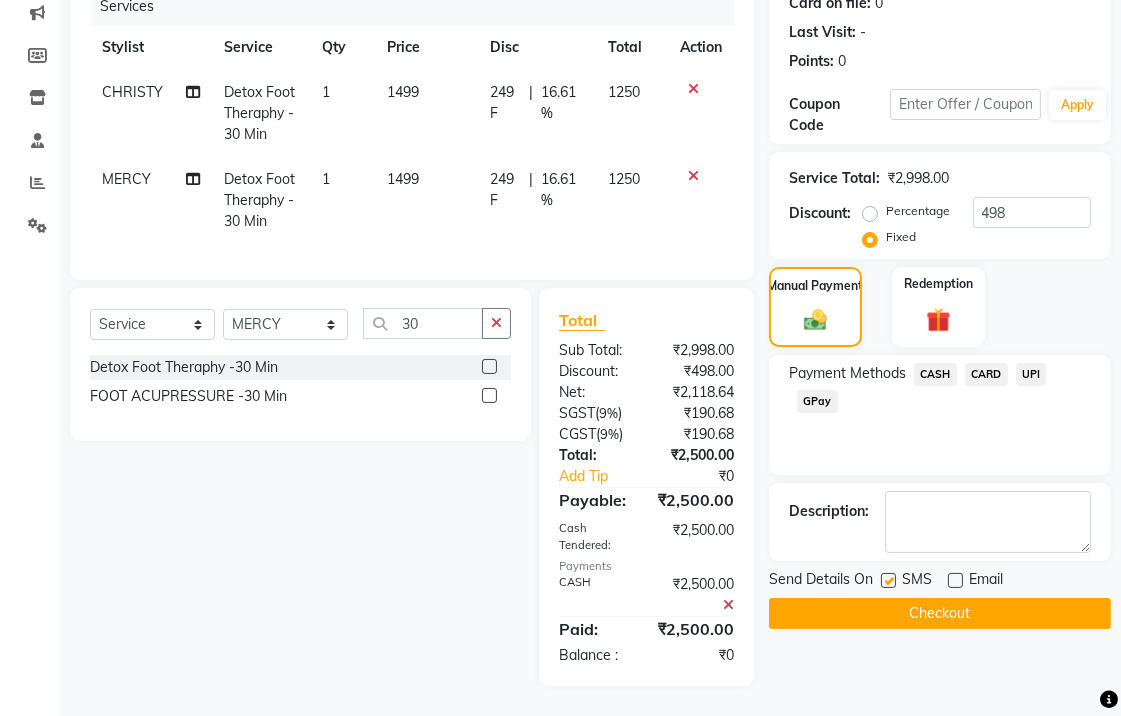 click 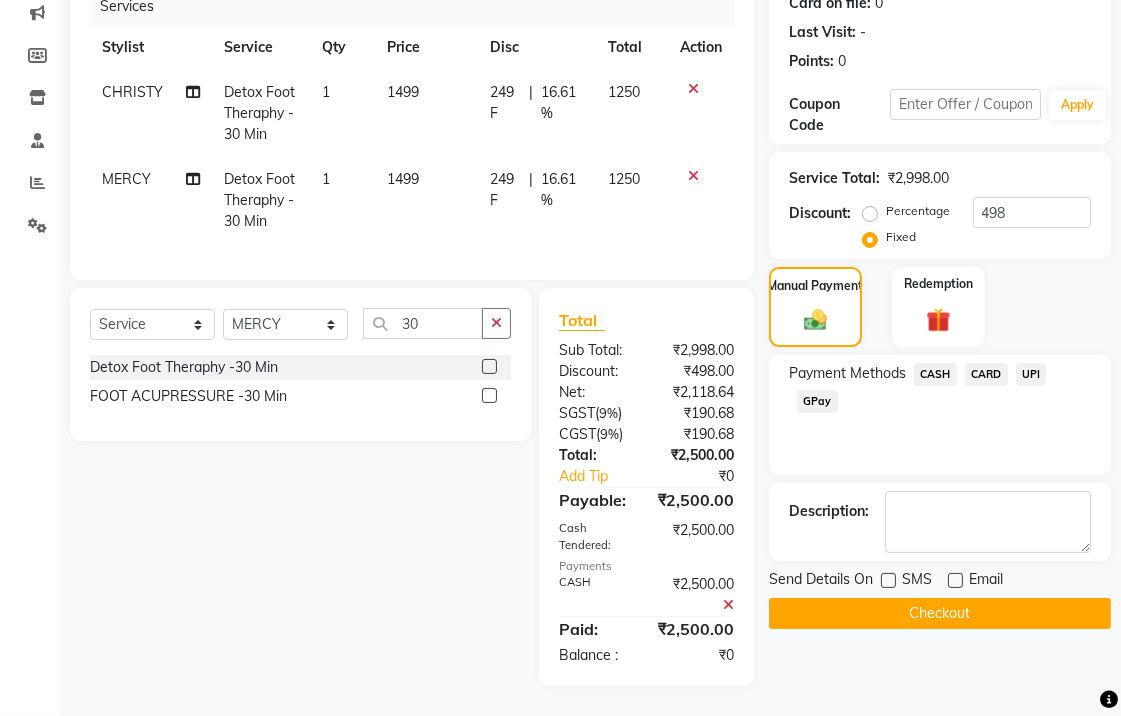 click on "Checkout" 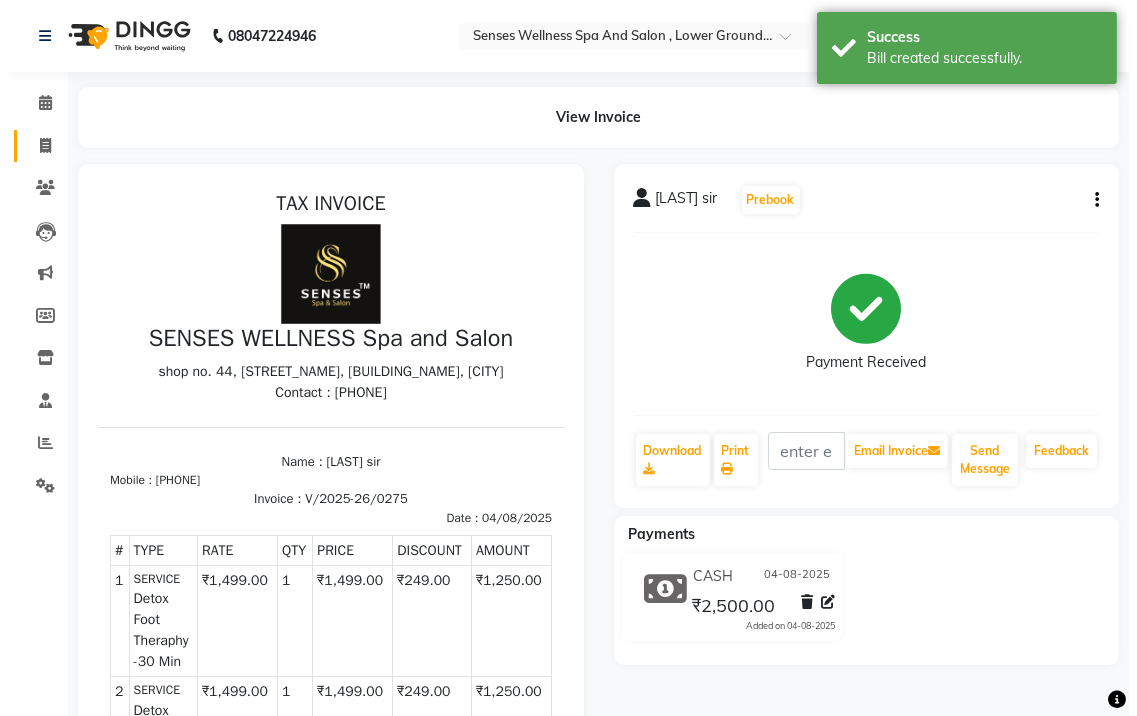 scroll, scrollTop: 0, scrollLeft: 0, axis: both 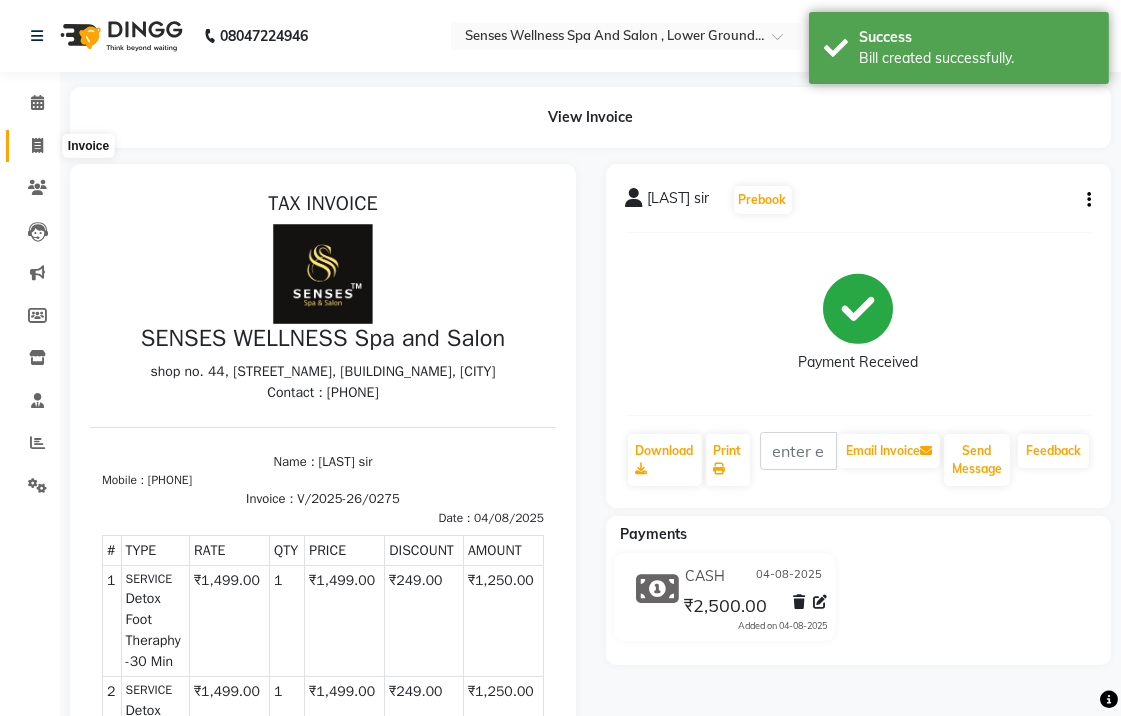 click 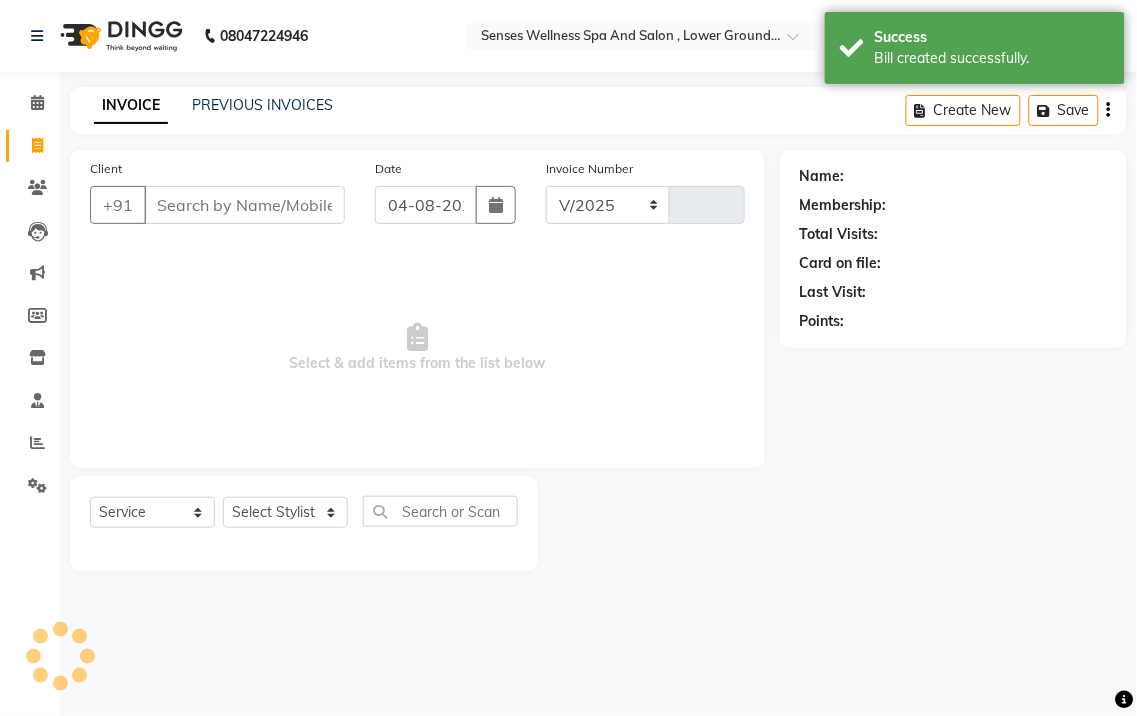 select on "6485" 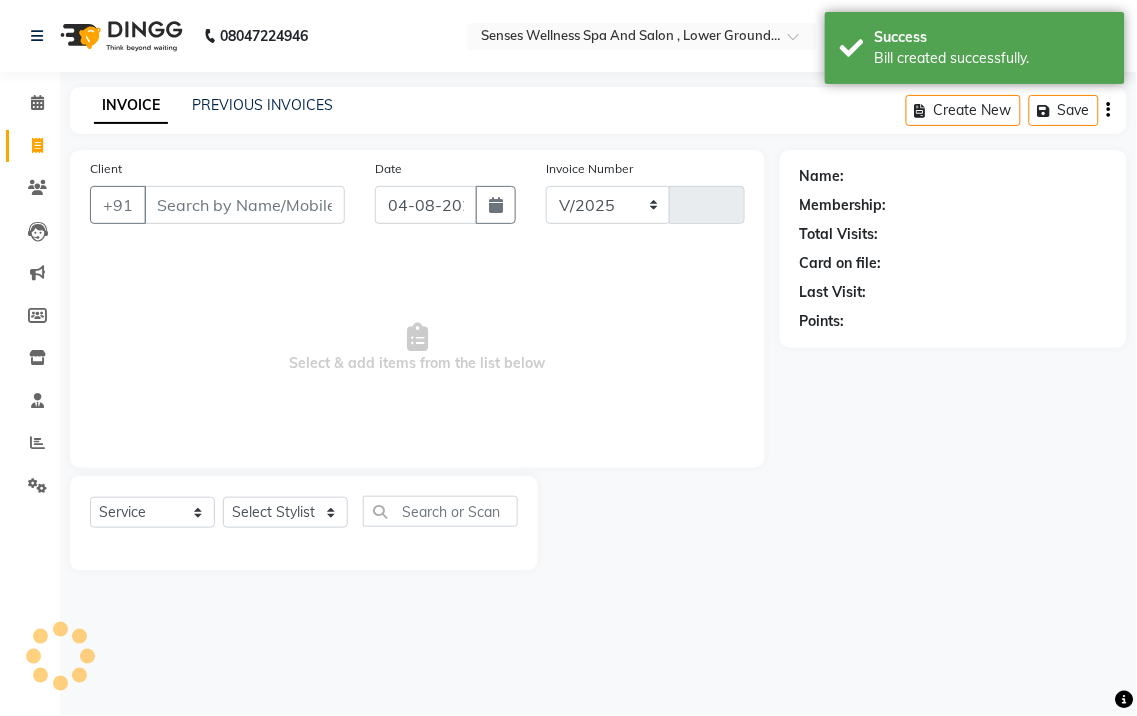 type on "0276" 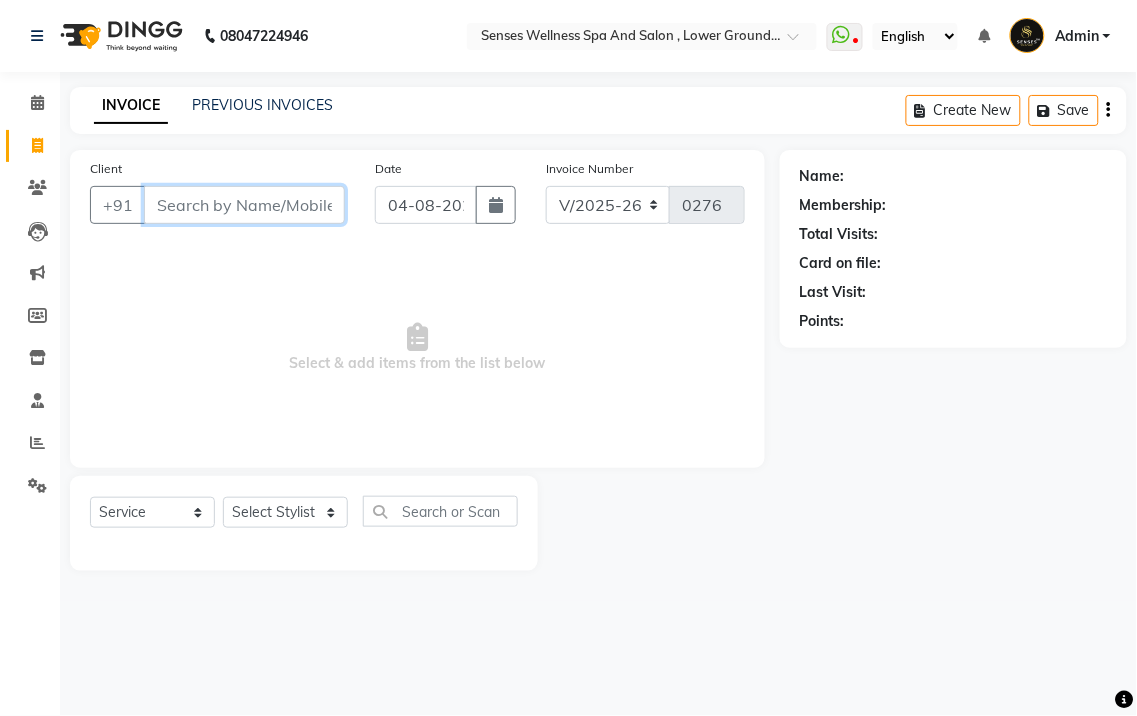 click on "Client" at bounding box center [244, 205] 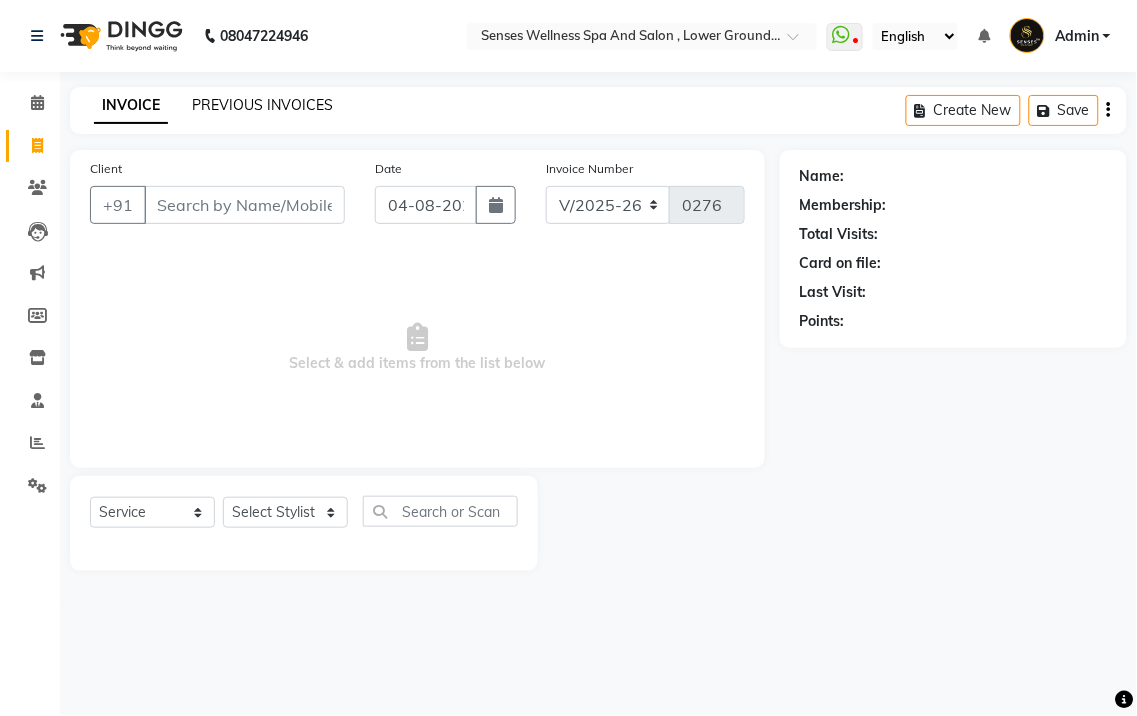 click on "PREVIOUS INVOICES" 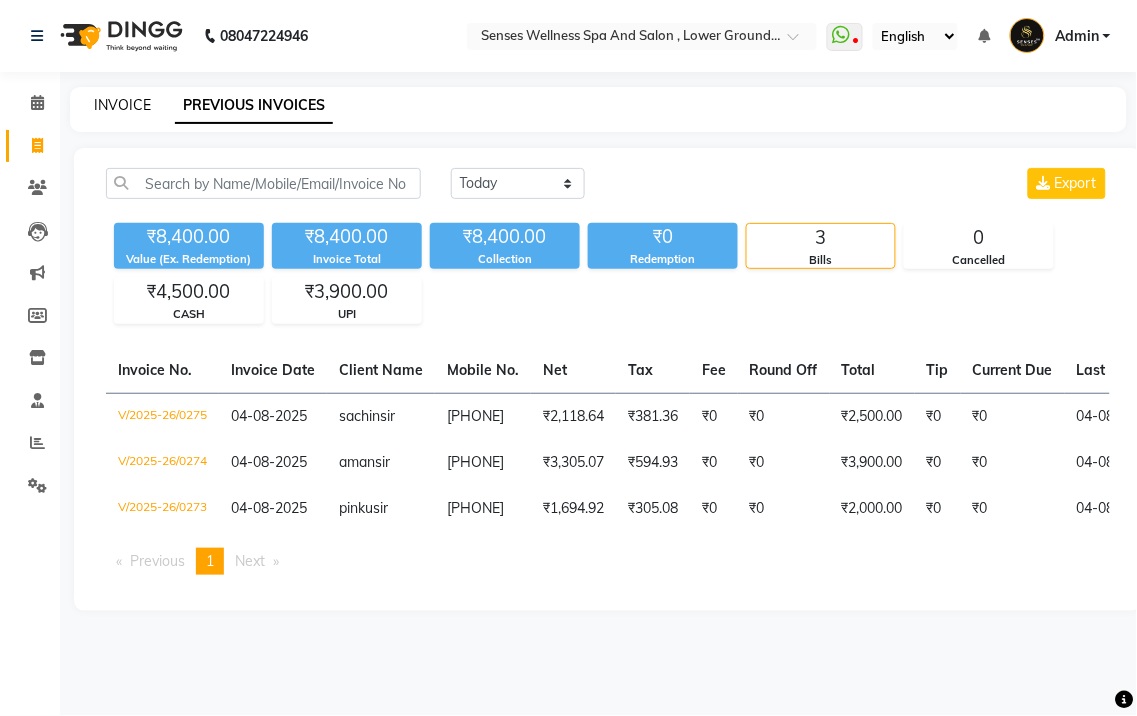 click on "INVOICE" 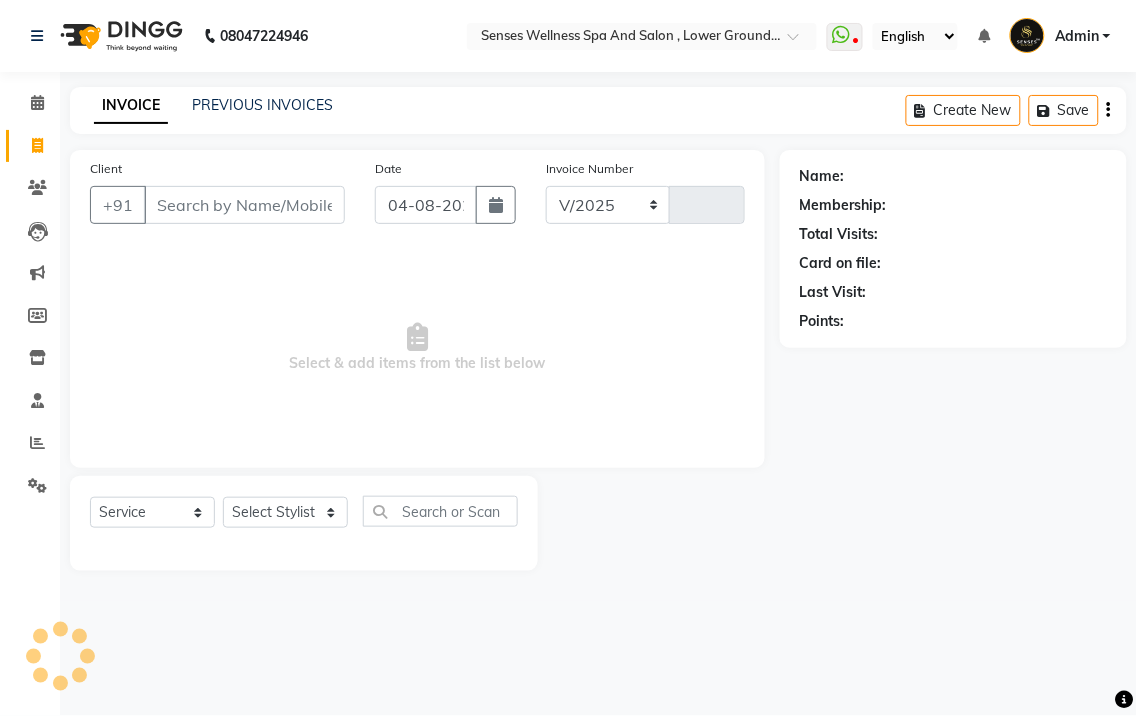 select on "6485" 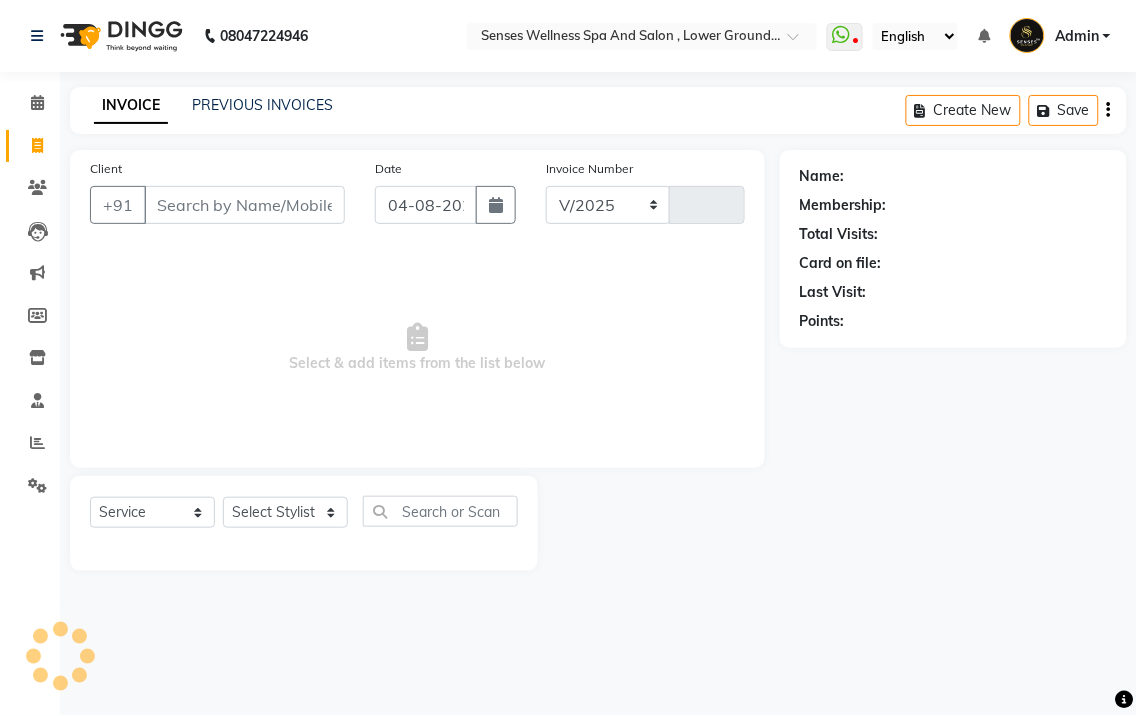 type on "0276" 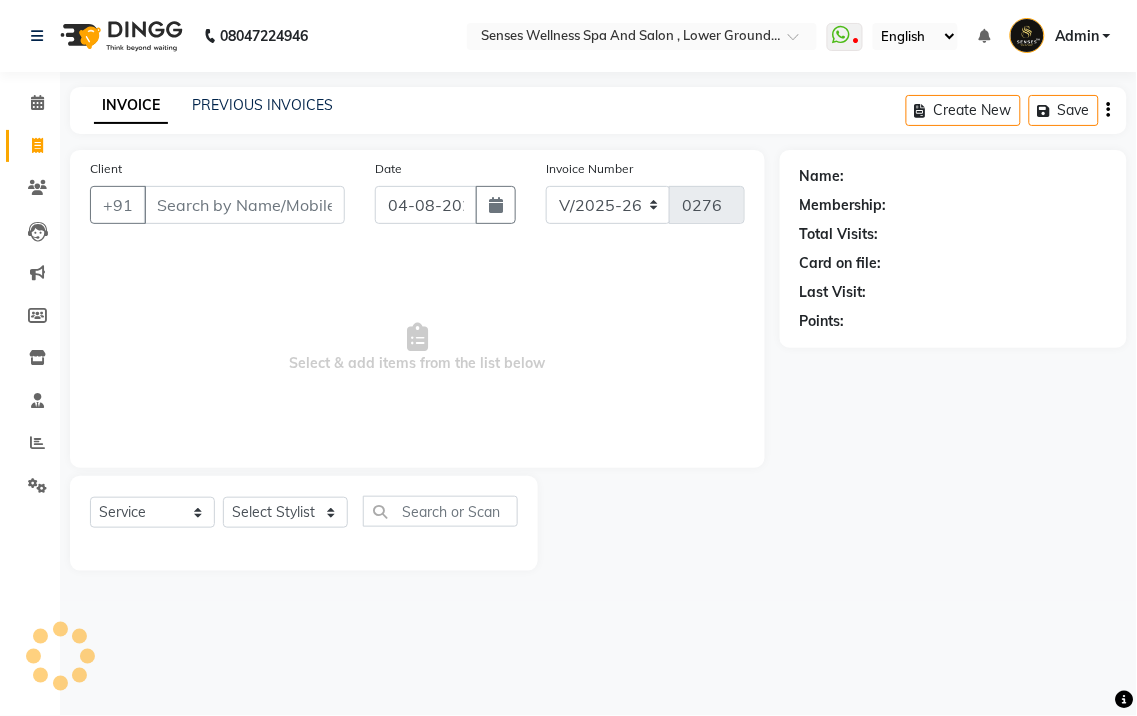 click on "Client" at bounding box center (244, 205) 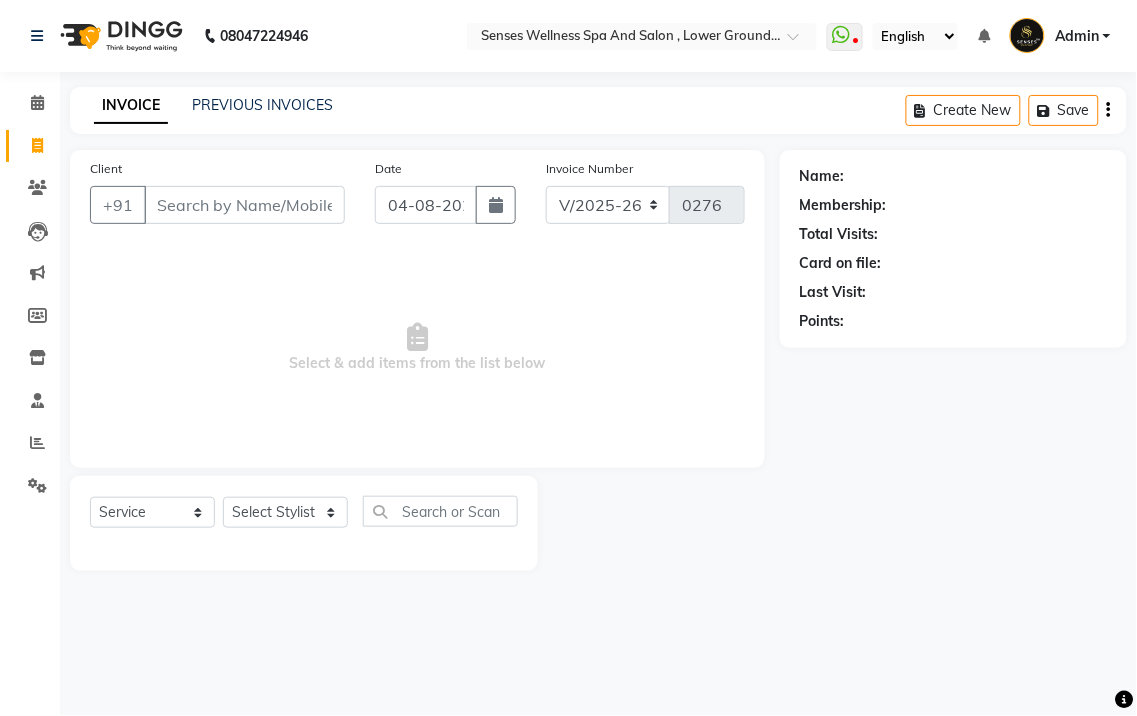 click on "Client" at bounding box center [244, 205] 